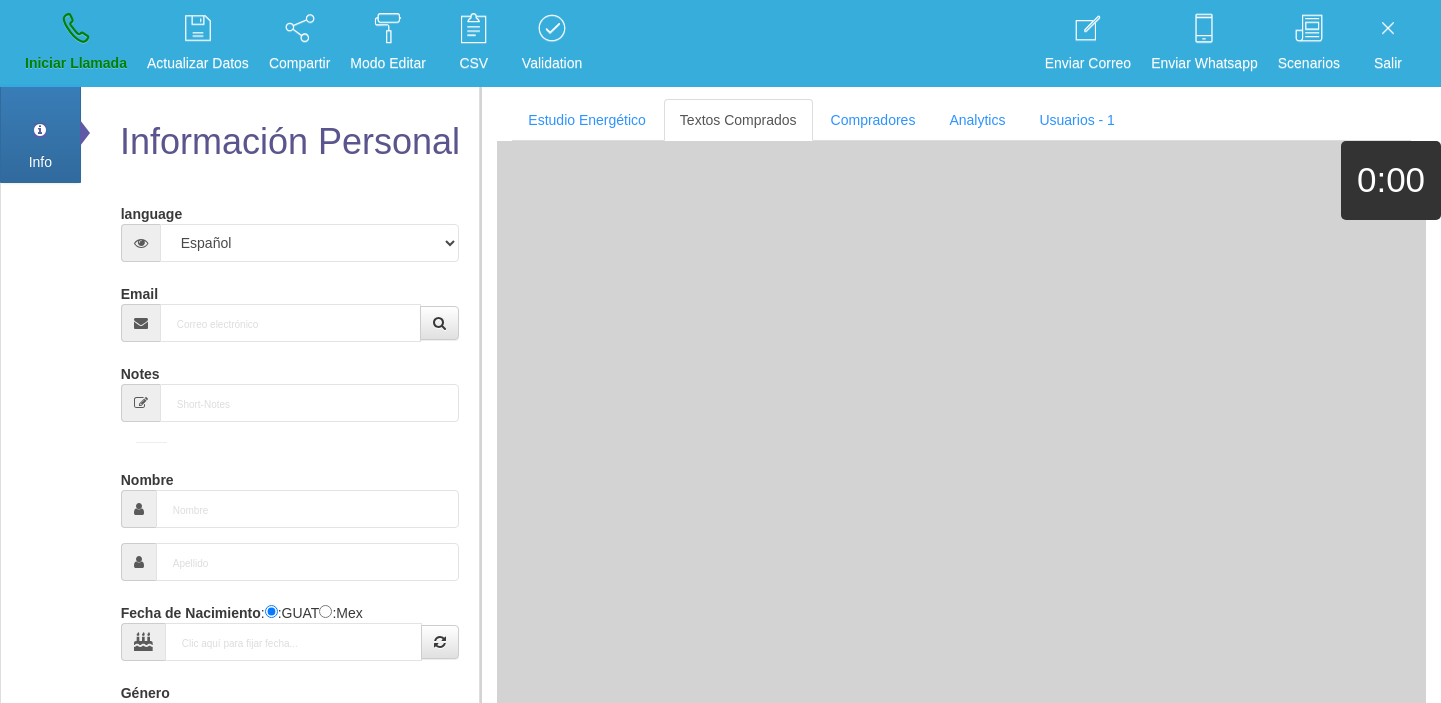 scroll, scrollTop: 0, scrollLeft: 0, axis: both 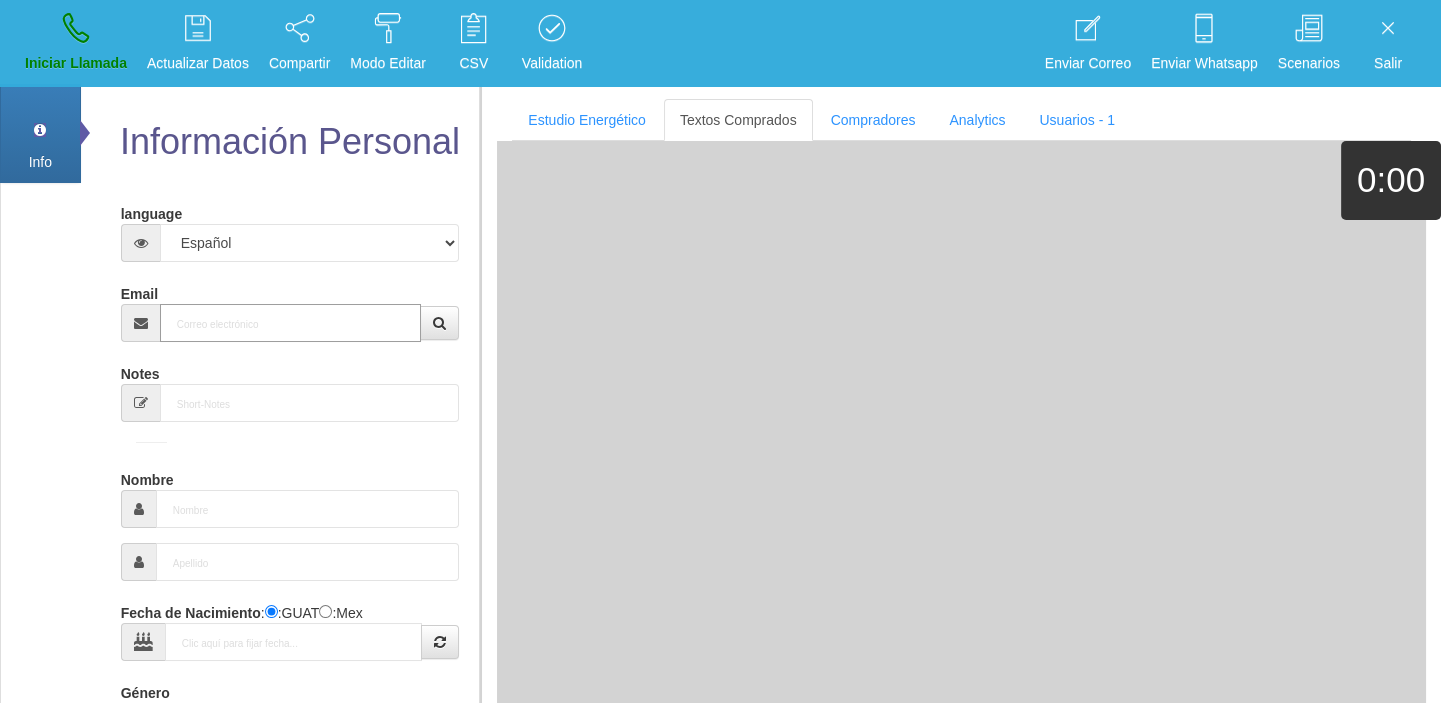 click on "Email" at bounding box center [291, 323] 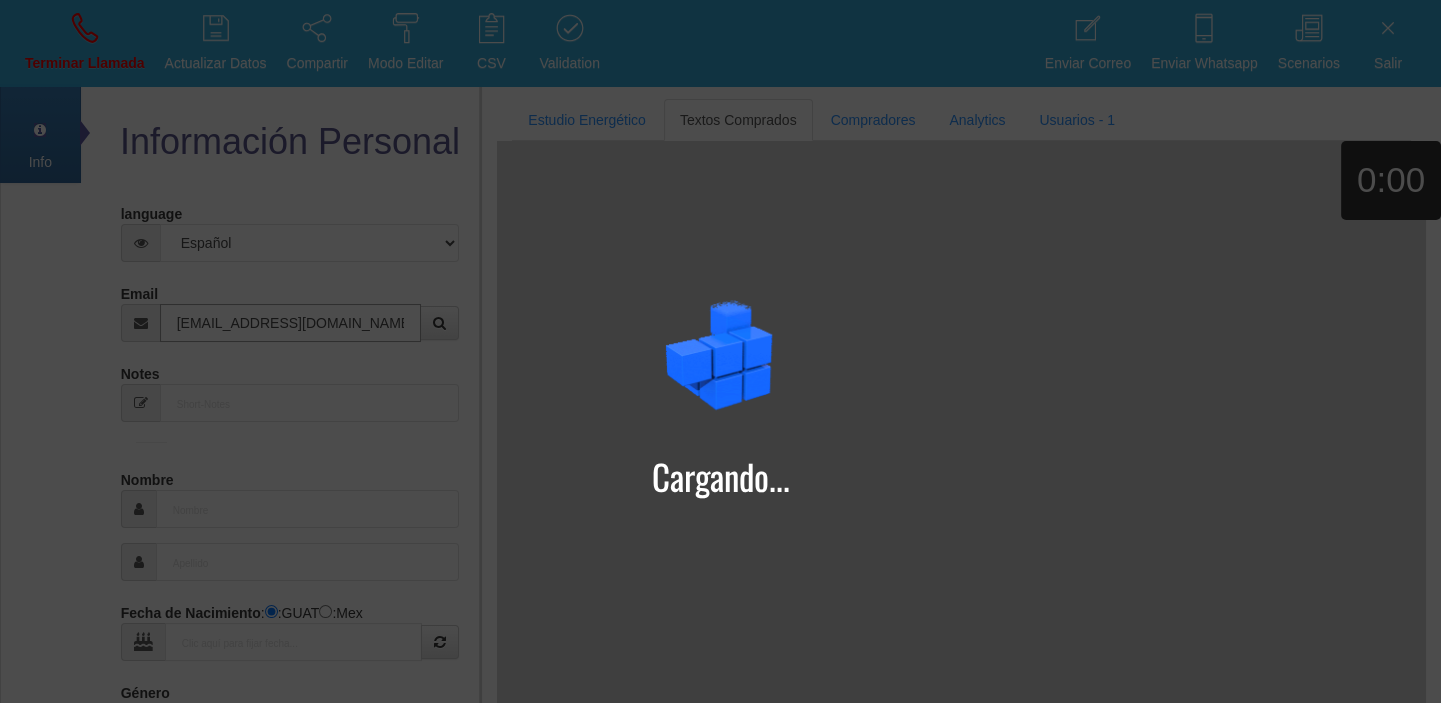type on "[EMAIL_ADDRESS][DOMAIN_NAME]" 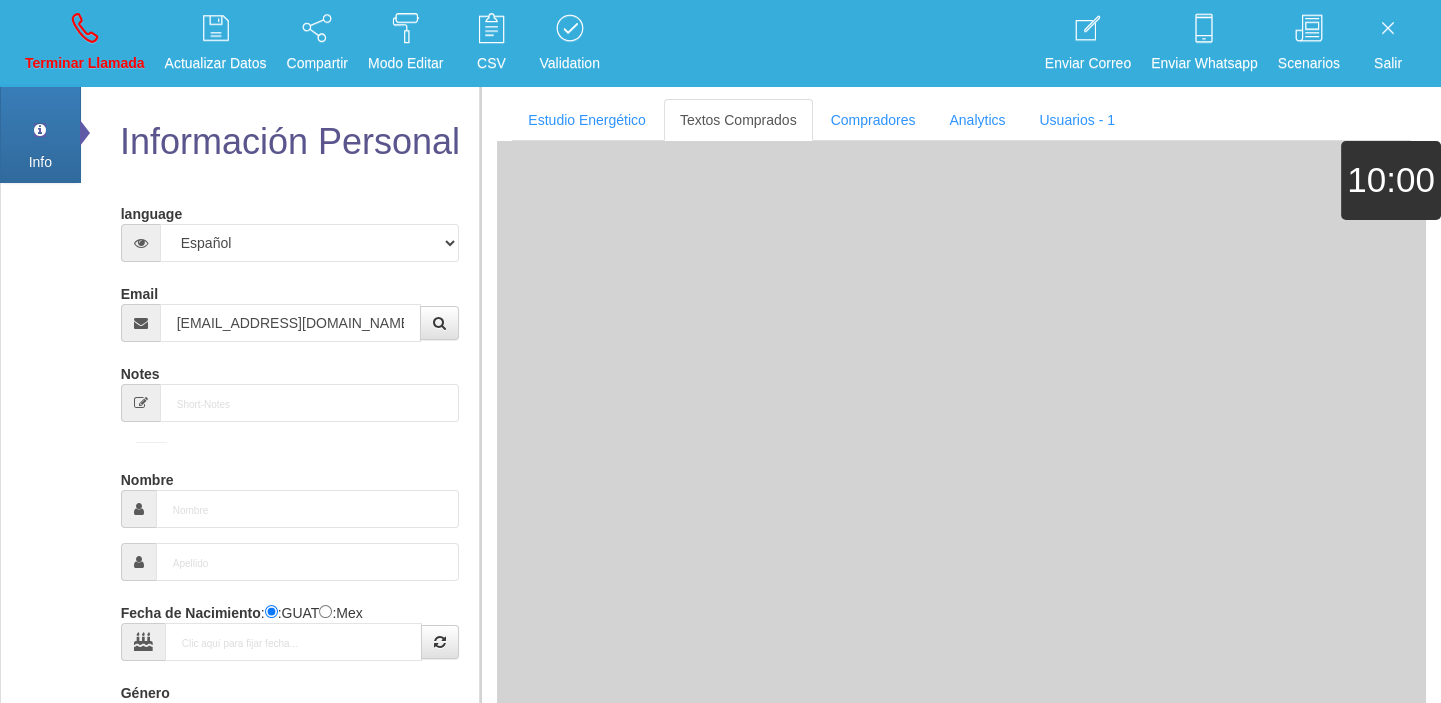 type on "[DATE]" 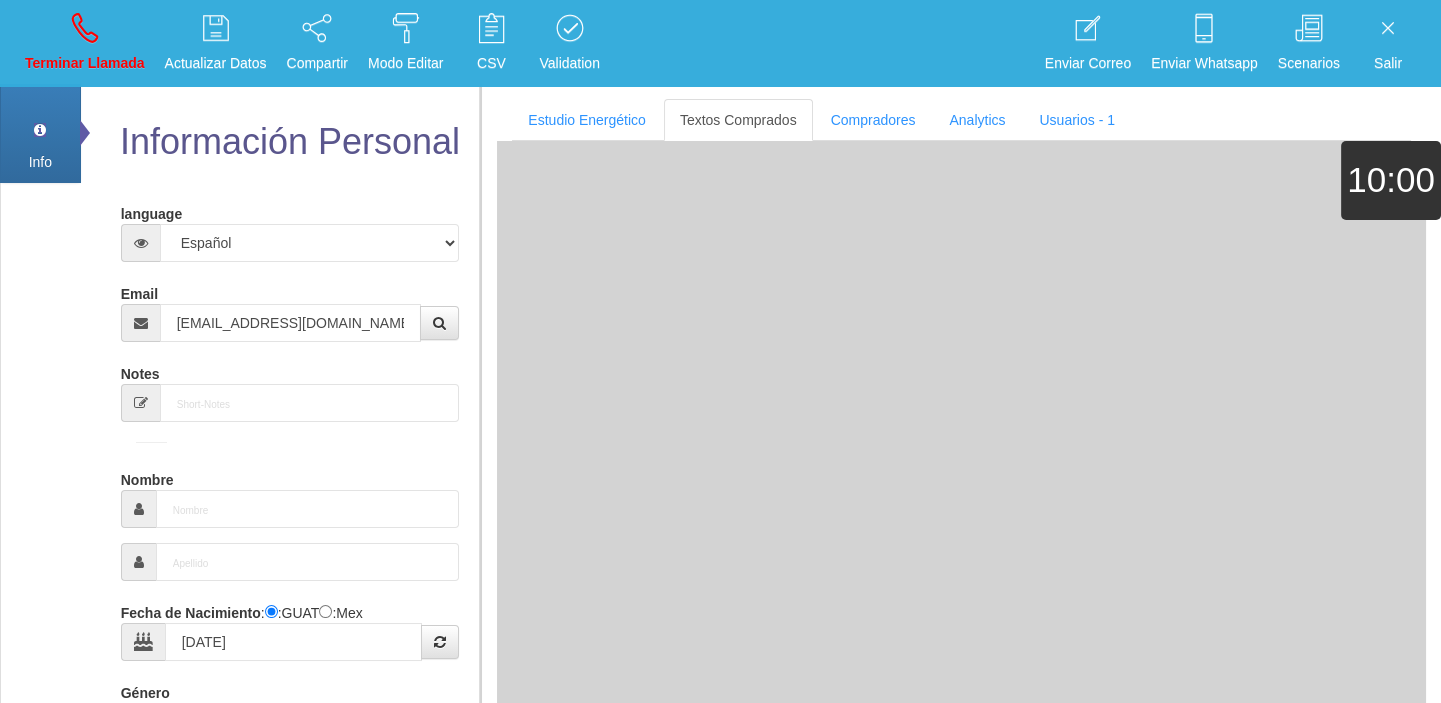 select on "4" 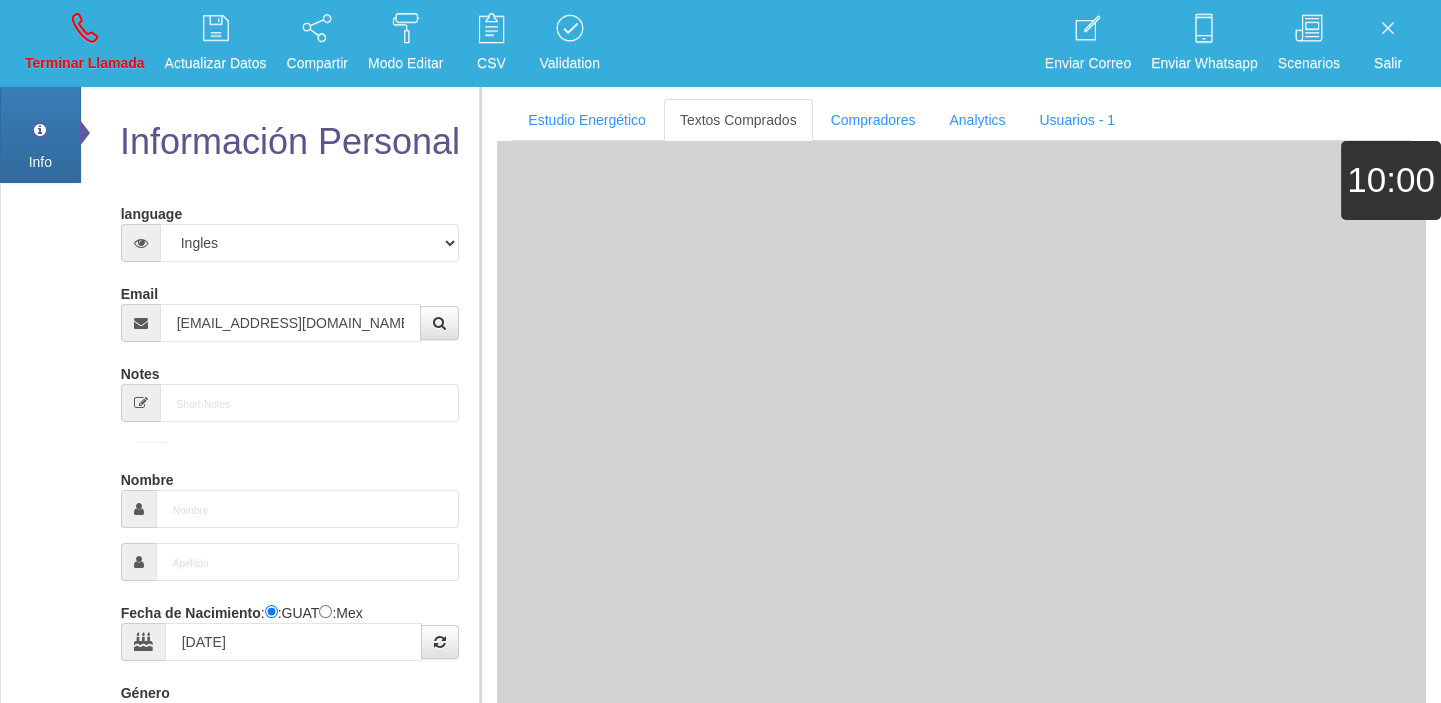 type on "Comprador simple" 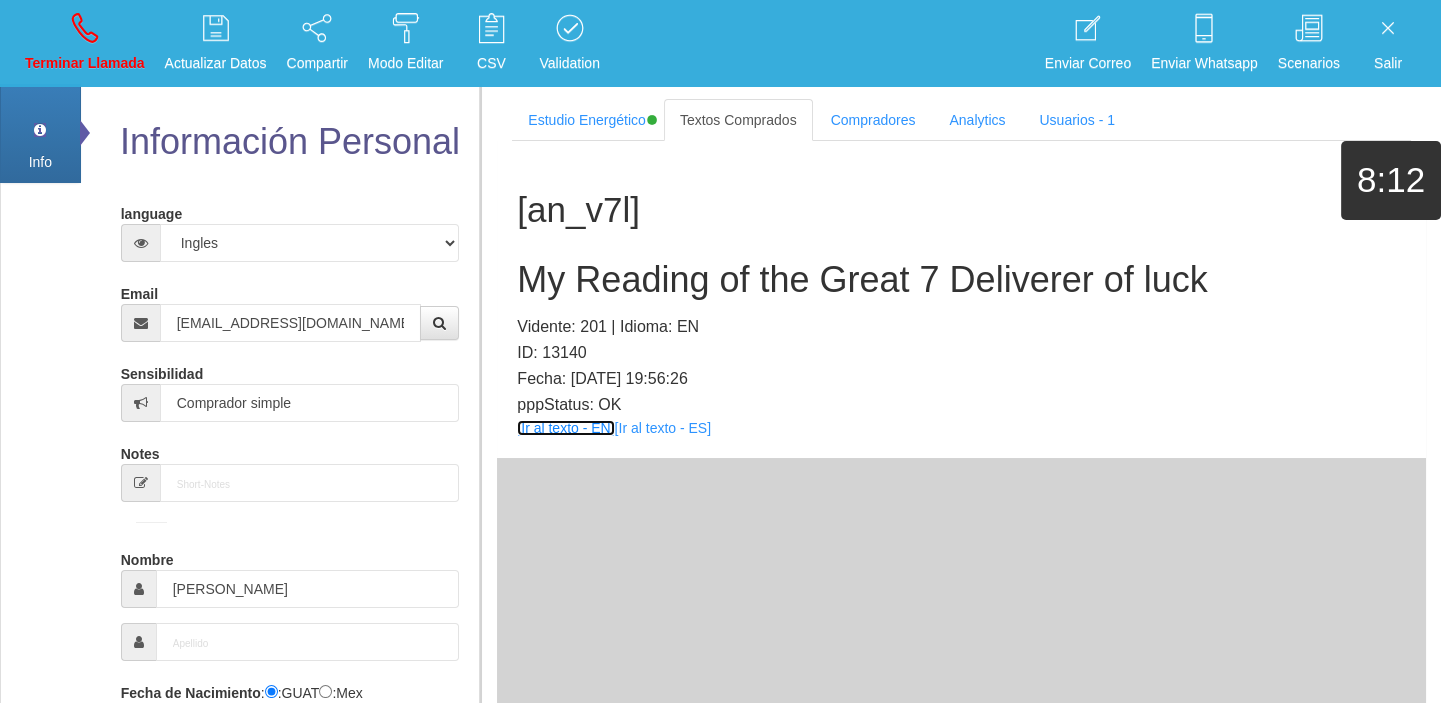 click on "[Ir al texto - EN]" at bounding box center (565, 428) 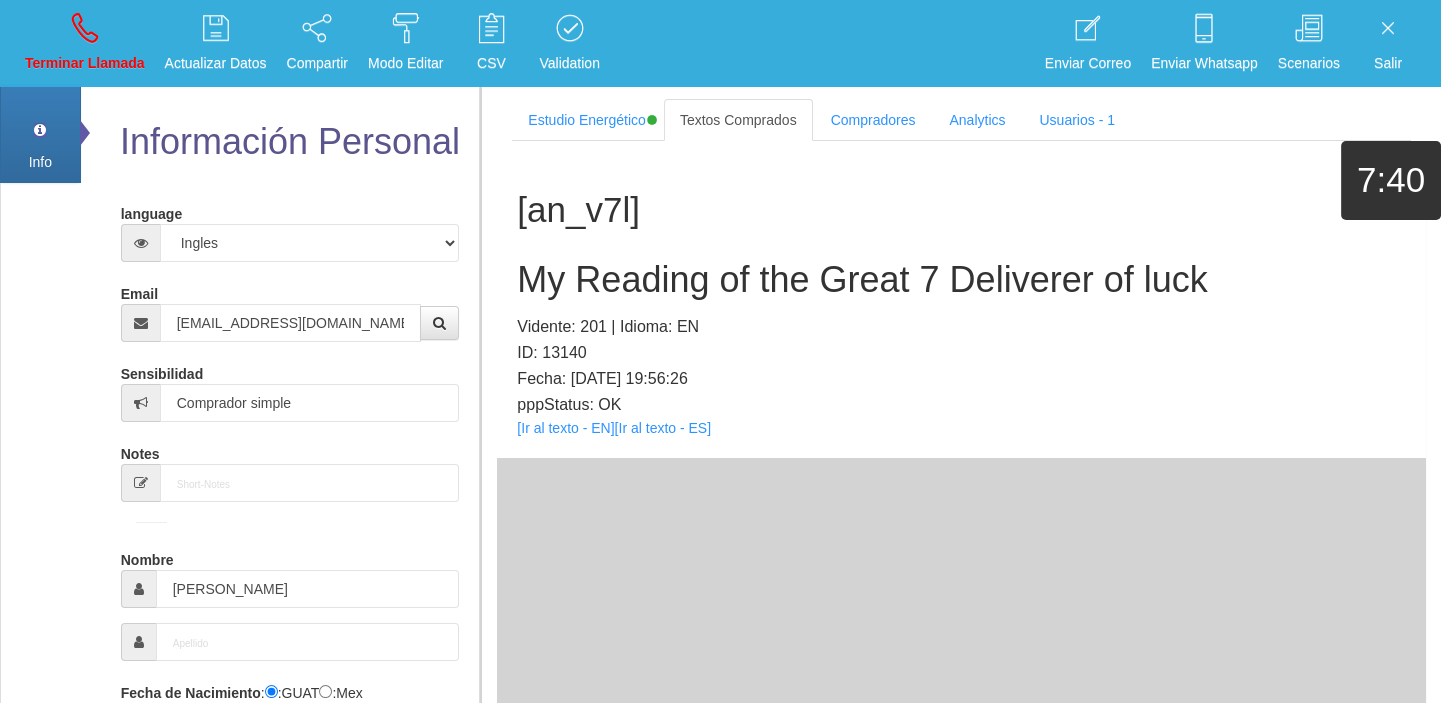 click on "My Reading of the Great 7 Deliverer of luck" at bounding box center (961, 280) 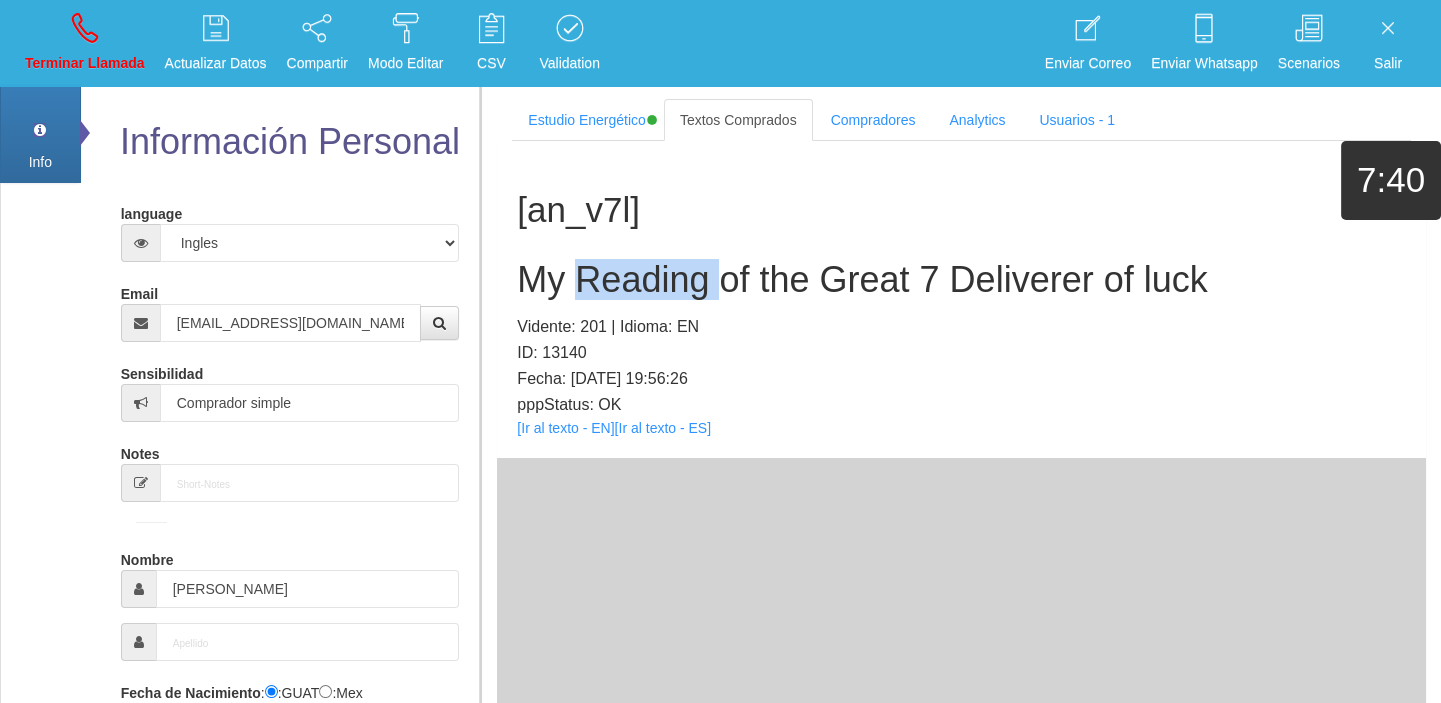 click on "My Reading of the Great 7 Deliverer of luck" at bounding box center (961, 280) 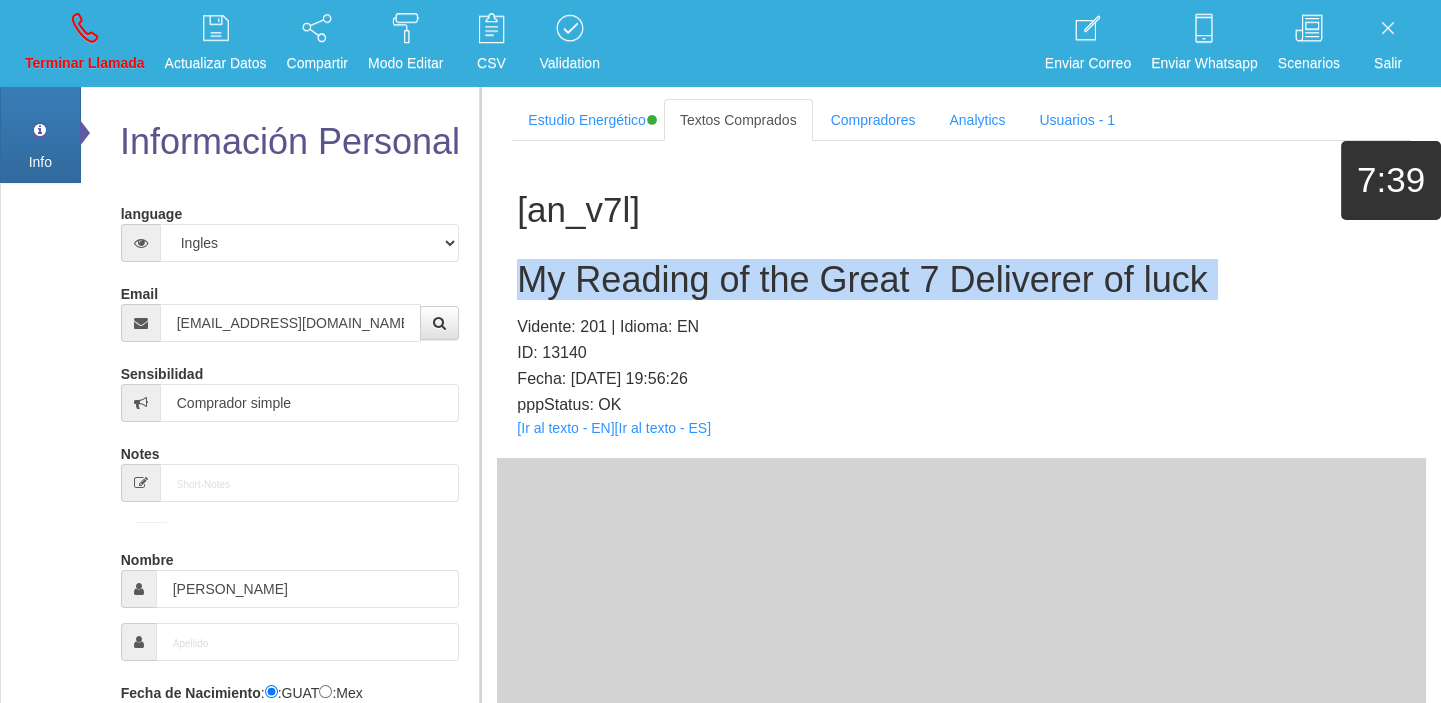 click on "My Reading of the Great 7 Deliverer of luck" at bounding box center (961, 280) 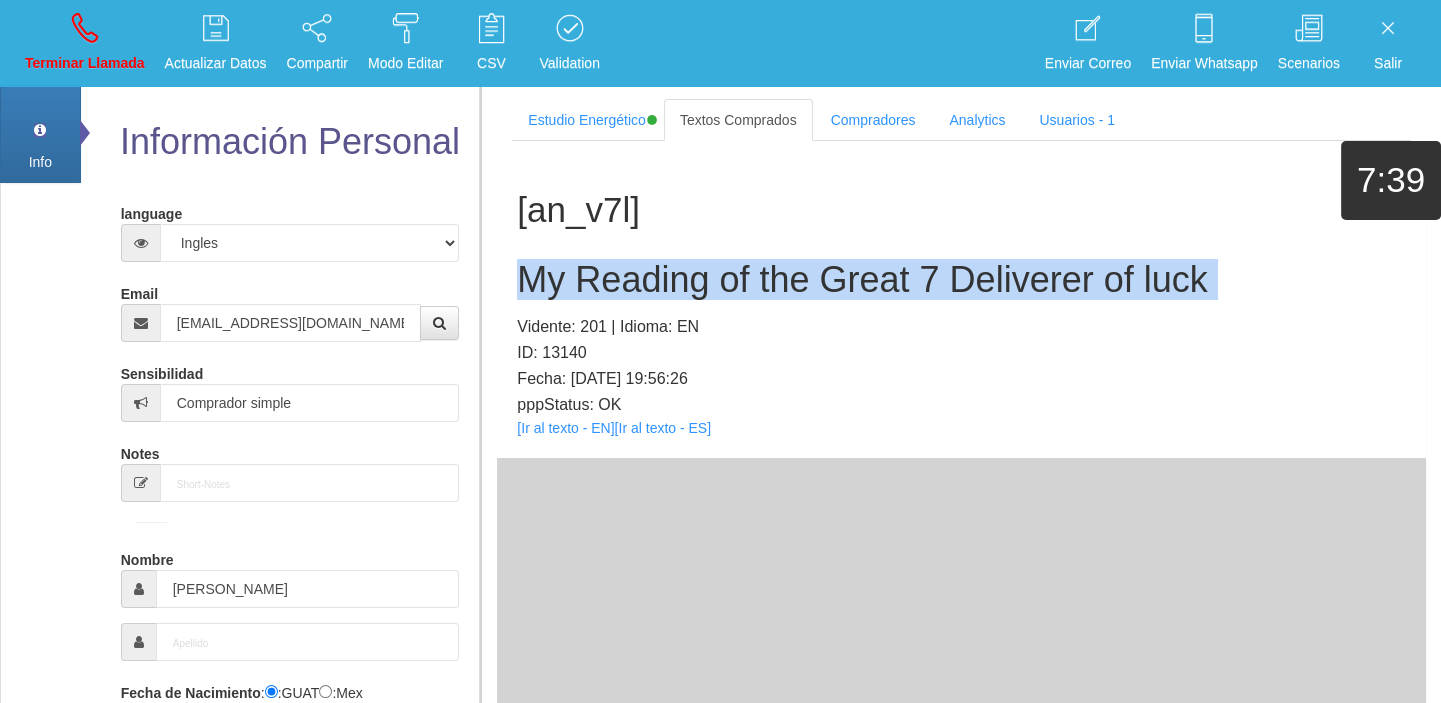 copy on "My Reading of the Great 7 Deliverer of luck" 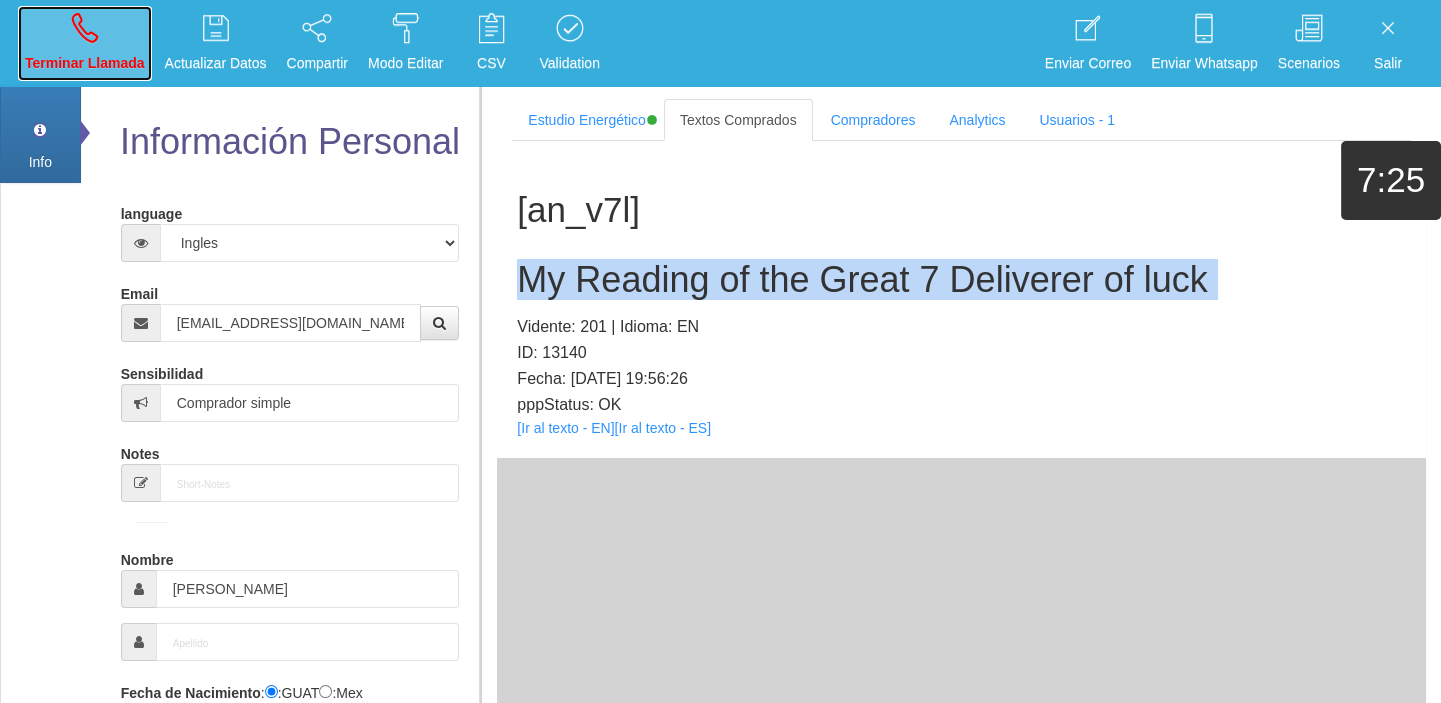 click on "Terminar Llamada" at bounding box center [85, 63] 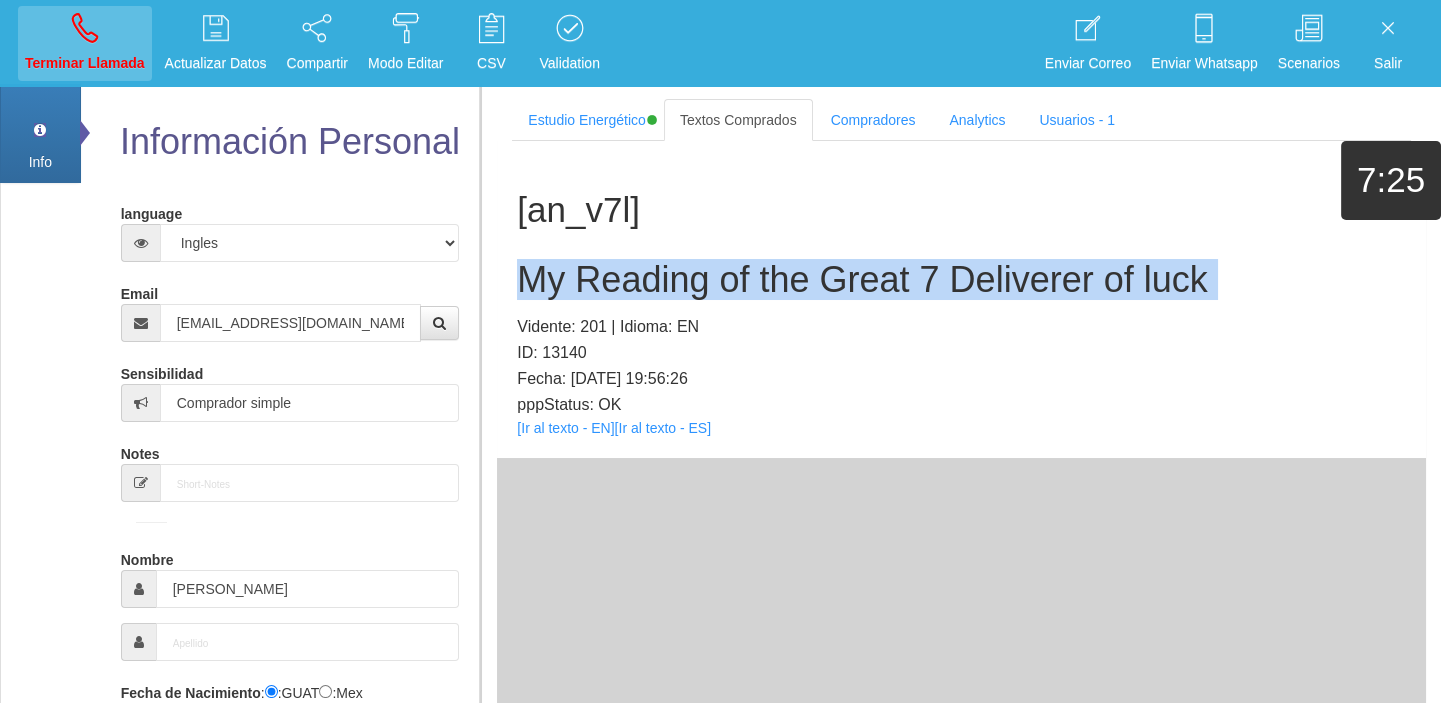 type 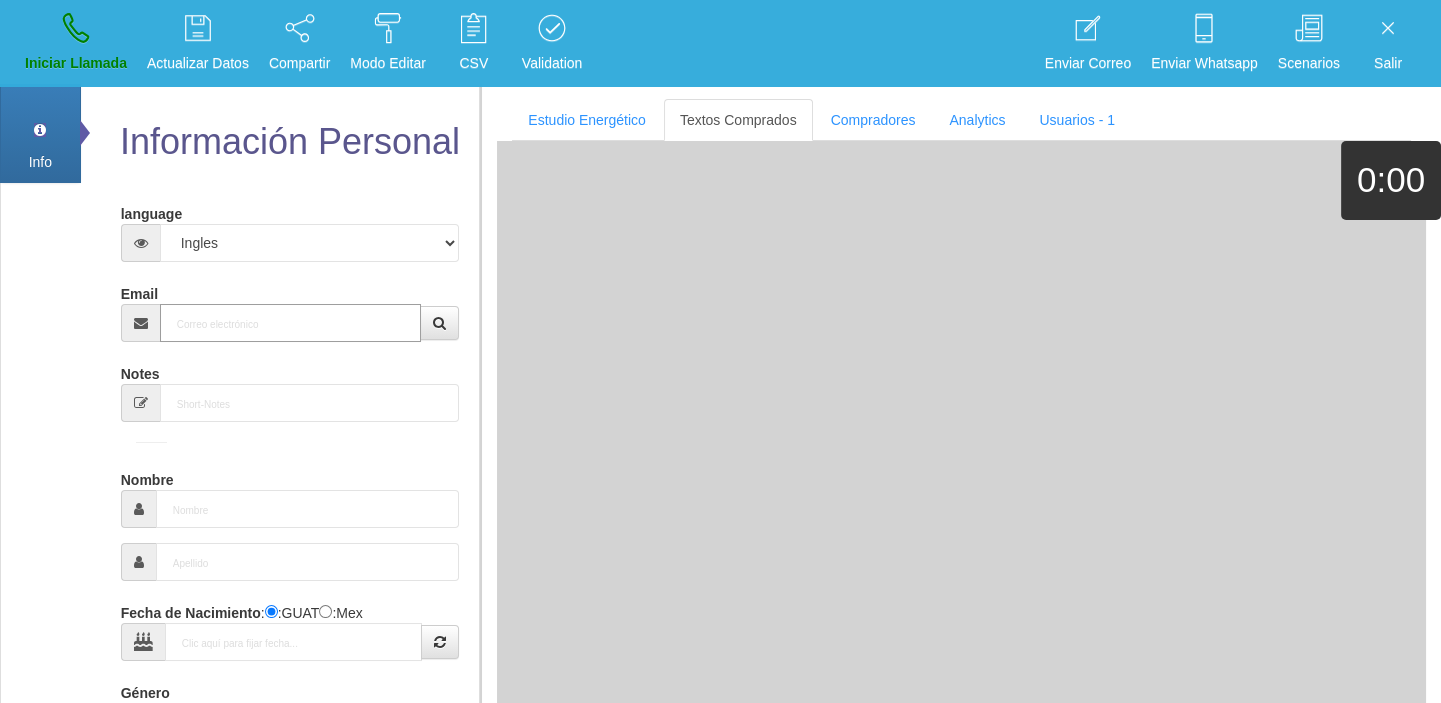 click on "Email" at bounding box center (291, 323) 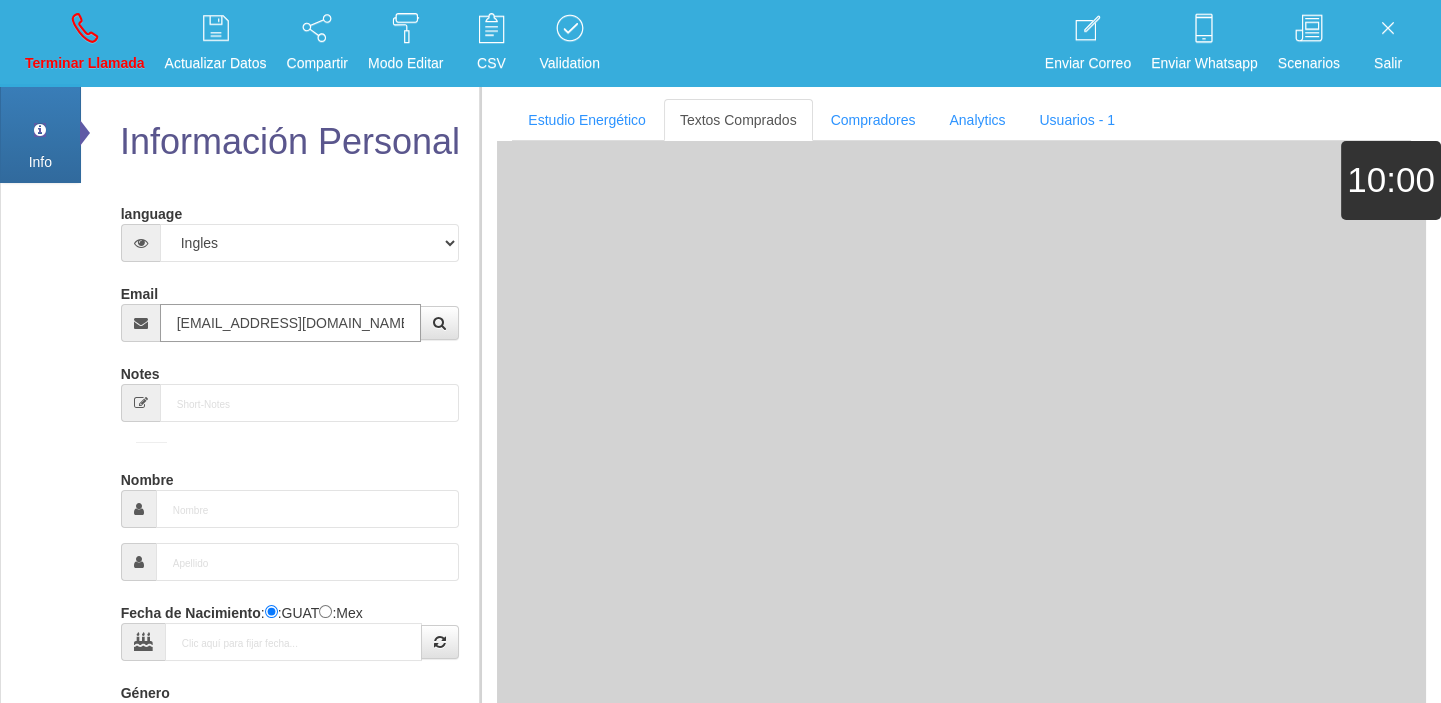 type on "[DATE]" 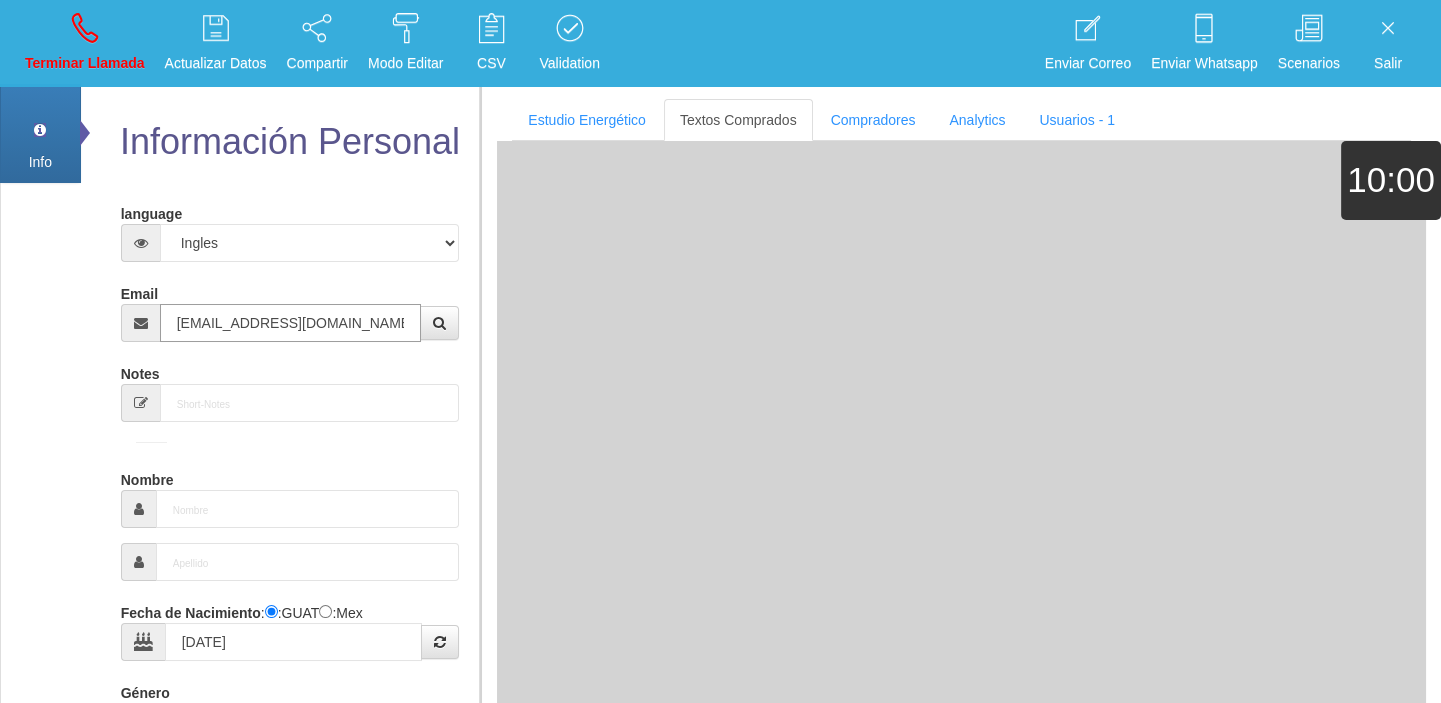 type on "Excelente Comprador" 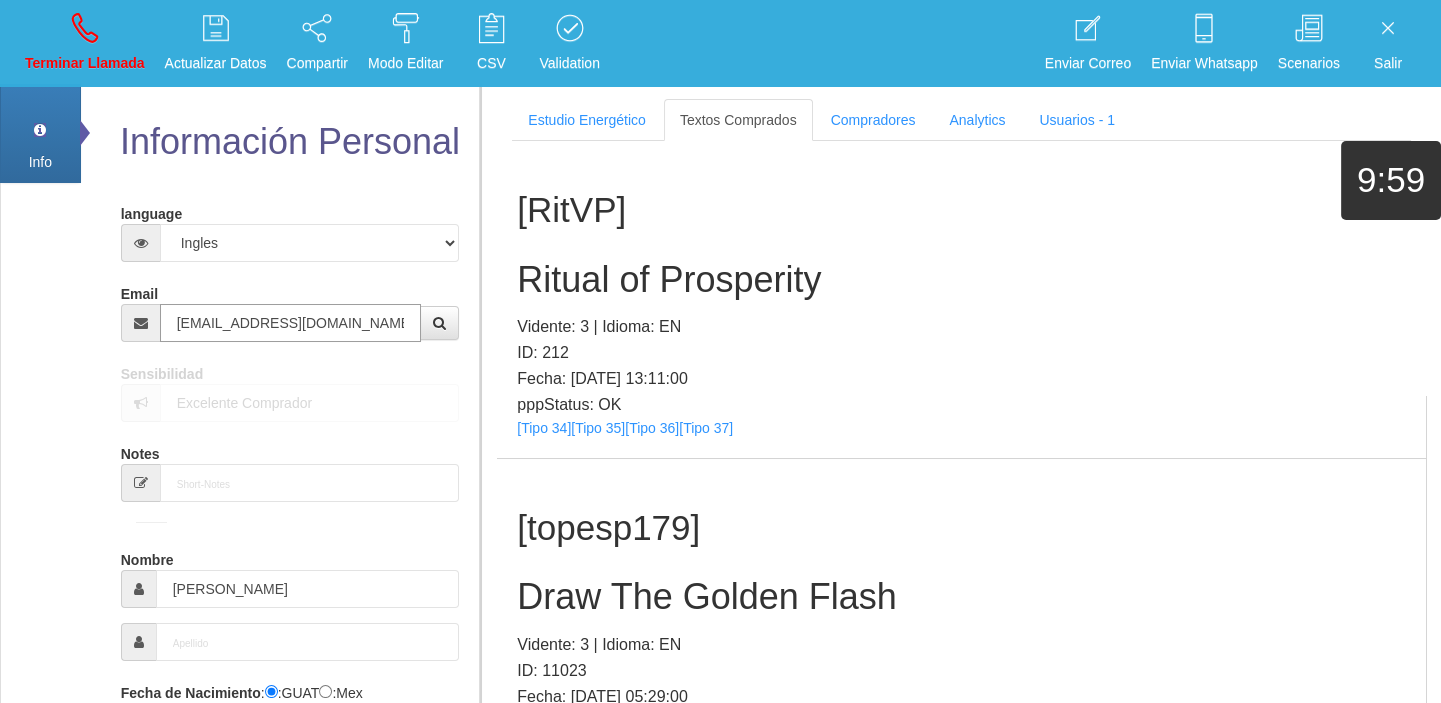 type on "[EMAIL_ADDRESS][DOMAIN_NAME]" 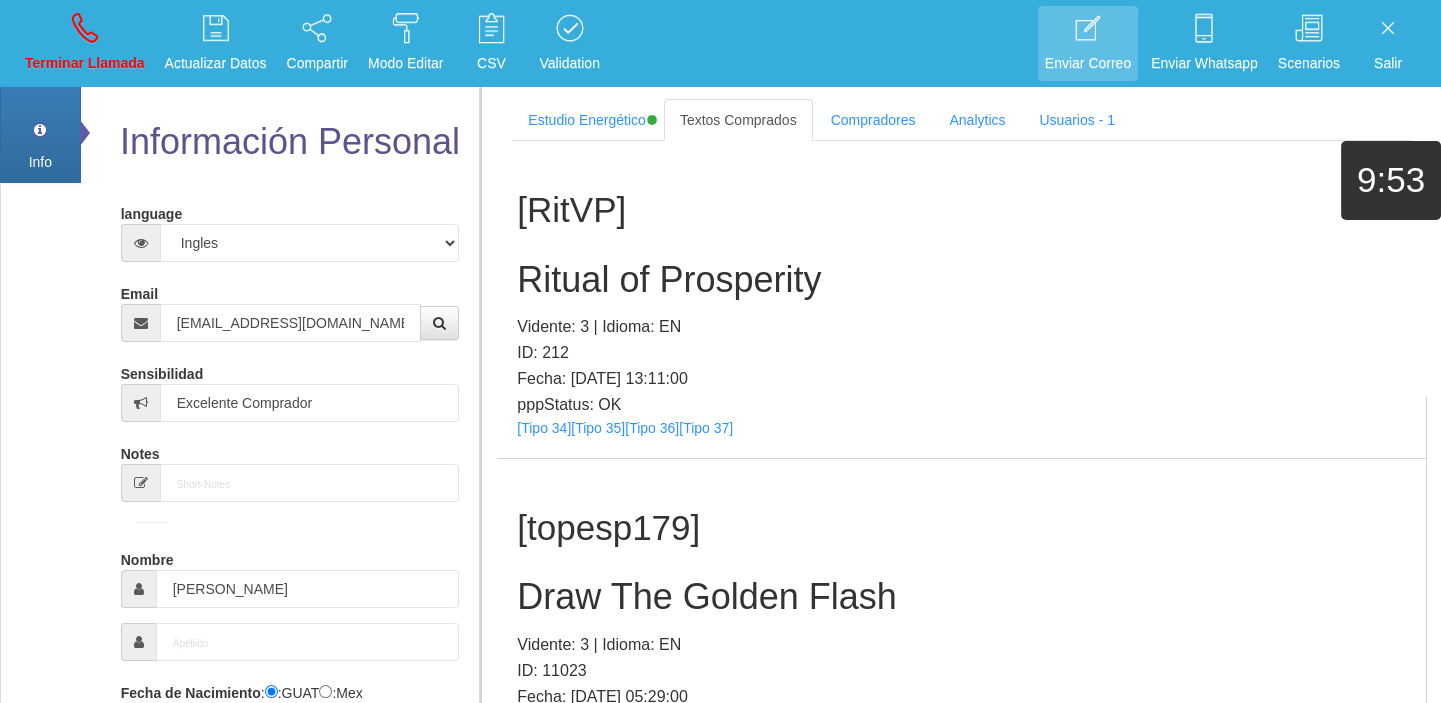 scroll, scrollTop: 3713, scrollLeft: 0, axis: vertical 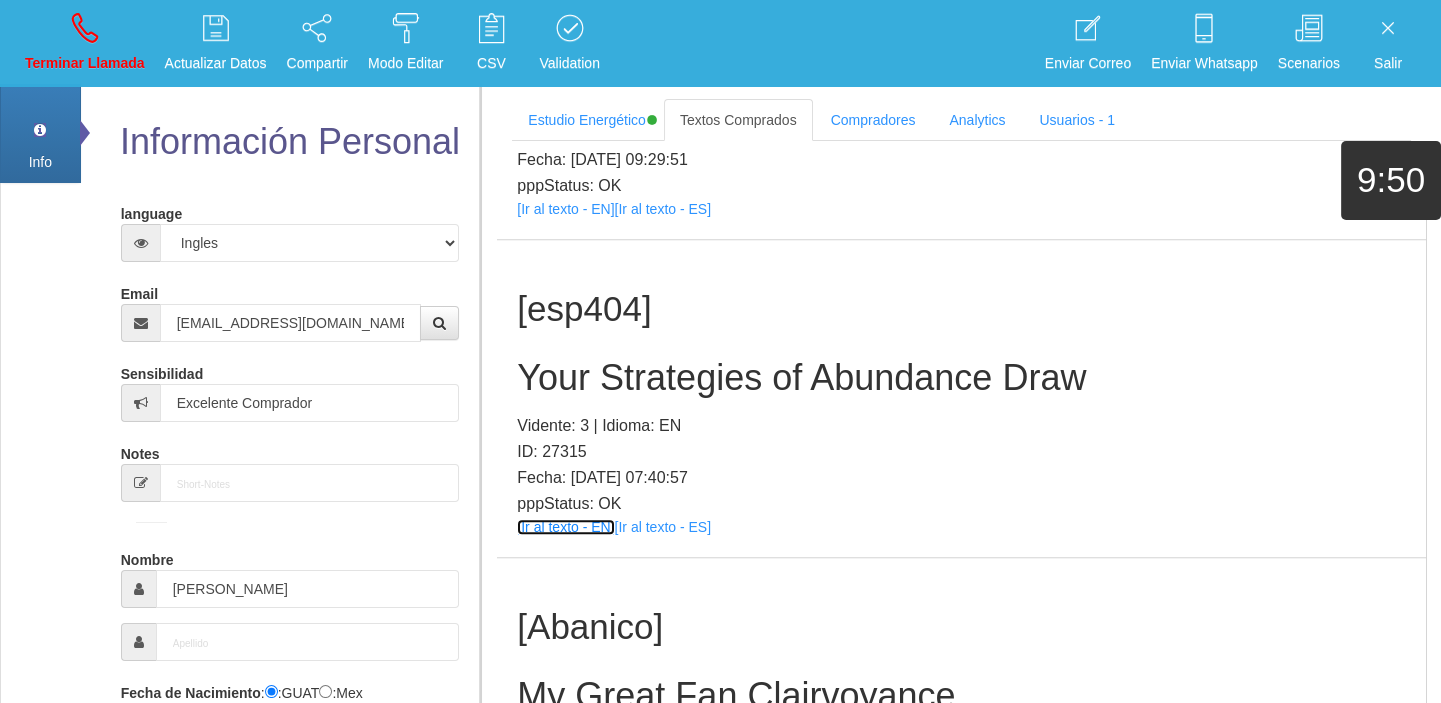 click on "[Ir al texto - EN]" at bounding box center [565, 527] 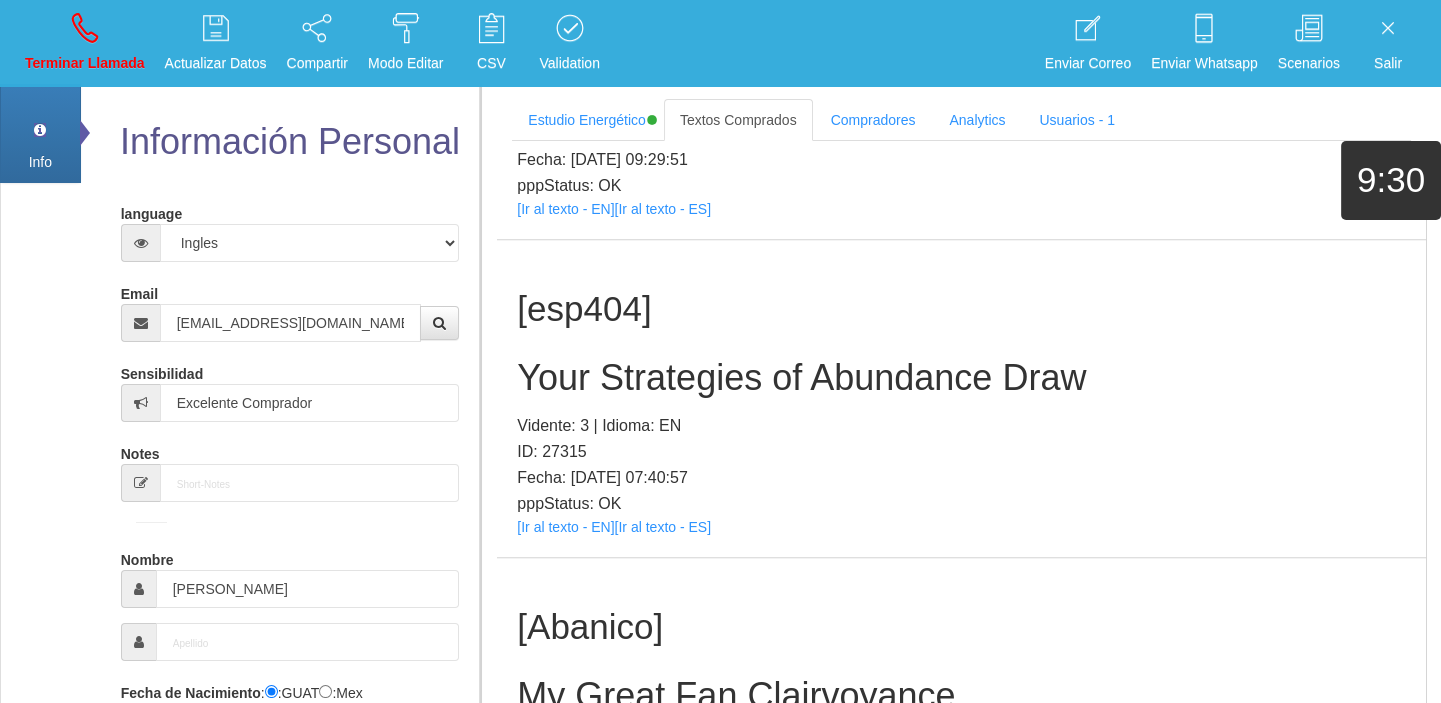 click on "Your Strategies of Abundance Draw" at bounding box center (961, 378) 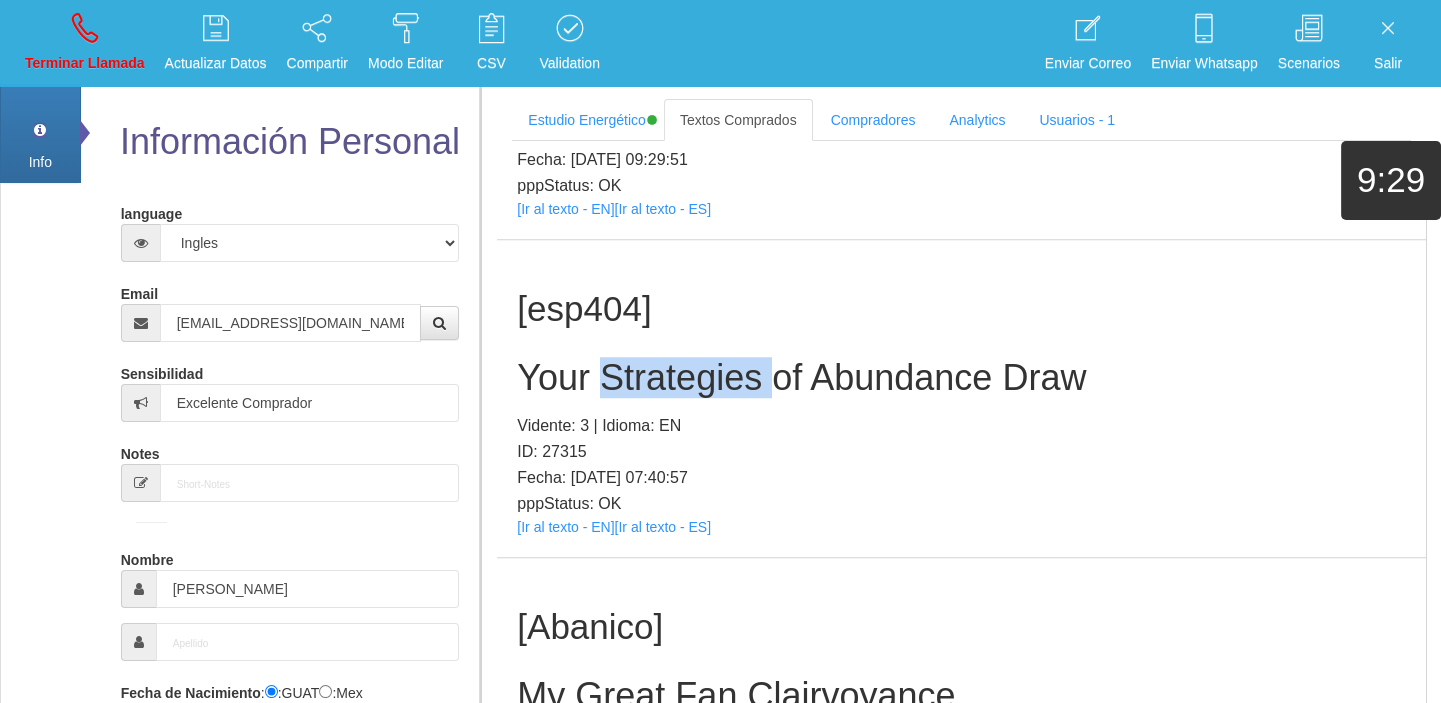 click on "Your Strategies of Abundance Draw" at bounding box center [961, 378] 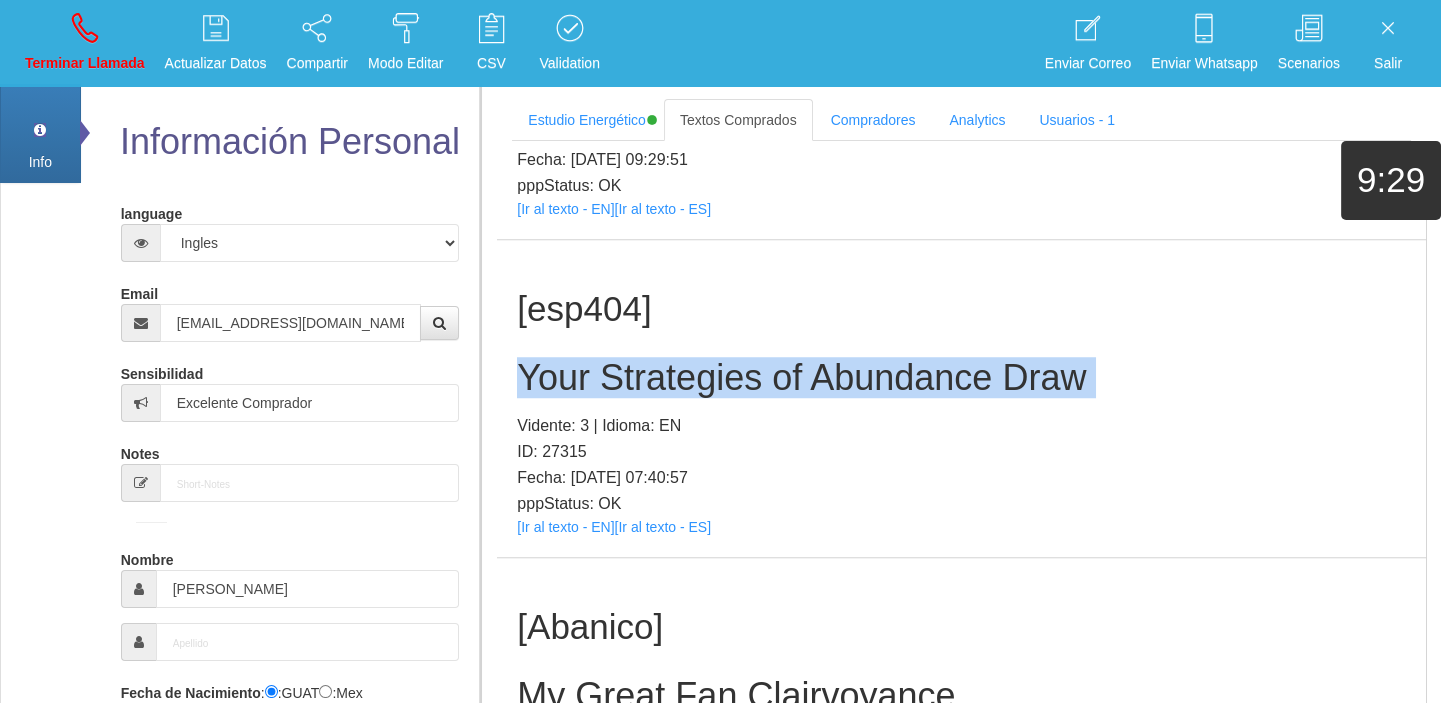 click on "Your Strategies of Abundance Draw" at bounding box center (961, 378) 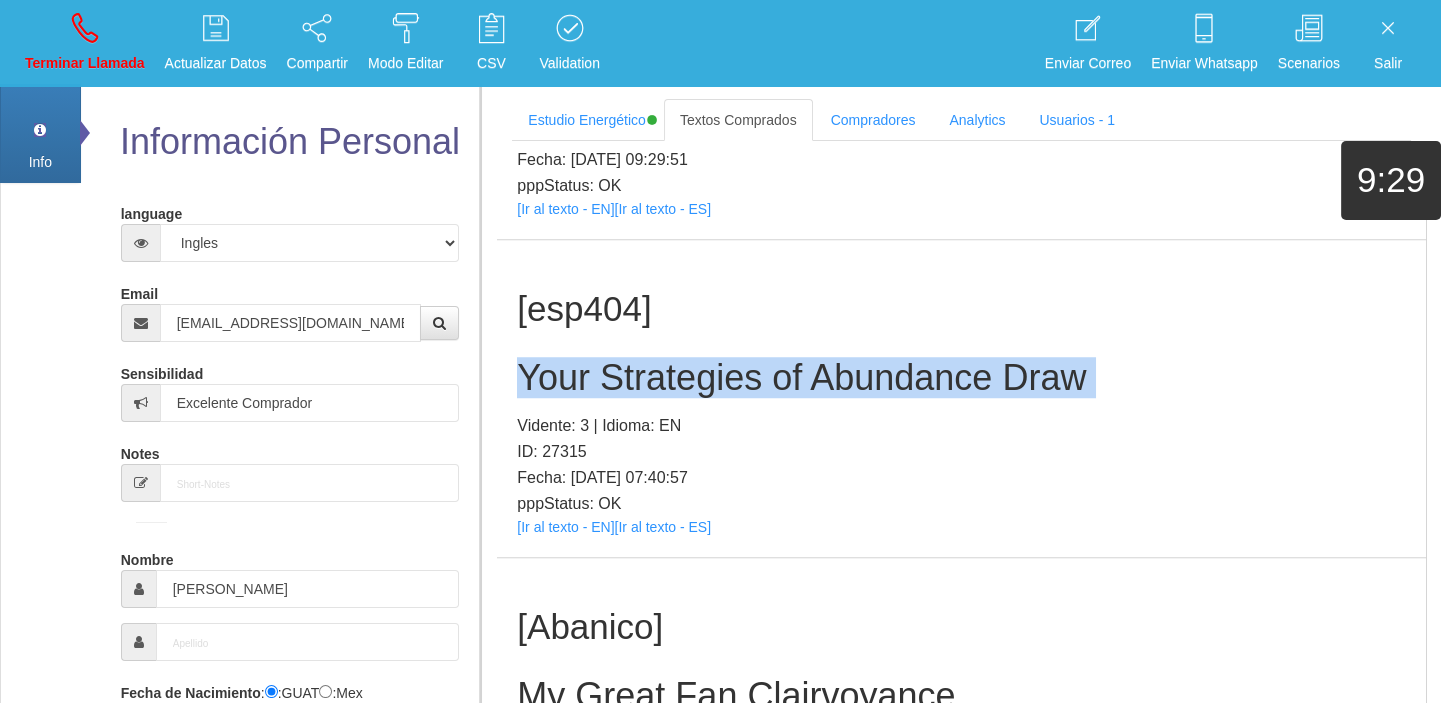 copy on "Your Strategies of Abundance Draw" 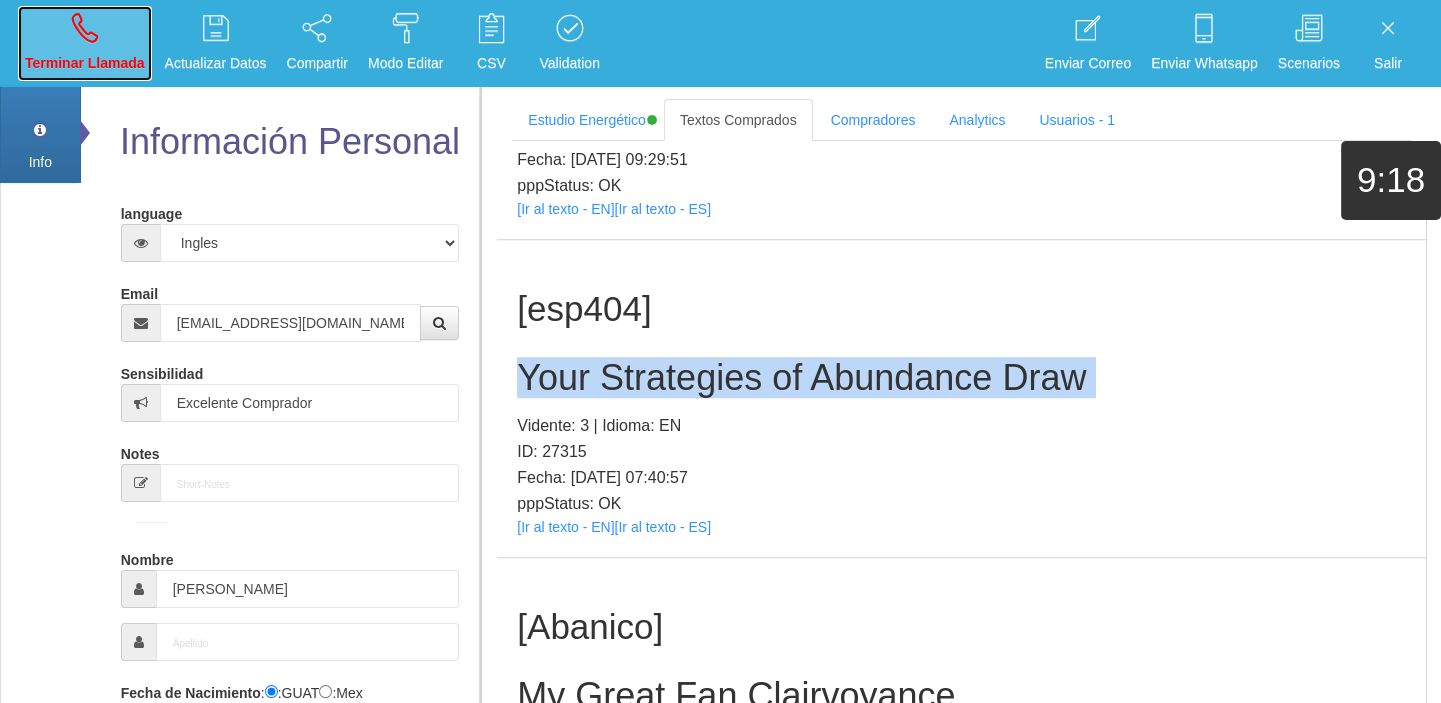 click on "Terminar Llamada" at bounding box center [85, 43] 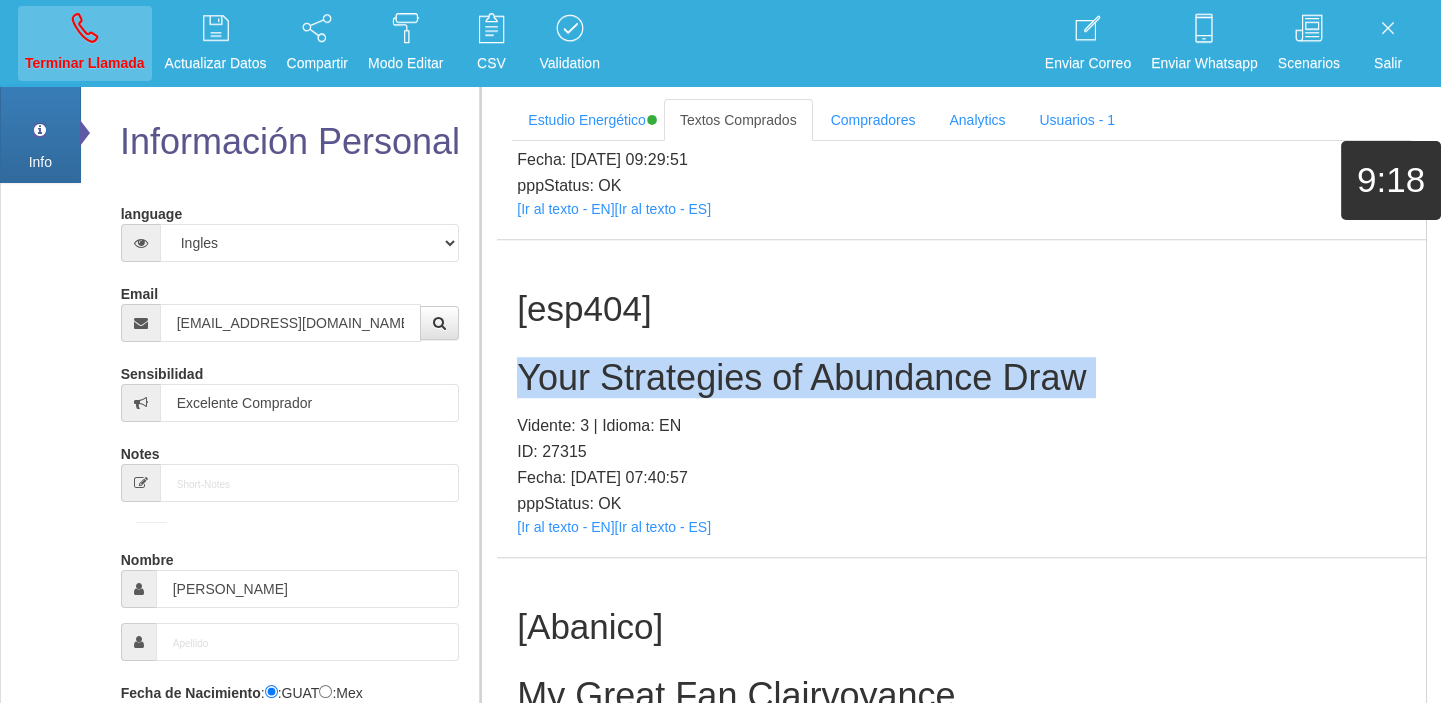 type 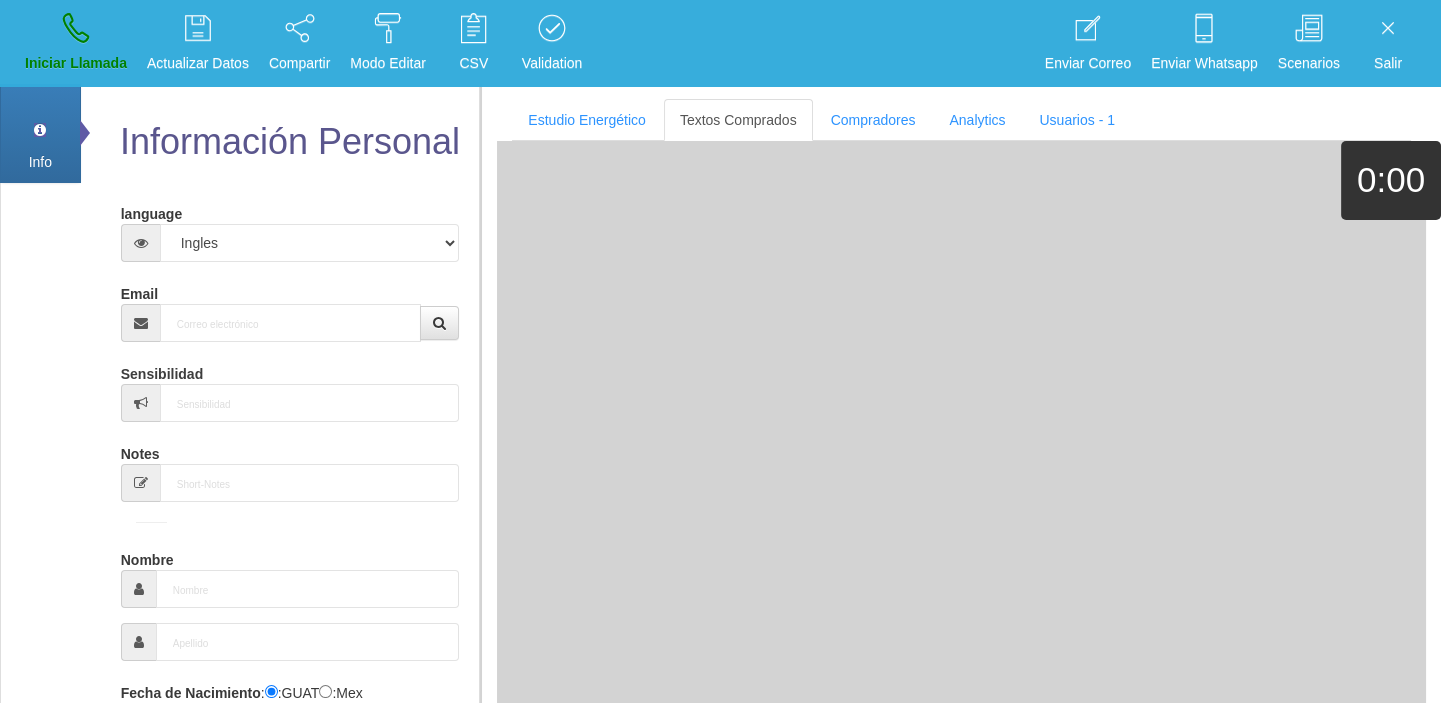 scroll, scrollTop: 0, scrollLeft: 0, axis: both 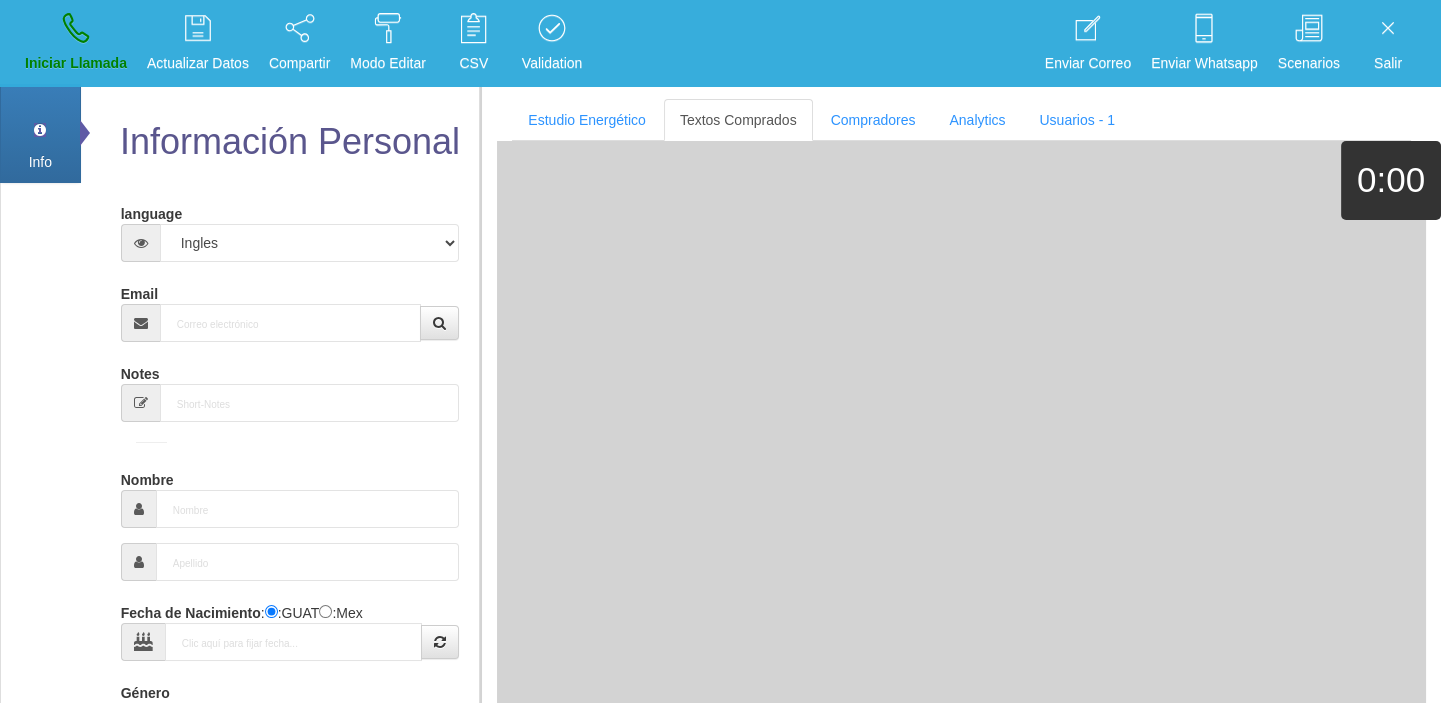 click on "language Español Portugues [PERSON_NAME]
Email
Sensibilidad
Notes
Comprador de lotería
Nombre
Fecha de Nacimiento :  :GUAT  :Mex
Género
-seleccionar-
Masculino
Femenino
Teléfono
[GEOGRAPHIC_DATA] +1 [GEOGRAPHIC_DATA] +44 [GEOGRAPHIC_DATA] (‫[GEOGRAPHIC_DATA]‬‎) +93 [GEOGRAPHIC_DATA] ([GEOGRAPHIC_DATA]) +355 +213 [US_STATE] +1684 +54" at bounding box center [290, 657] 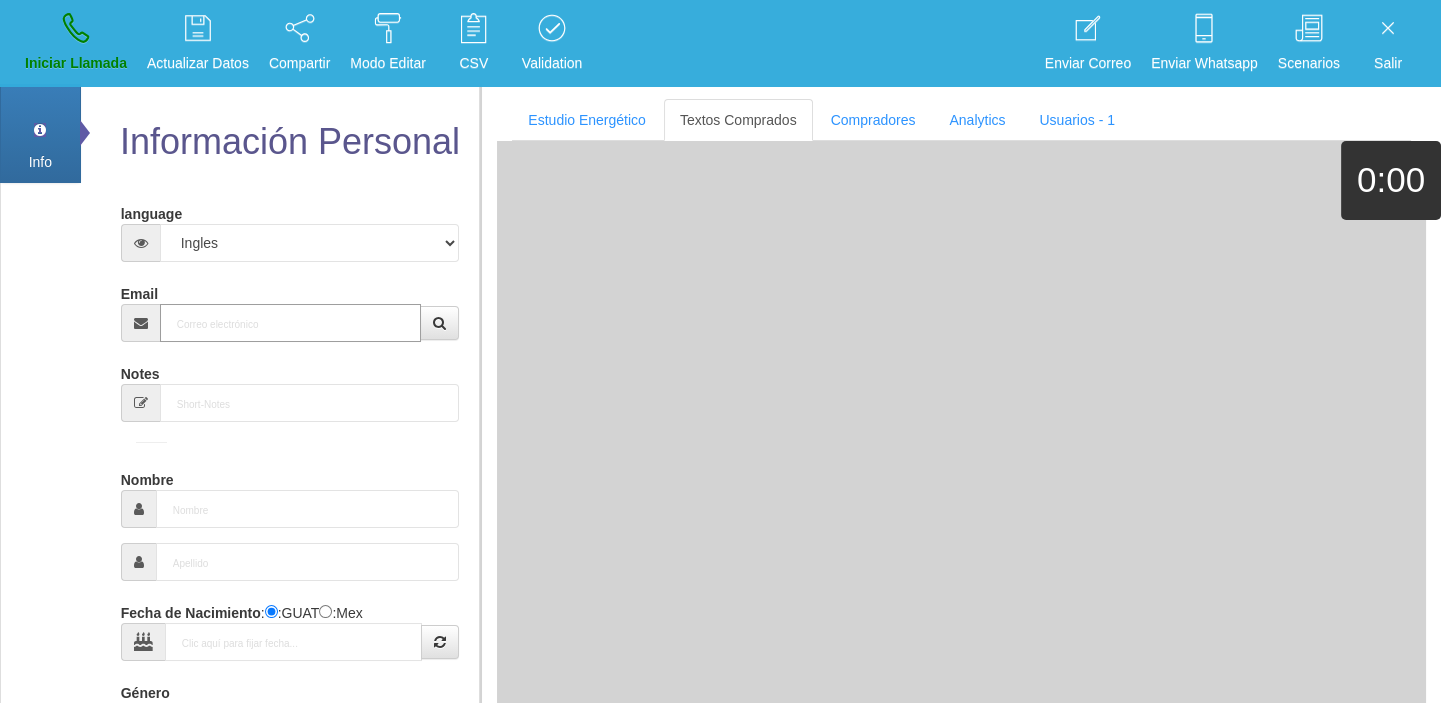 click on "Email" at bounding box center [291, 323] 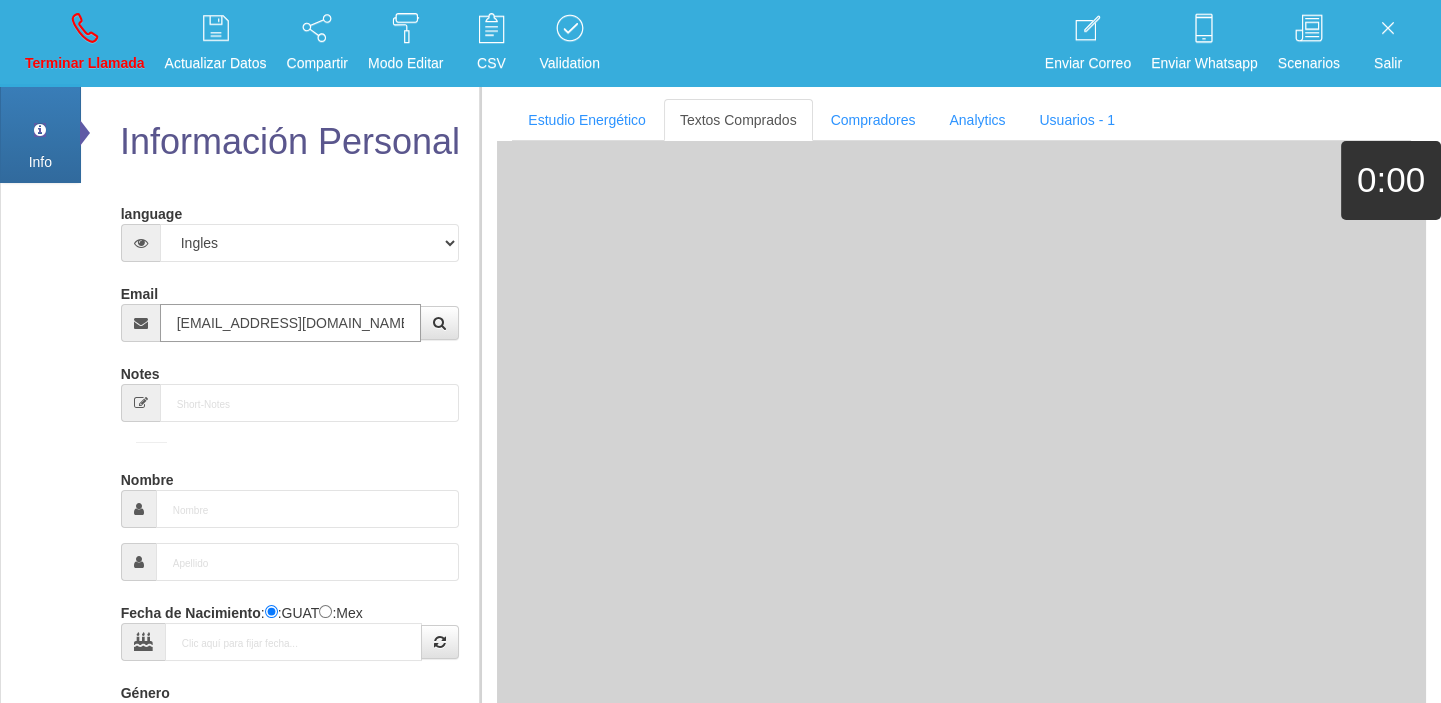 type on "[EMAIL_ADDRESS][DOMAIN_NAME]" 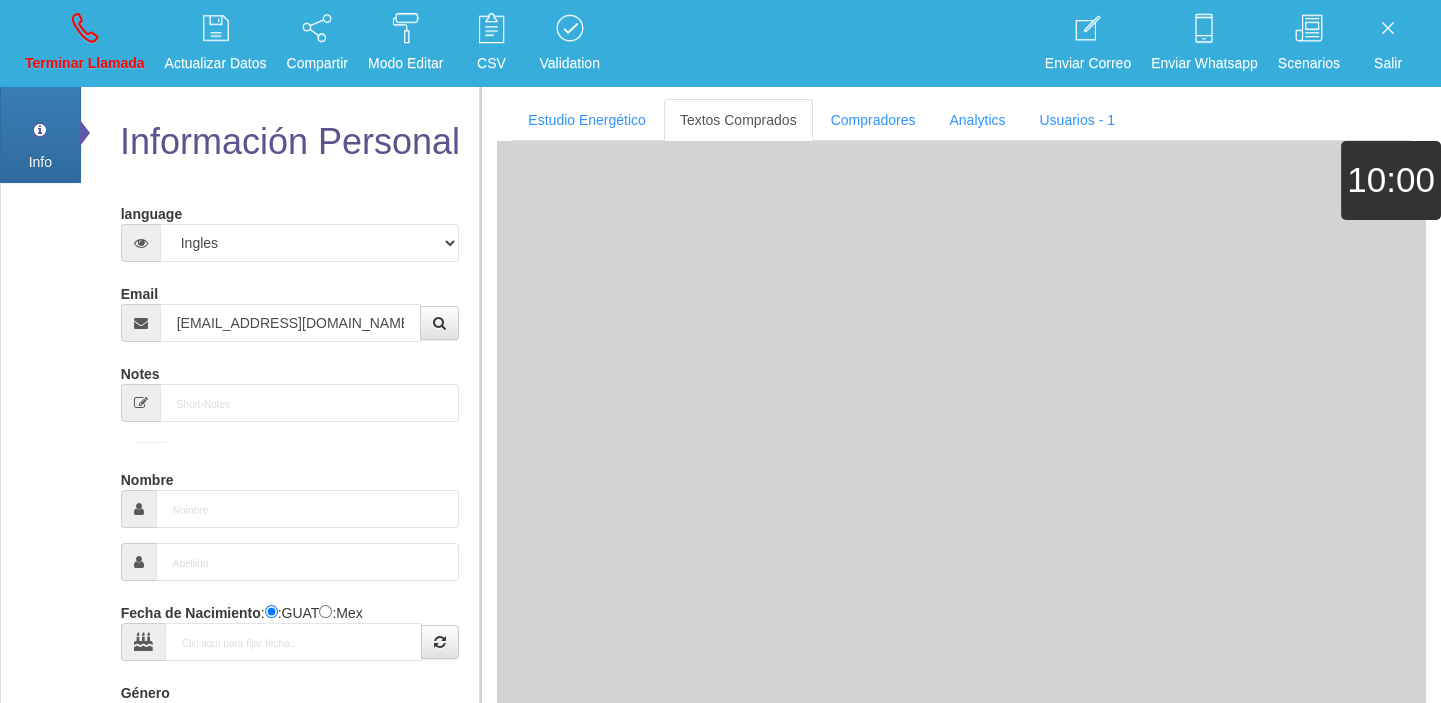 type on "[DATE]" 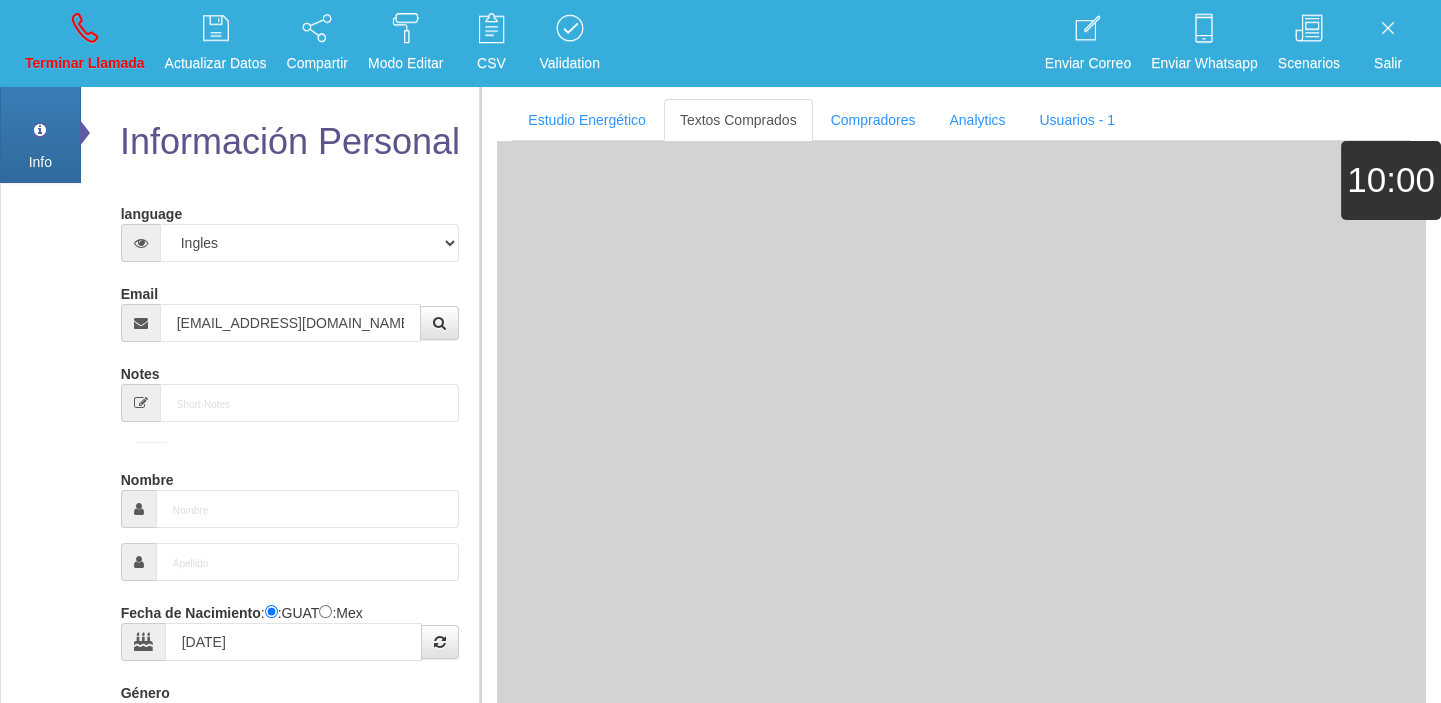 type on "Comprador bajo" 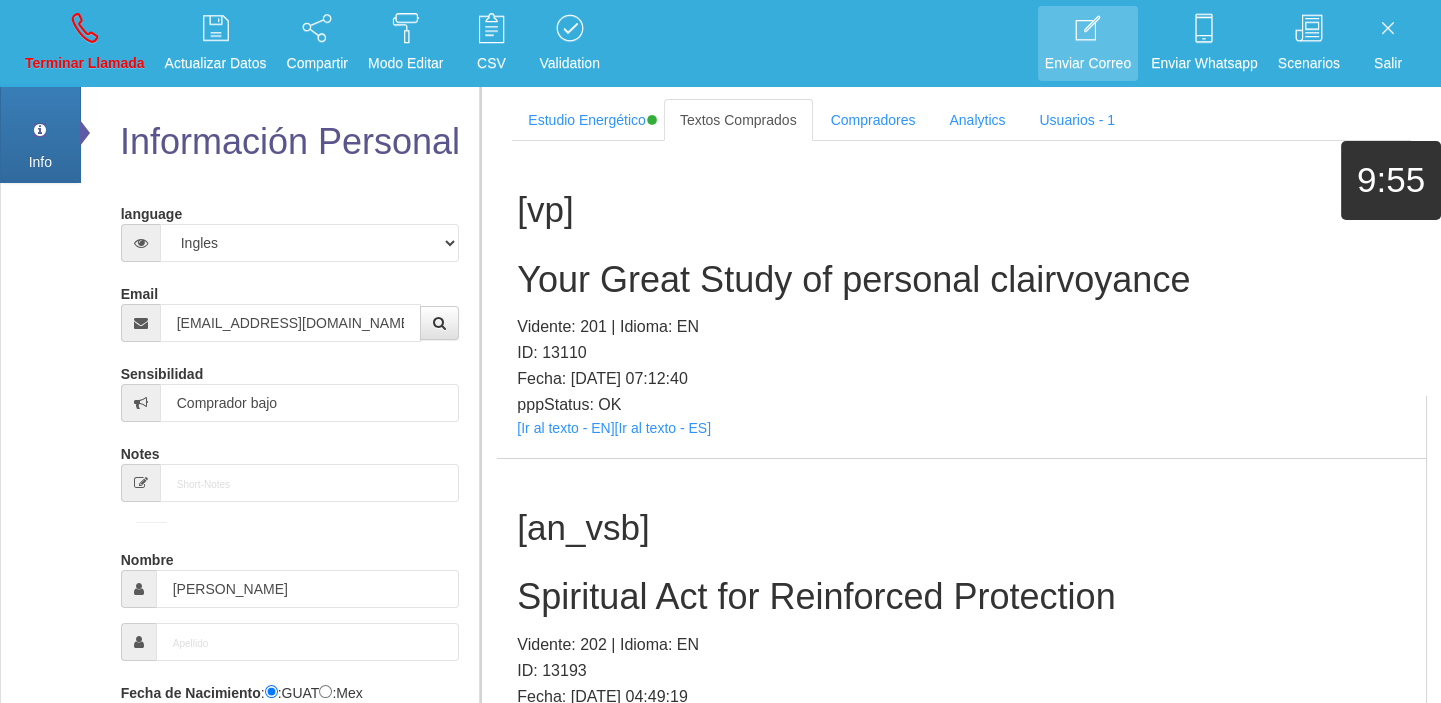 scroll, scrollTop: 598, scrollLeft: 0, axis: vertical 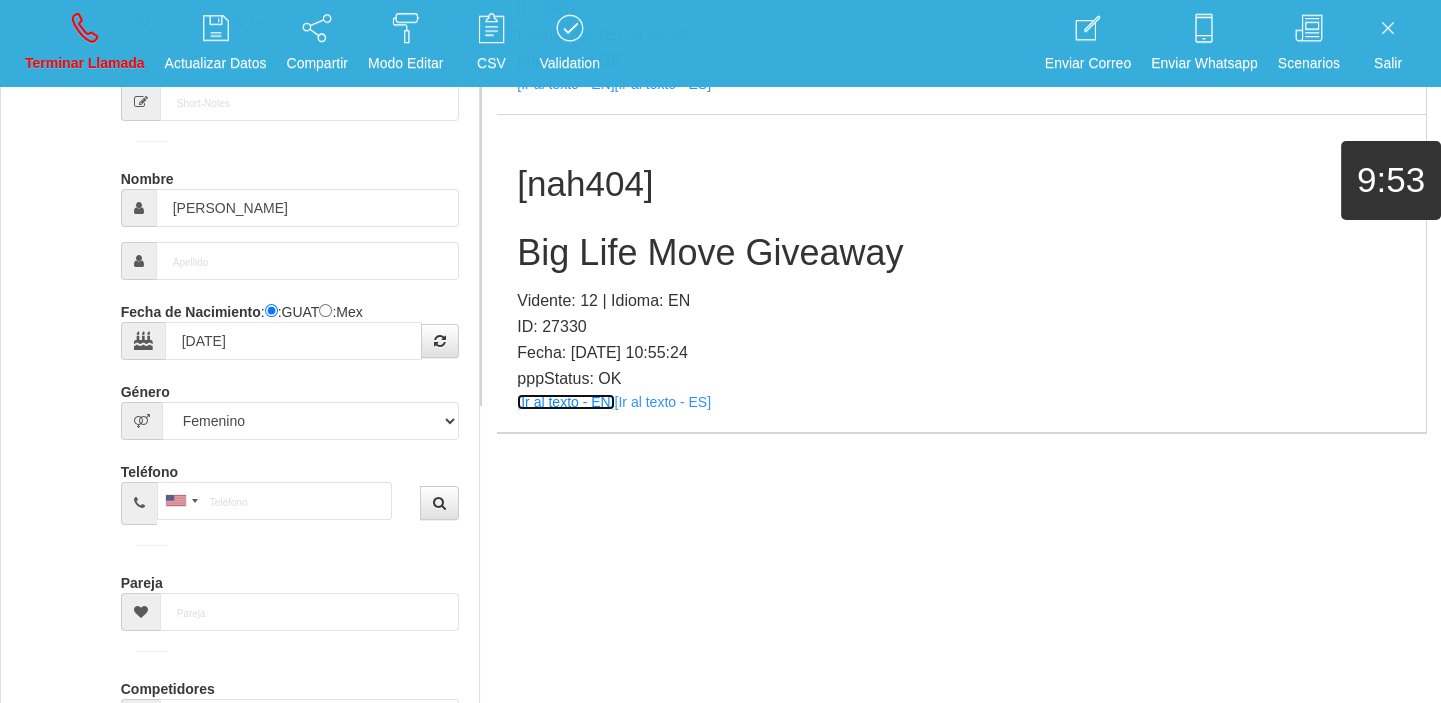 click on "[Ir al texto - EN]" at bounding box center (565, 402) 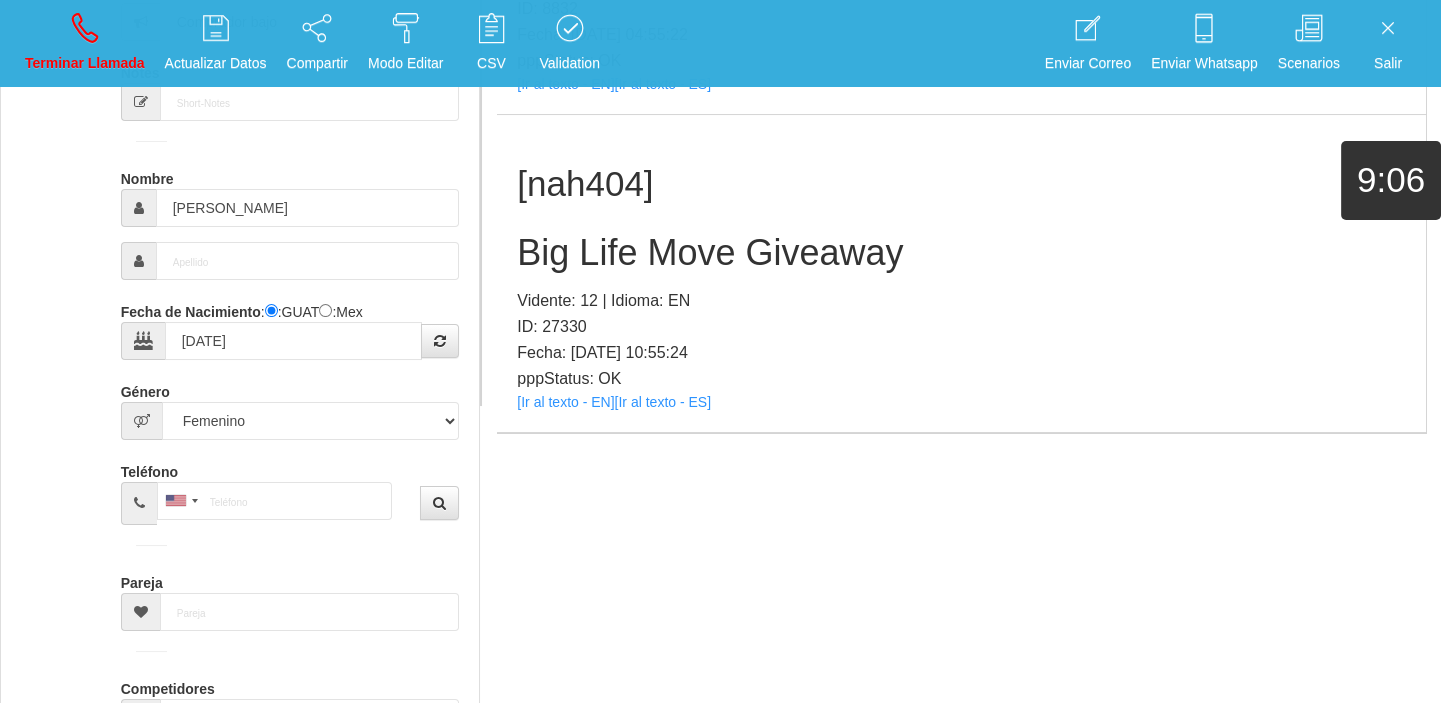 click on "Vidente: 12 | Idioma: EN" at bounding box center [961, 301] 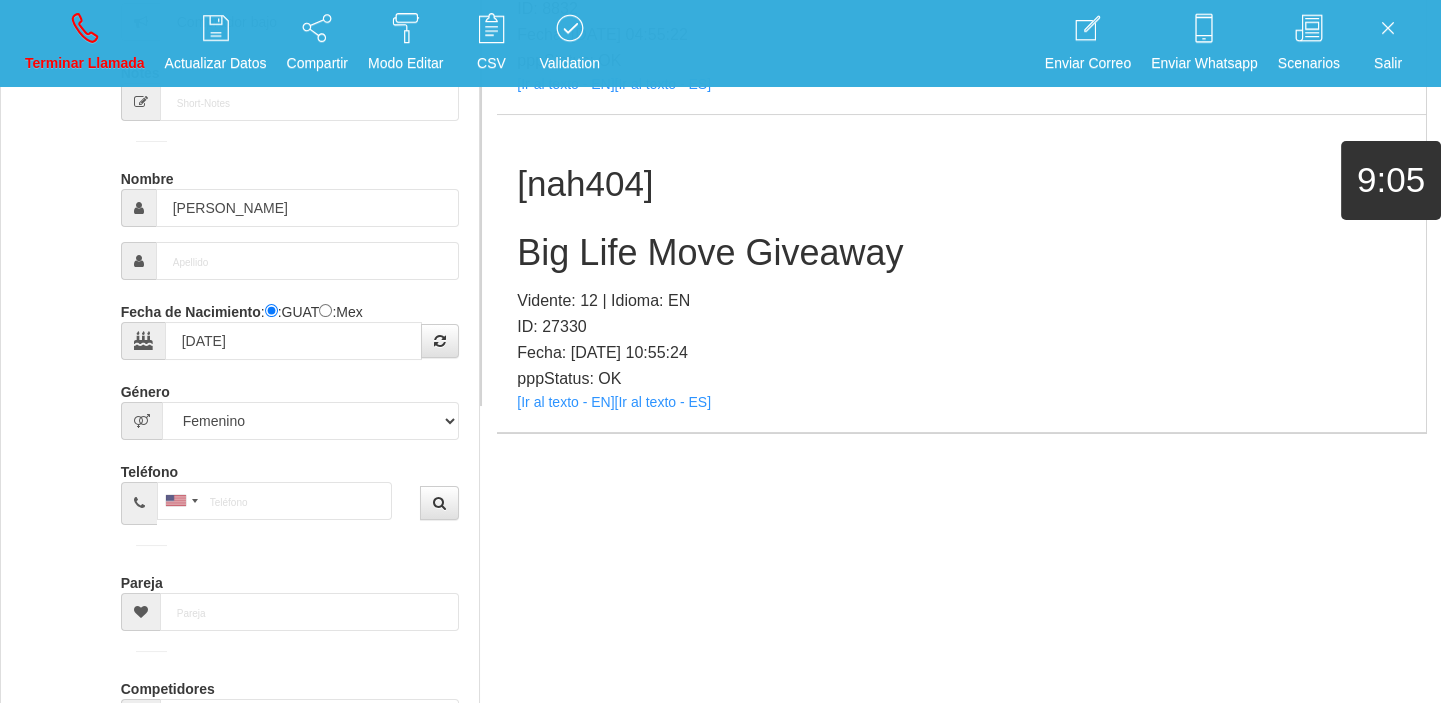 click on "Vidente: 12 | Idioma: EN" at bounding box center [961, 301] 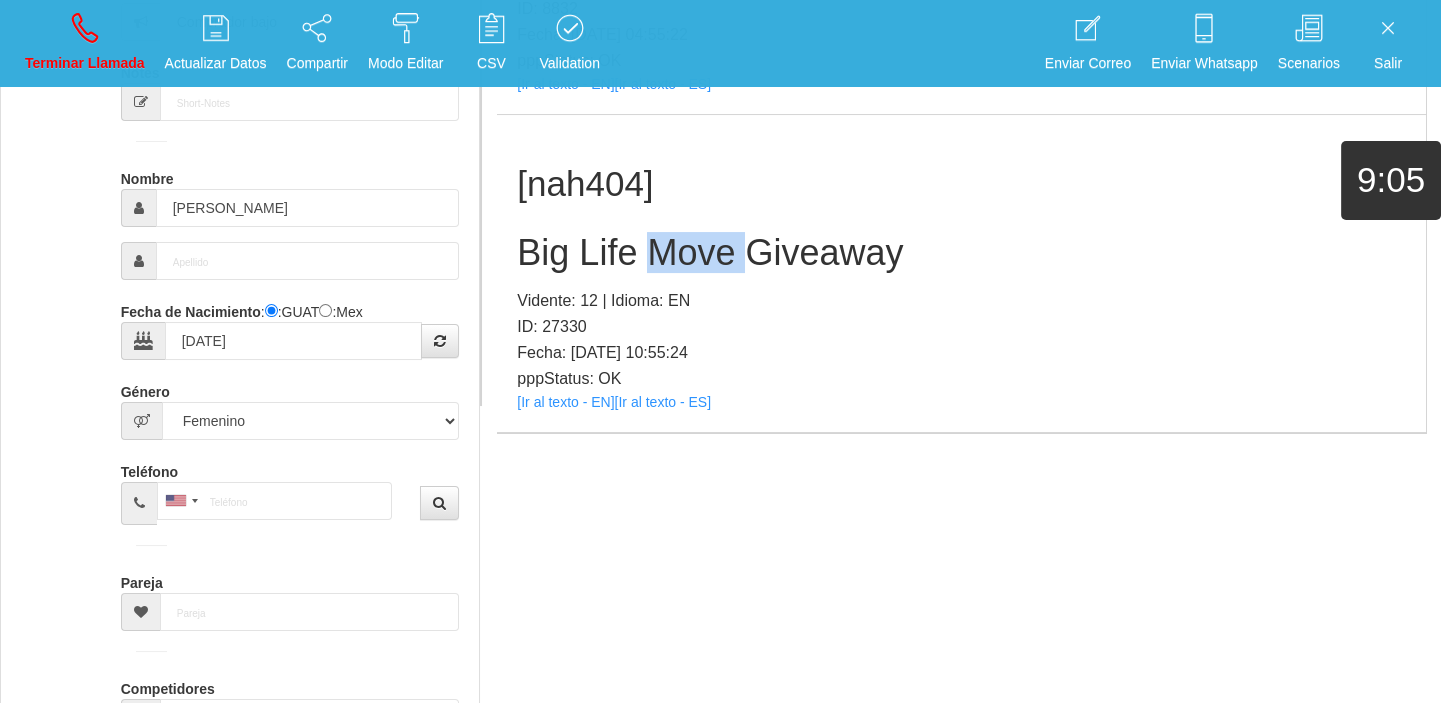 click on "Big Life Move Giveaway" at bounding box center (961, 253) 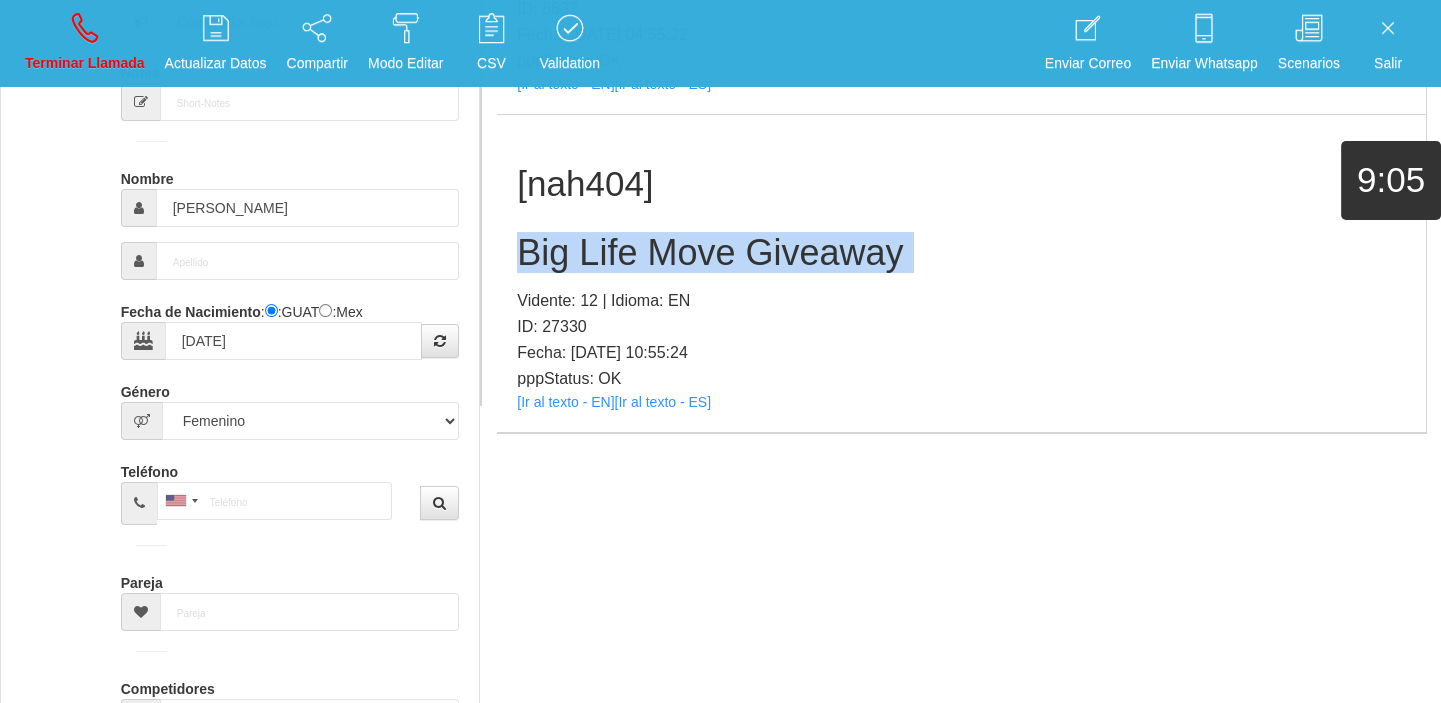 click on "Big Life Move Giveaway" at bounding box center (961, 253) 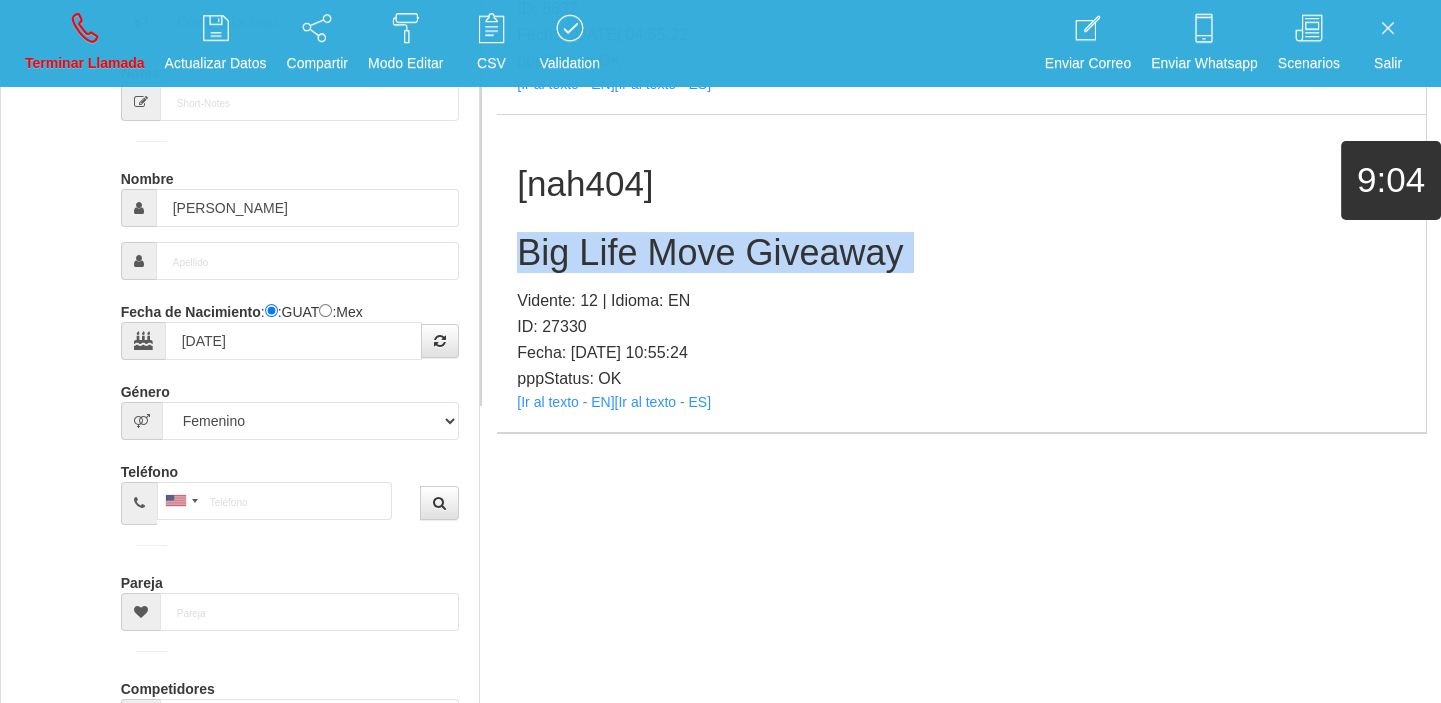 copy on "Big Life Move Giveaway" 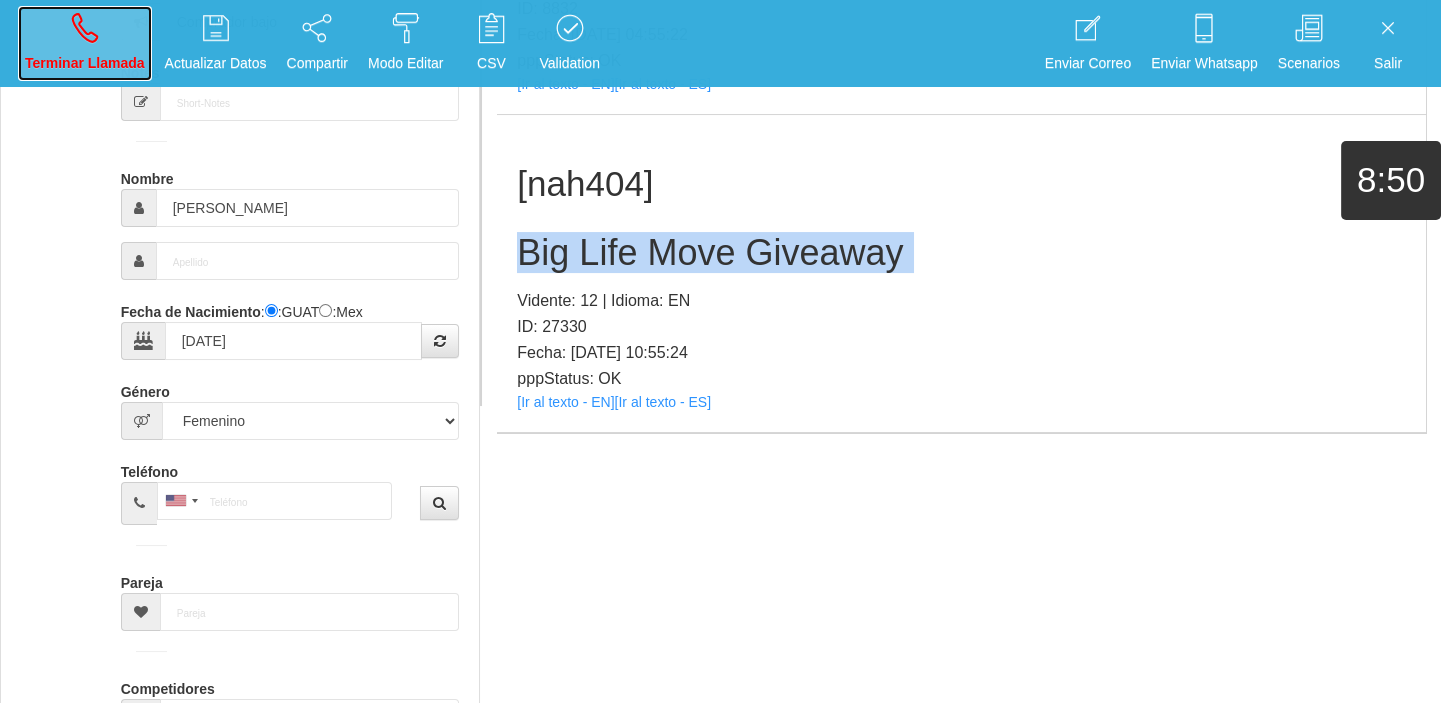 click on "Terminar Llamada" at bounding box center (85, 43) 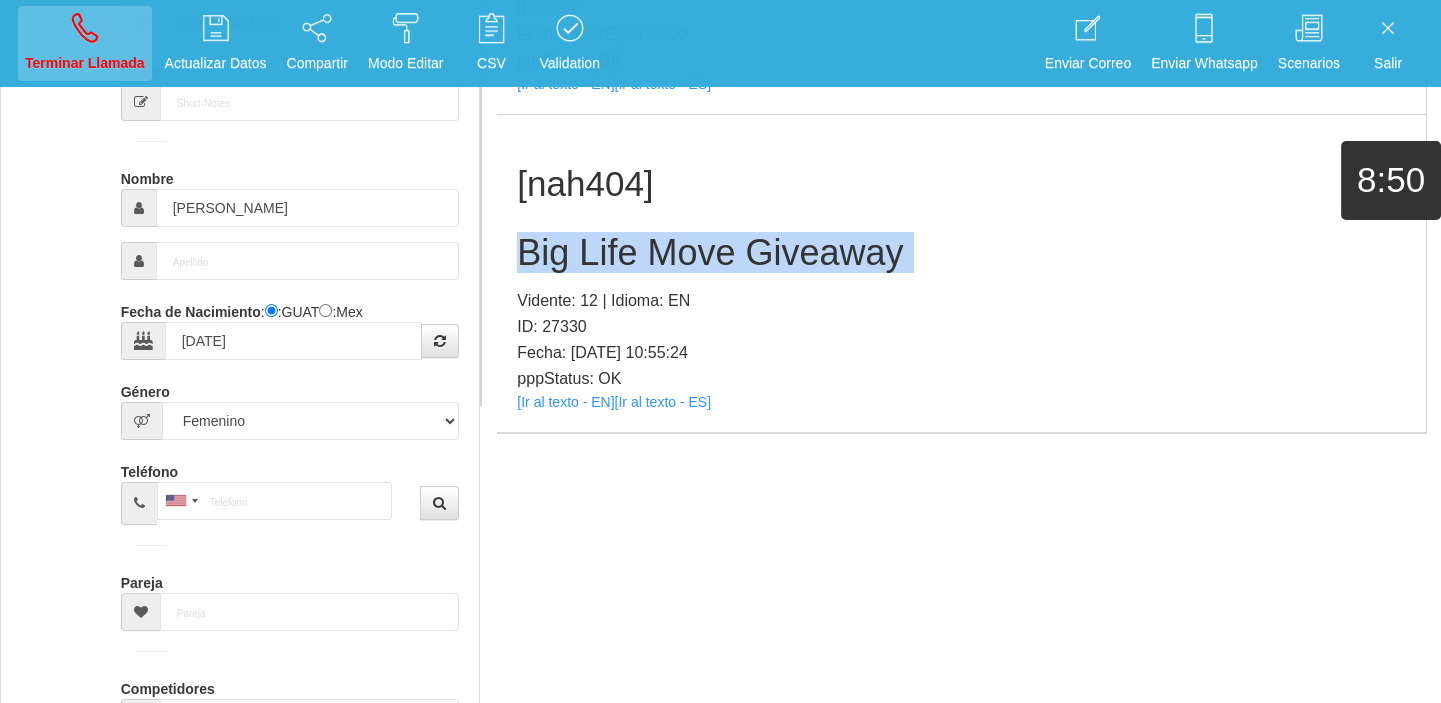 type 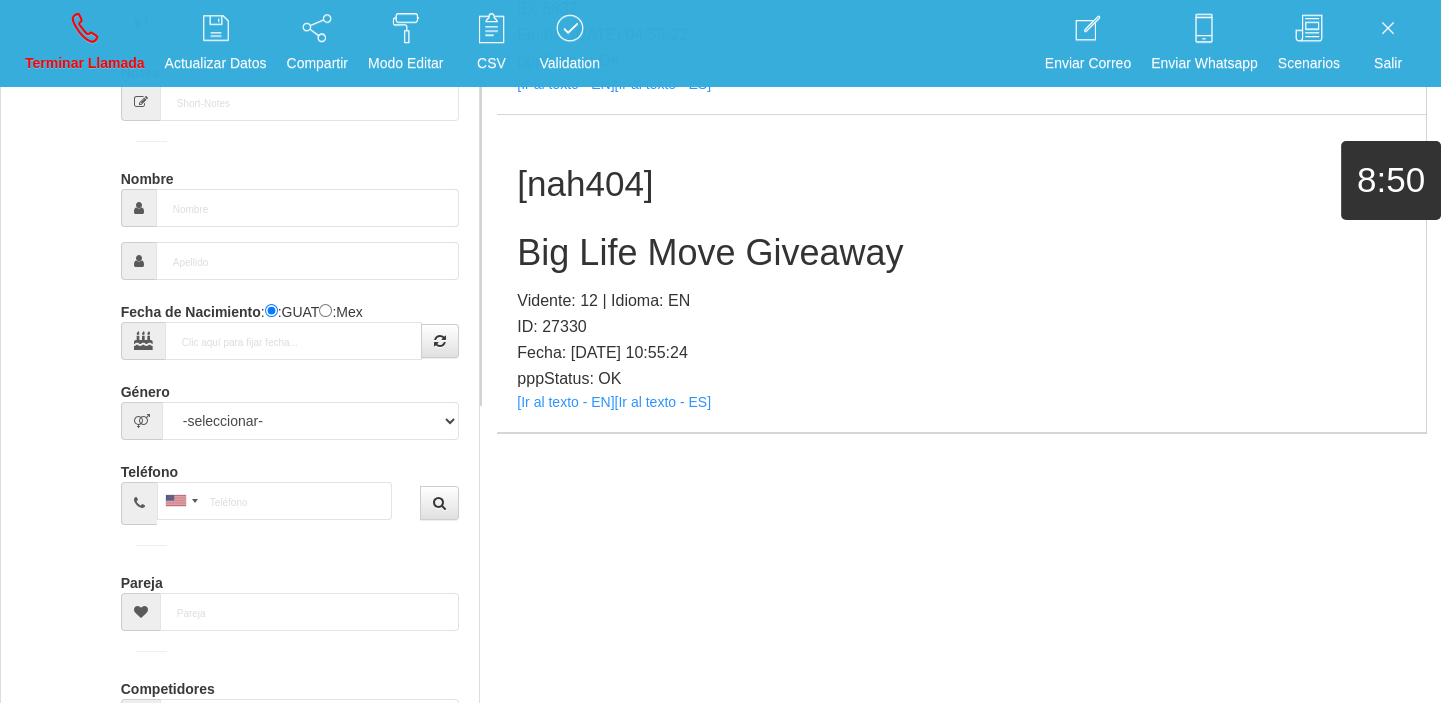 scroll, scrollTop: 0, scrollLeft: 0, axis: both 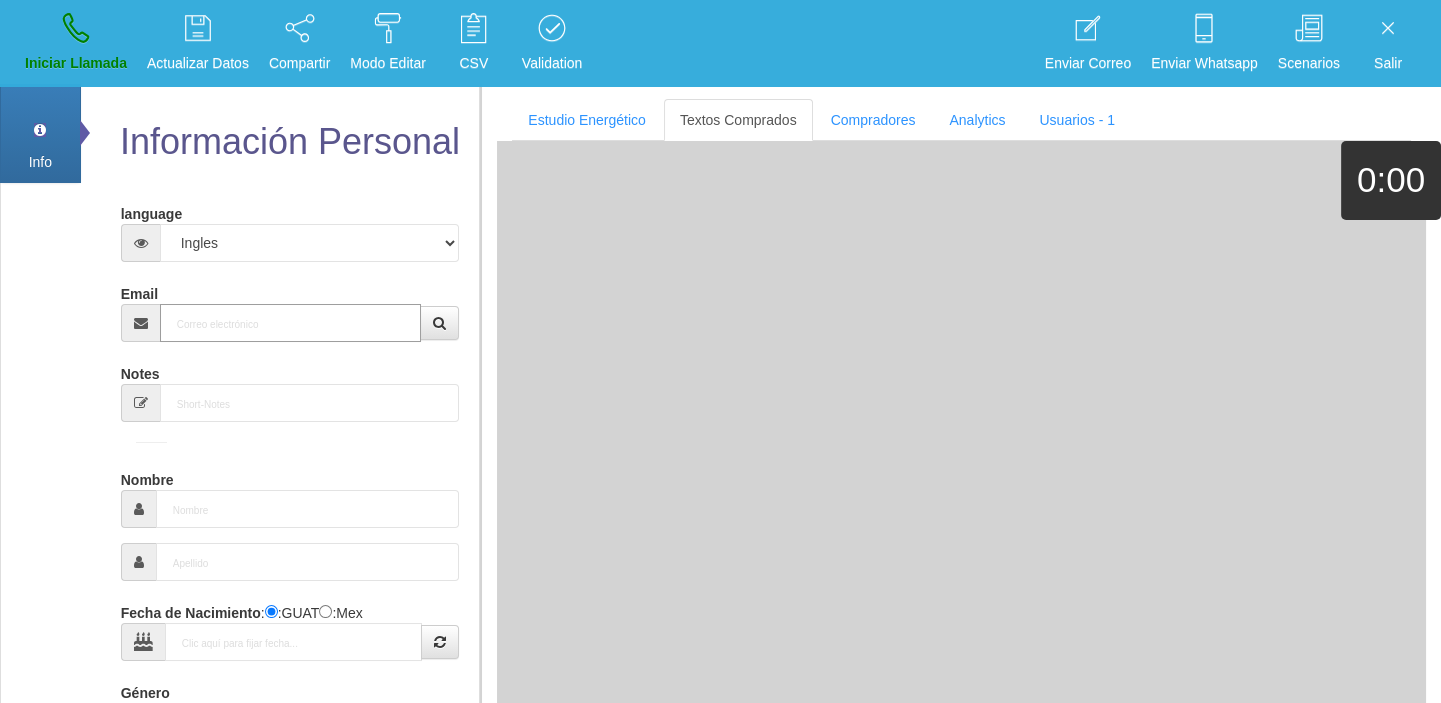 click on "Email" at bounding box center [291, 323] 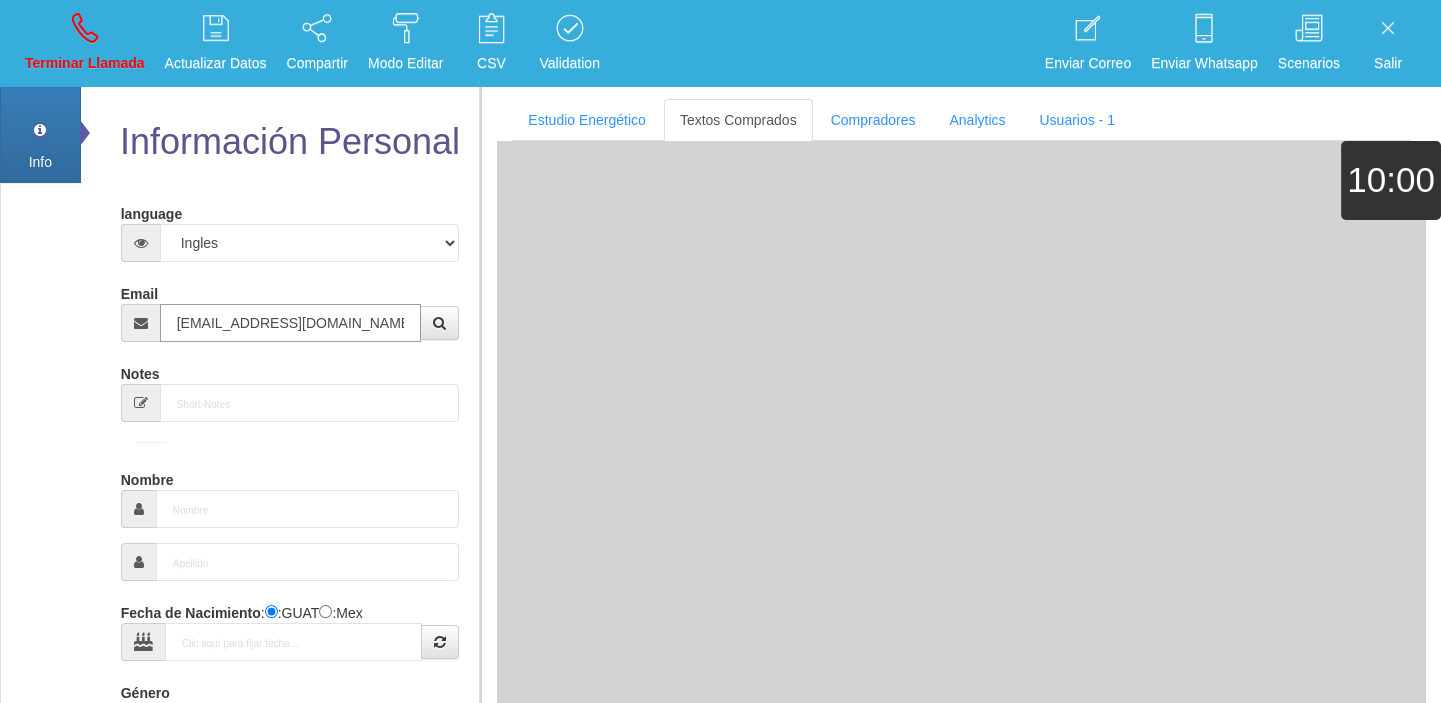 type on "[DATE]" 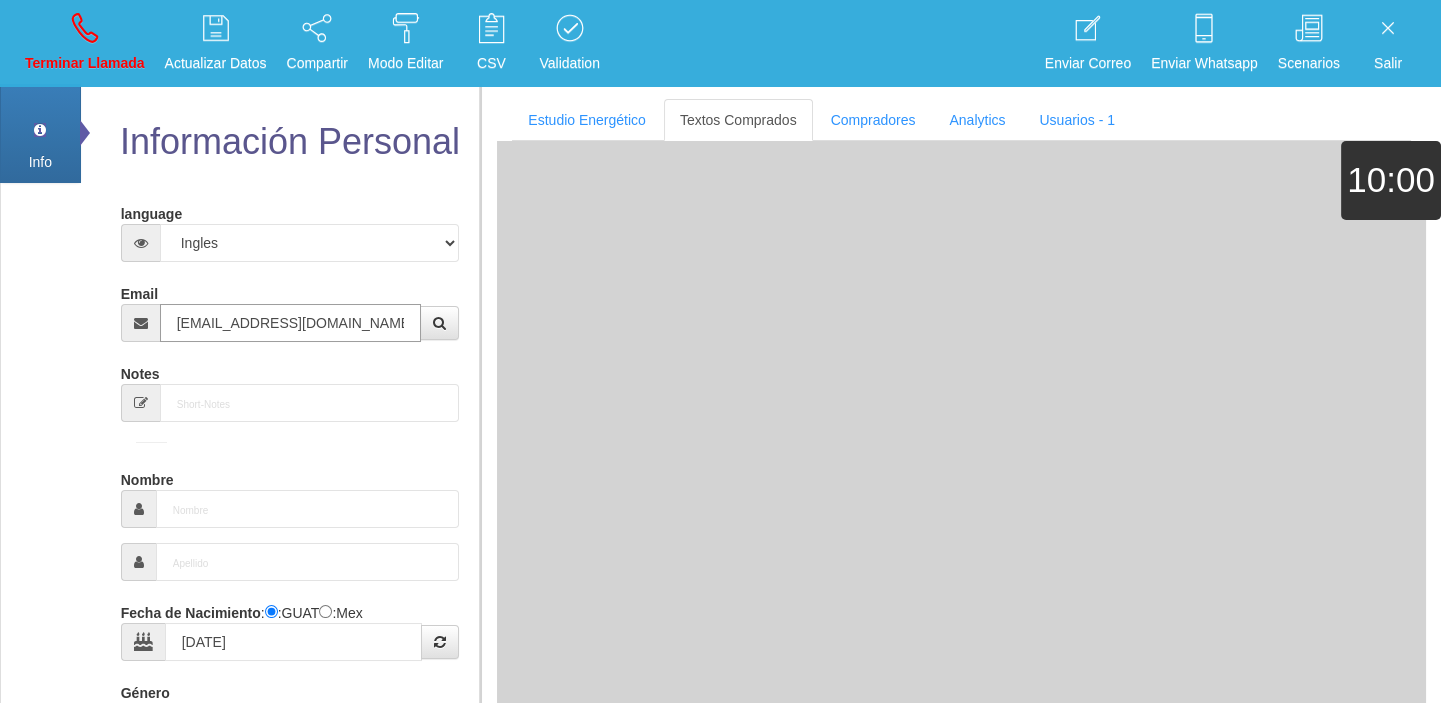 type on "Comprador bajo" 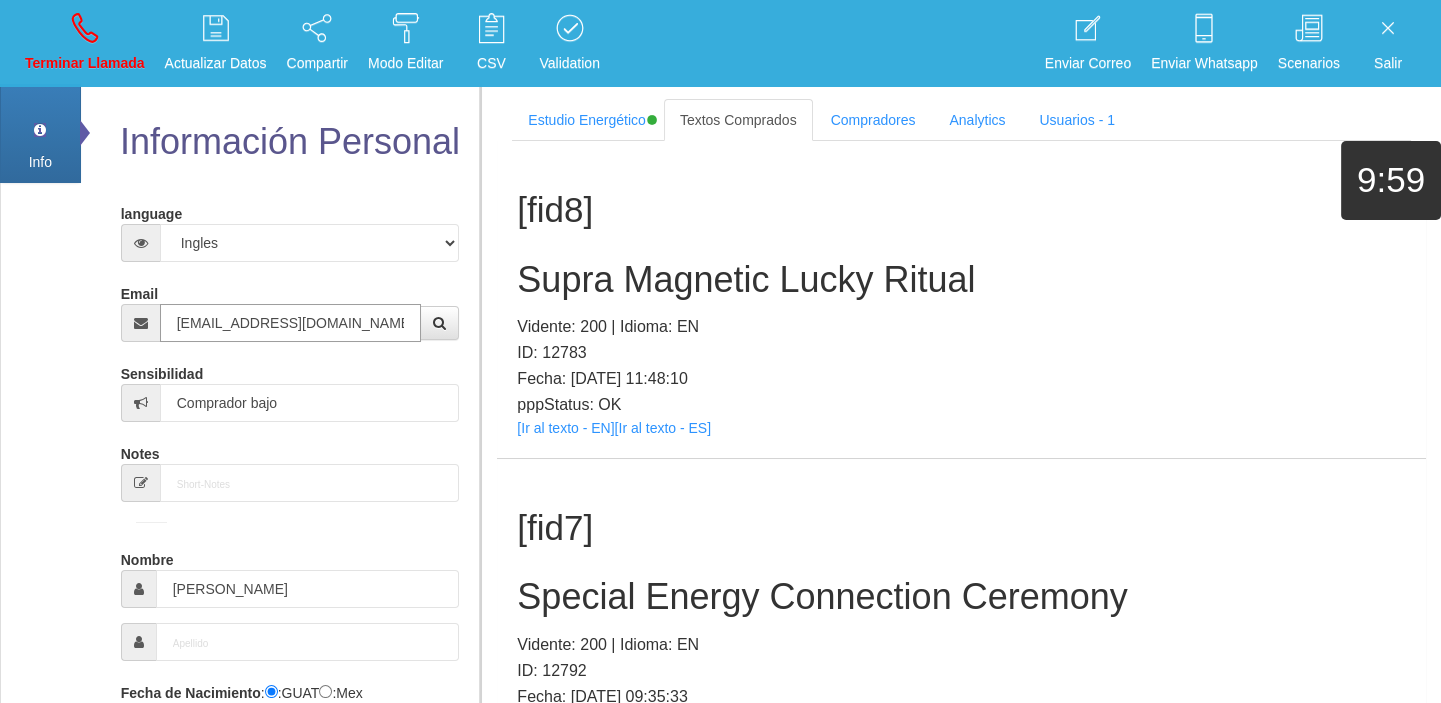 type on "[EMAIL_ADDRESS][DOMAIN_NAME]" 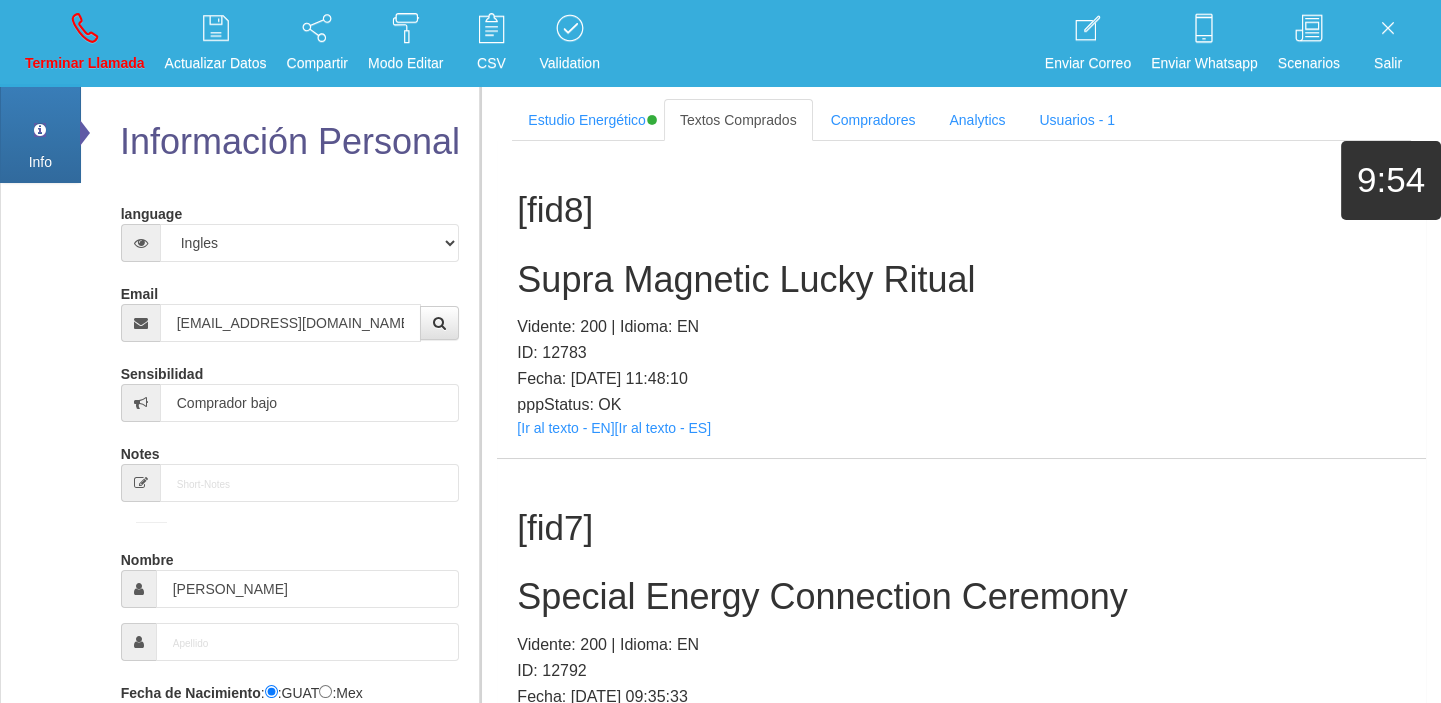 click on "pppStatus: OK" at bounding box center (961, 405) 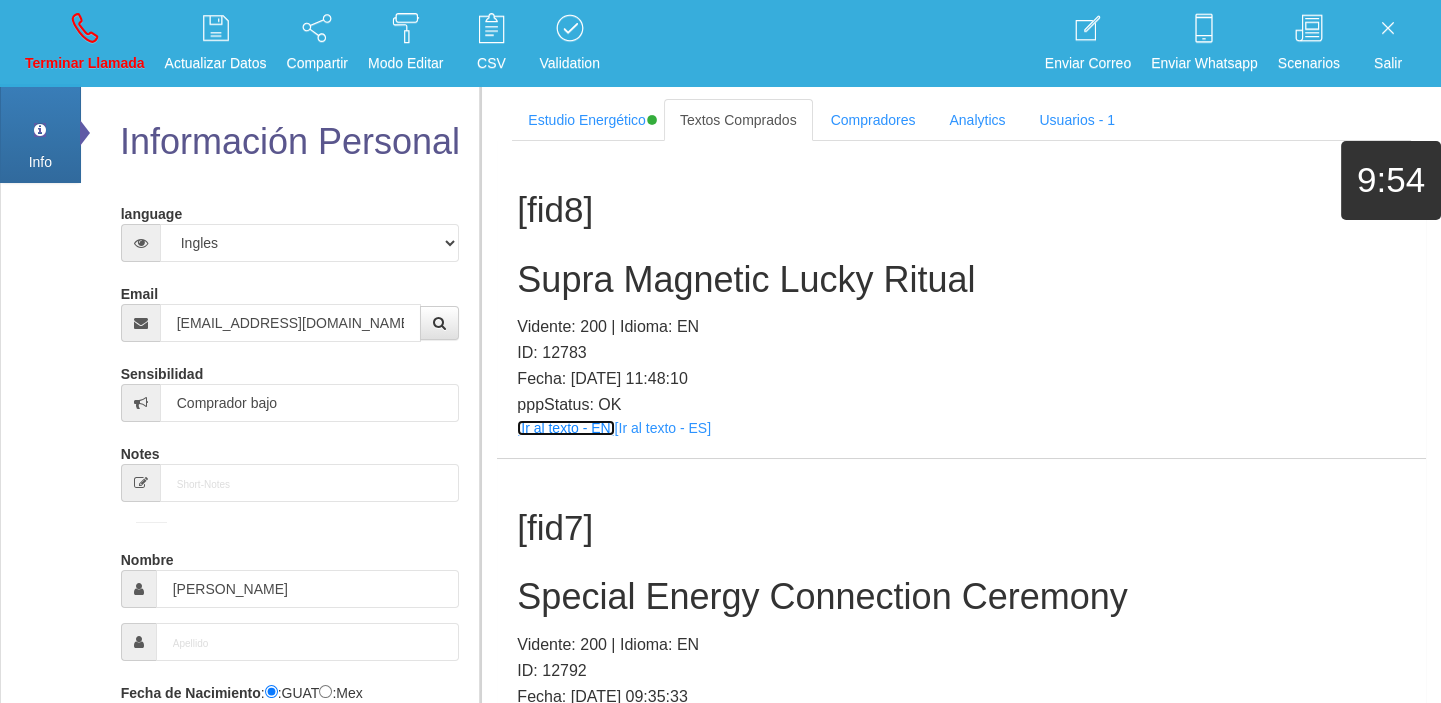 click on "[Ir al texto - EN]" at bounding box center (565, 428) 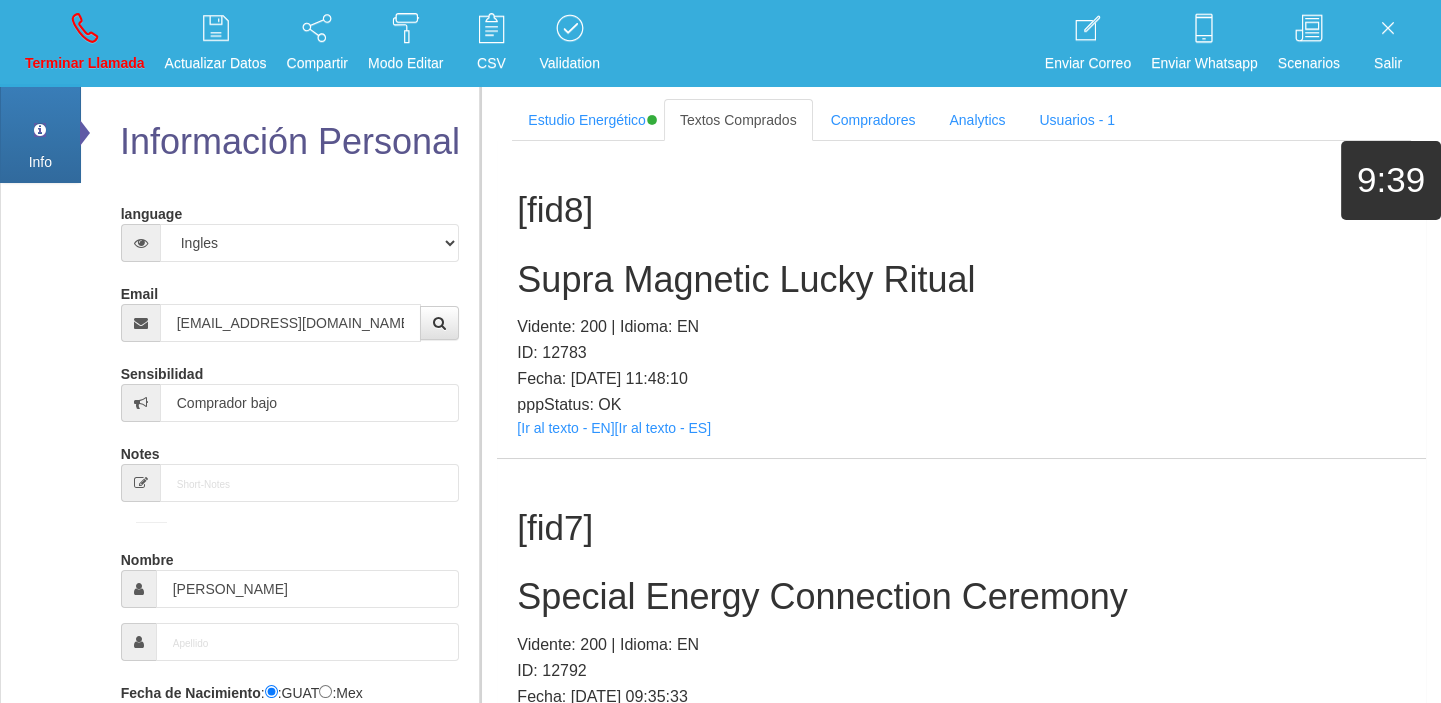 click on "Supra Magnetic Lucky Ritual" at bounding box center (961, 280) 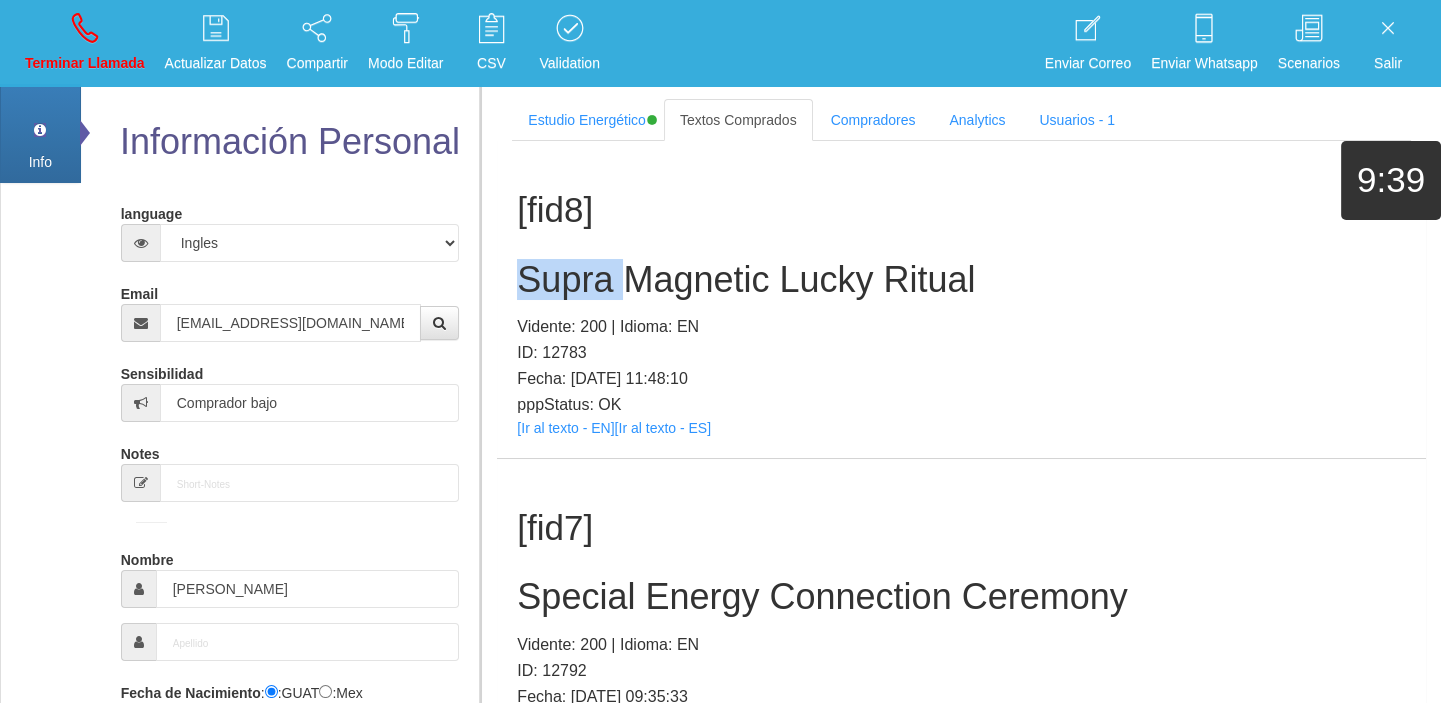 click on "Supra Magnetic Lucky Ritual" at bounding box center [961, 280] 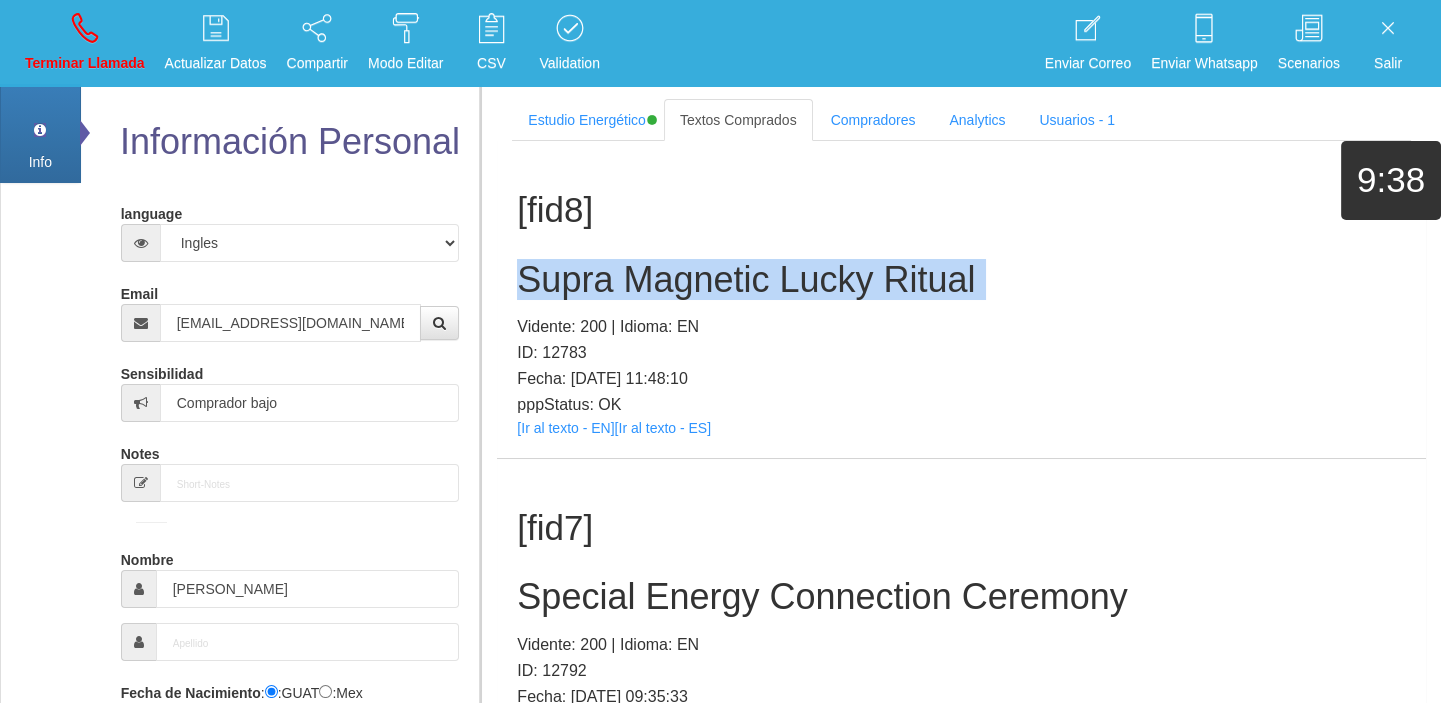 click on "Supra Magnetic Lucky Ritual" at bounding box center [961, 280] 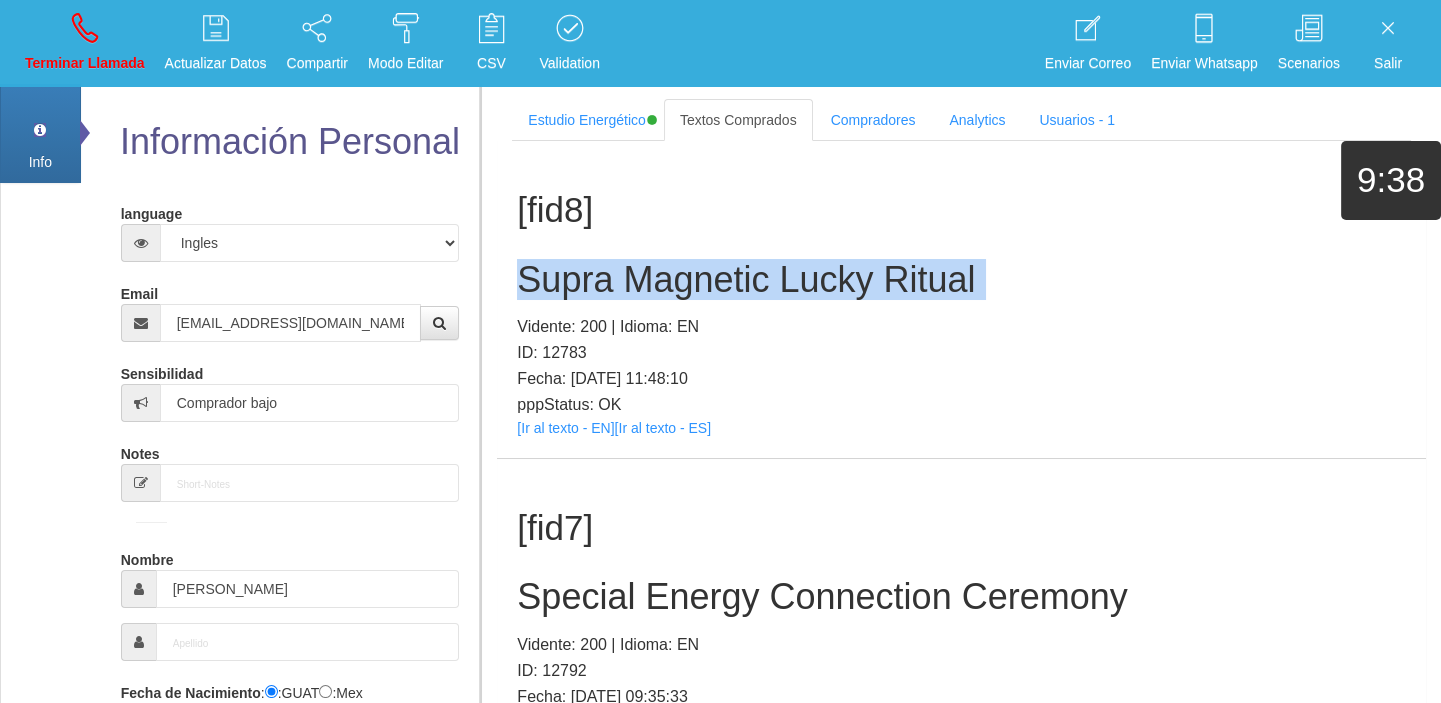 copy on "Supra Magnetic Lucky Ritual" 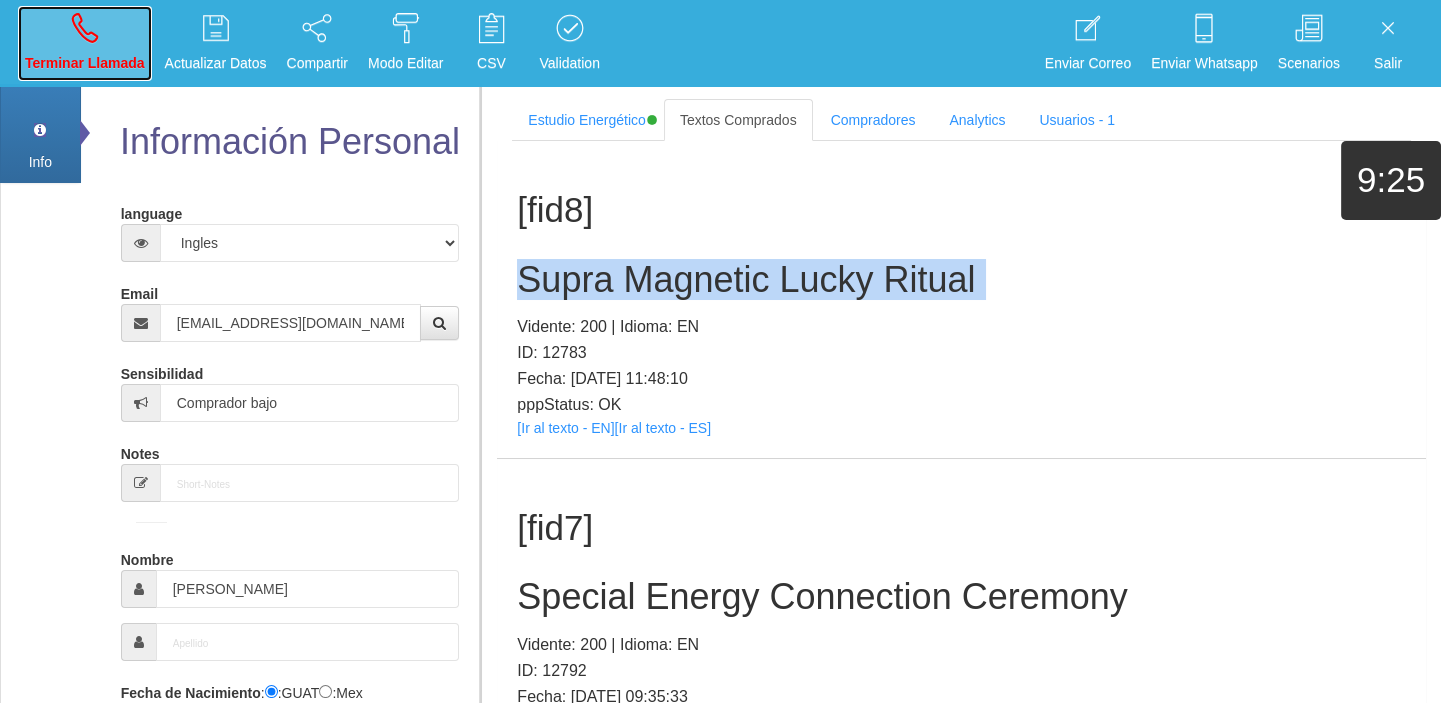 drag, startPoint x: 70, startPoint y: 36, endPoint x: 142, endPoint y: 148, distance: 133.14653 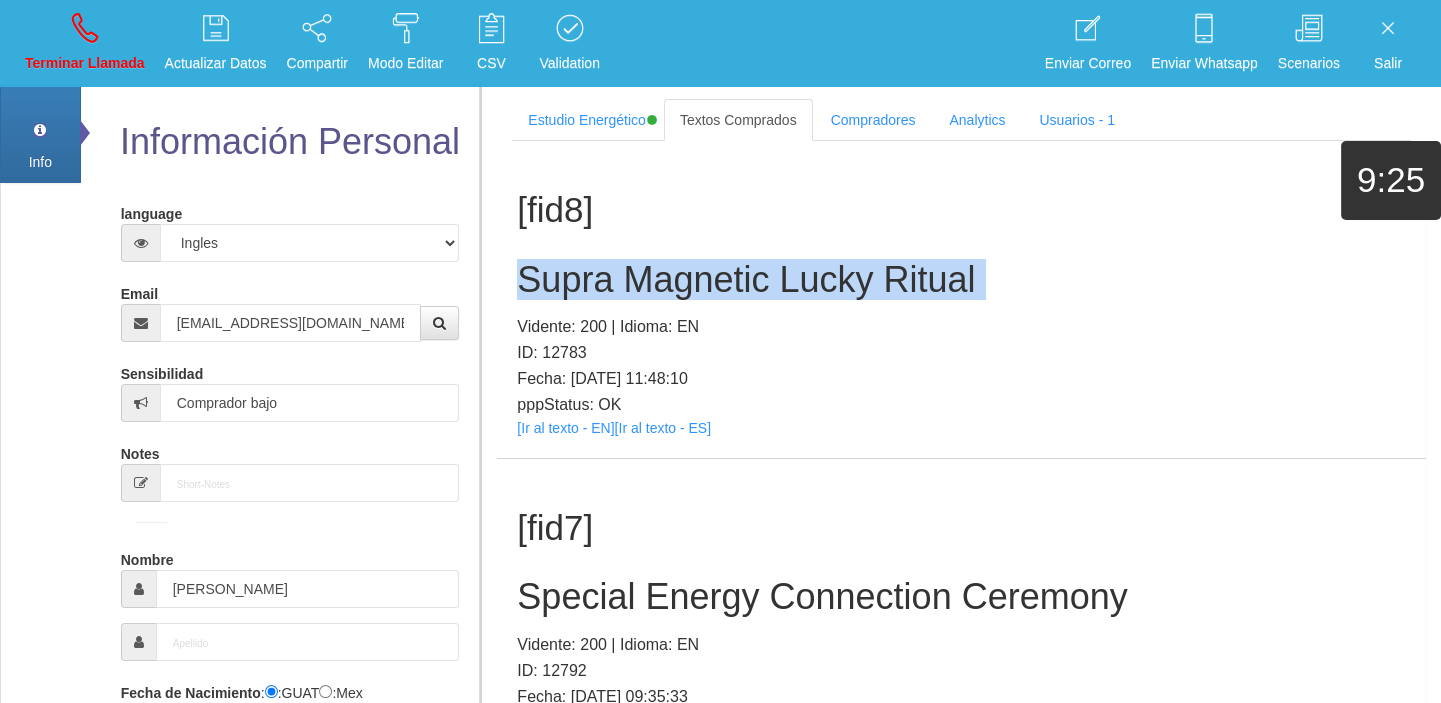 type 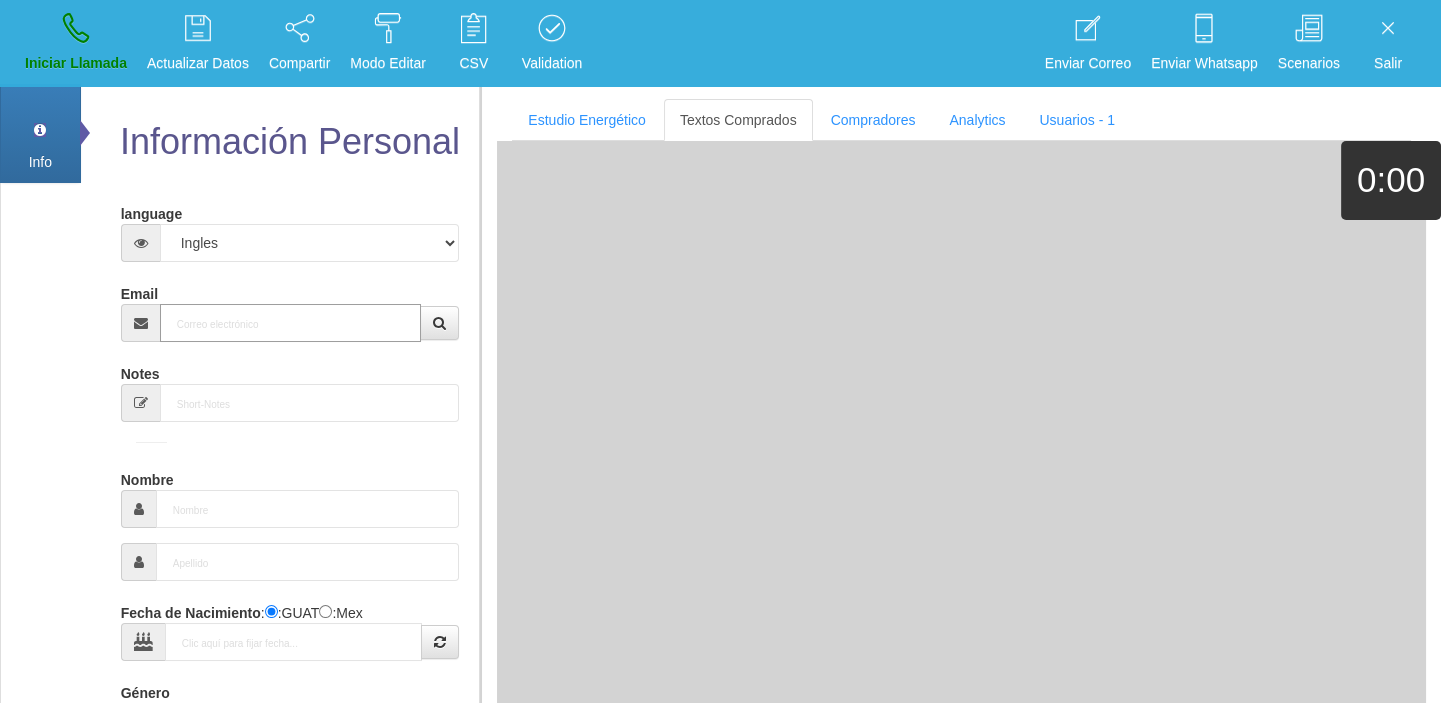 click on "Email" at bounding box center (291, 323) 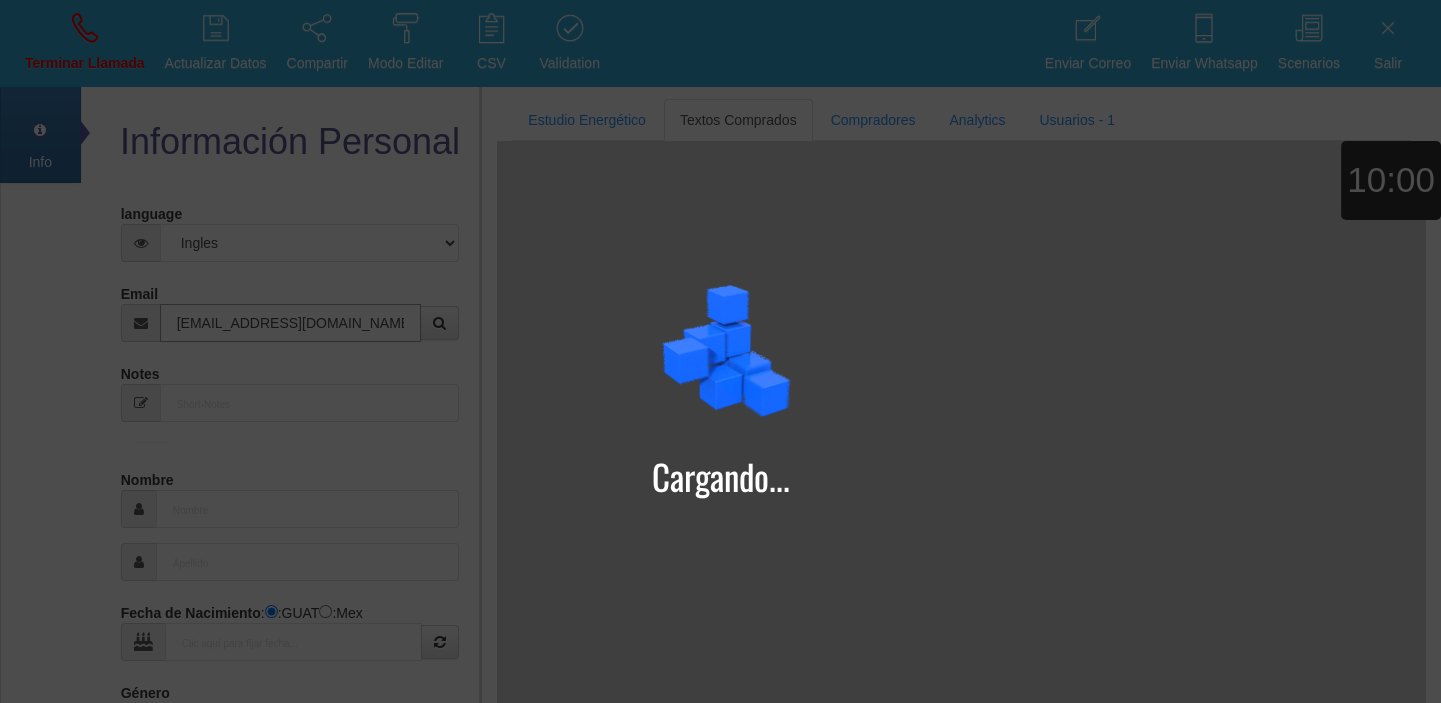 type on "[EMAIL_ADDRESS][DOMAIN_NAME]" 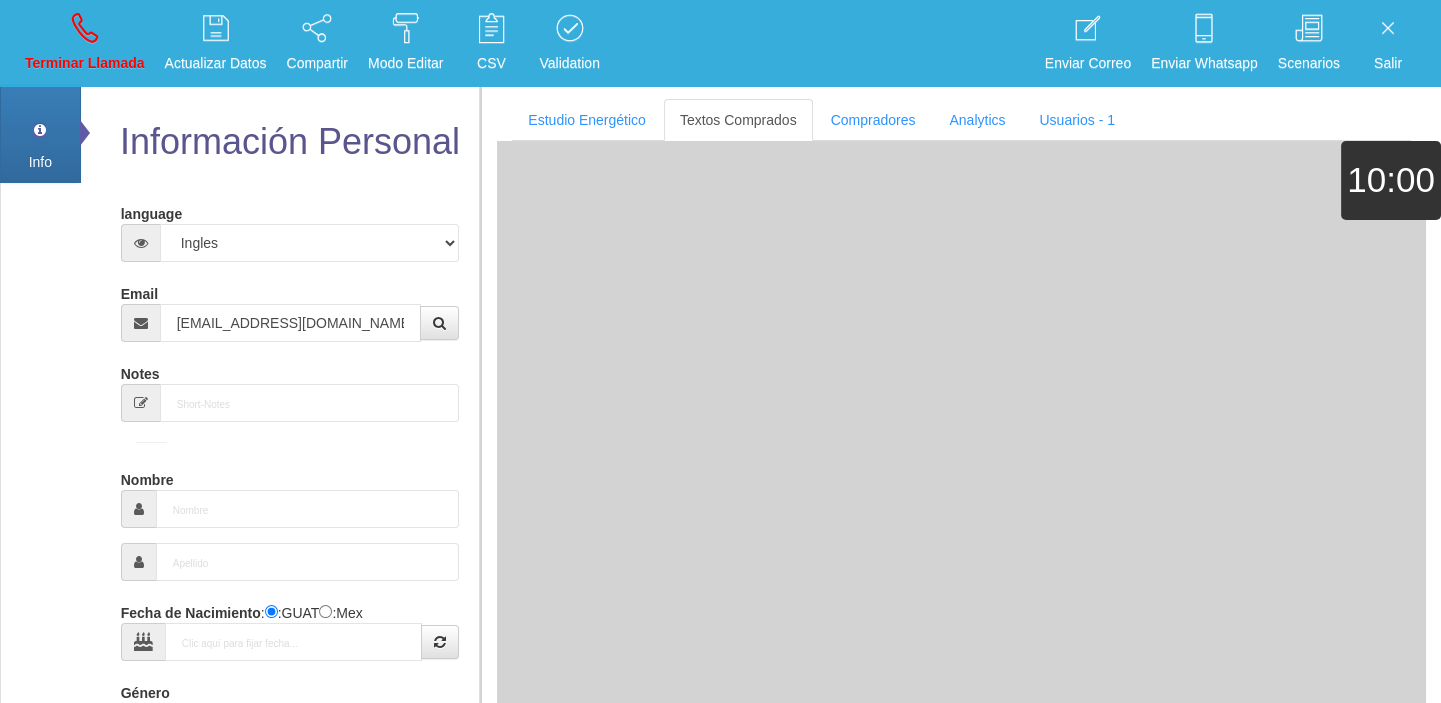 type on "[DATE]" 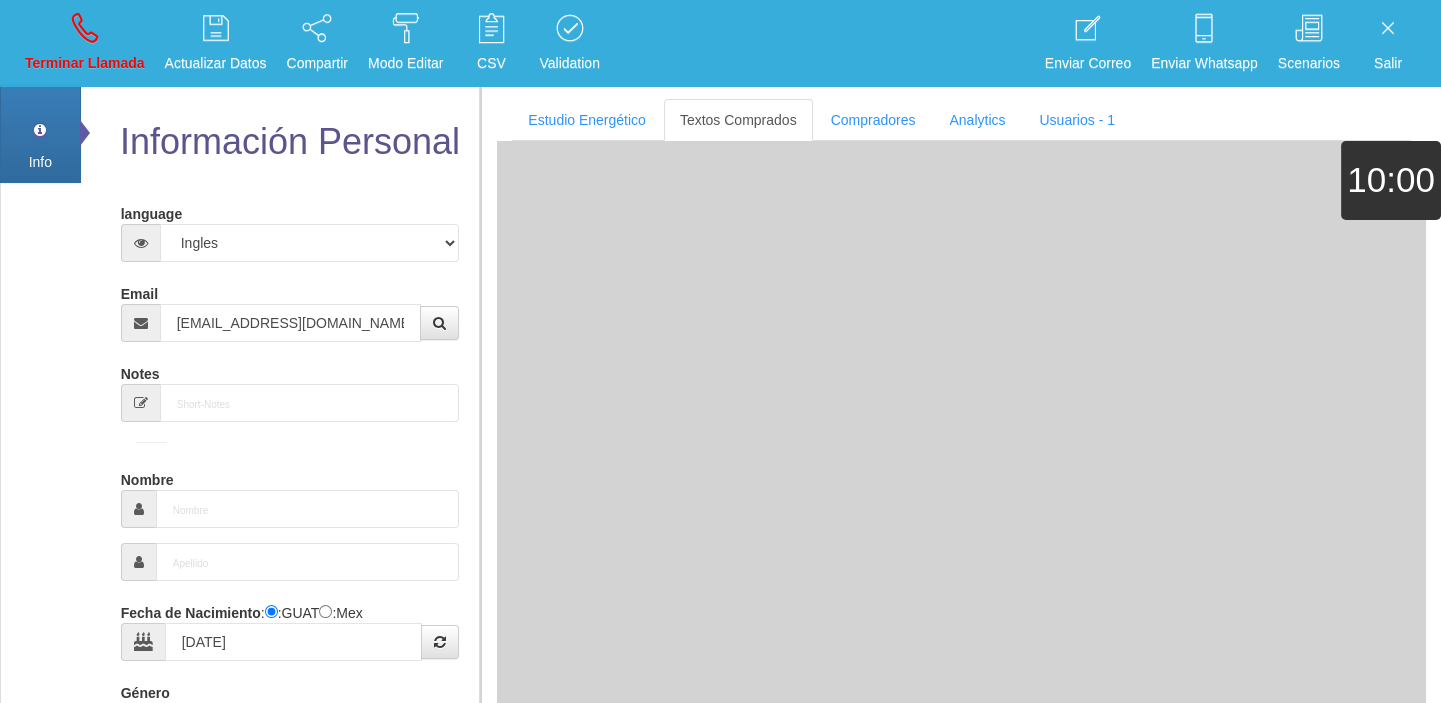 select on "1" 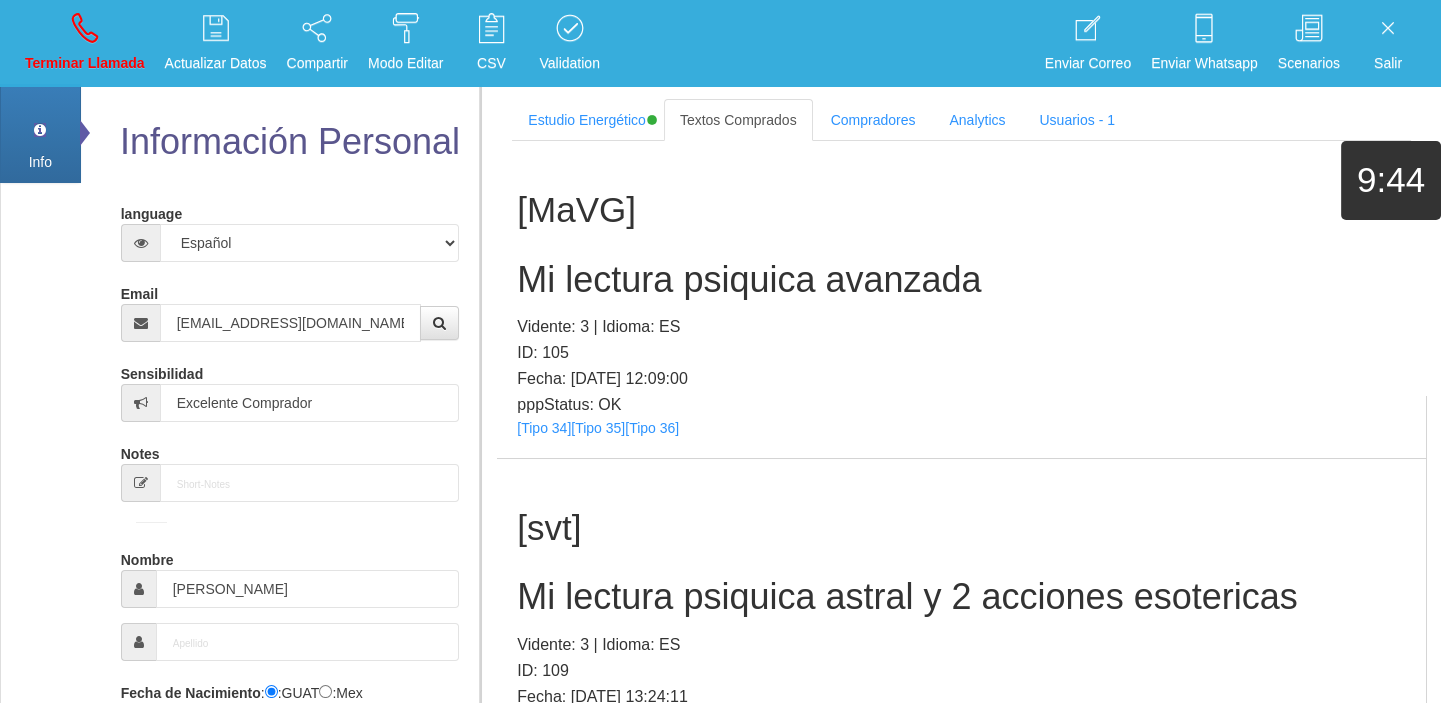 scroll, scrollTop: 19021, scrollLeft: 0, axis: vertical 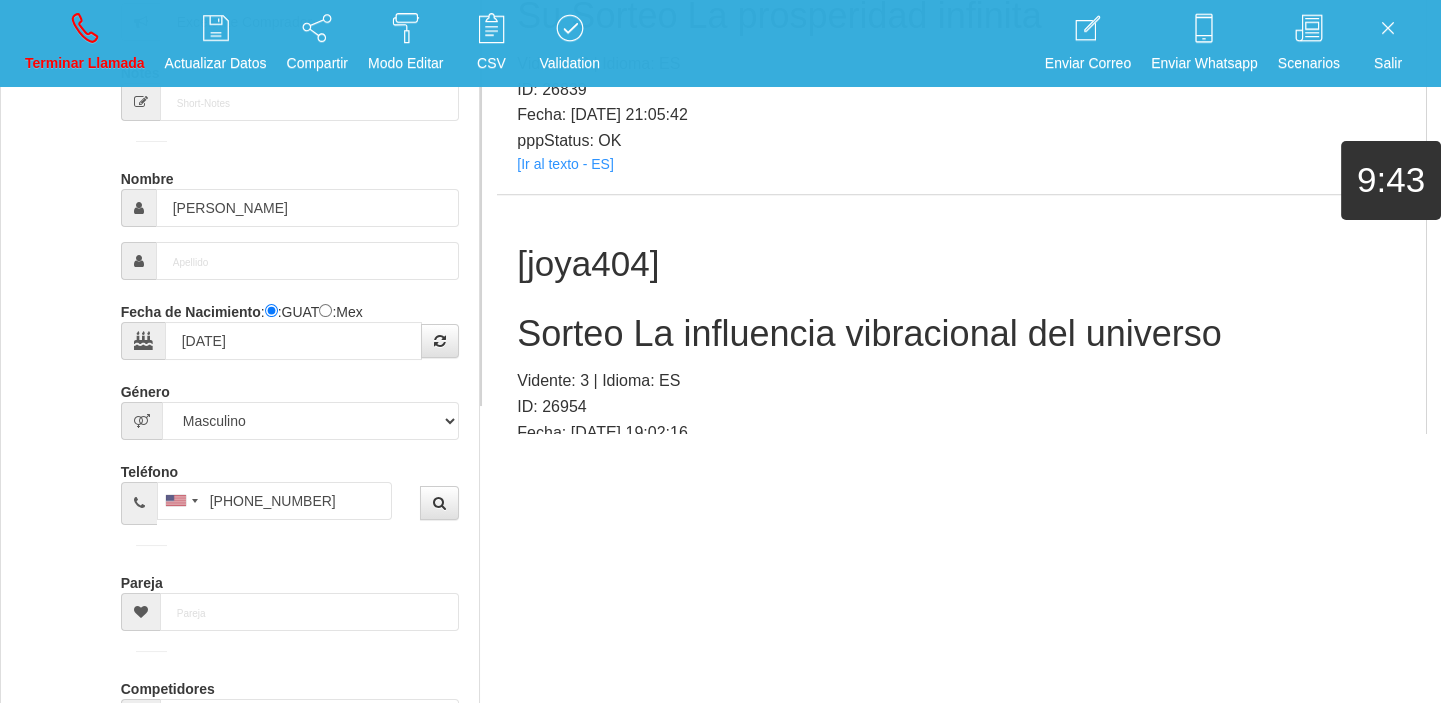 click on "[joya404] Sorteo La influencia vibracional del universo Vidente: 3 | Idioma: ES ID: 26954 Fecha: [DATE] 19:02:16 pppStatus: OK [Ir al texto - ES]" at bounding box center [961, 353] 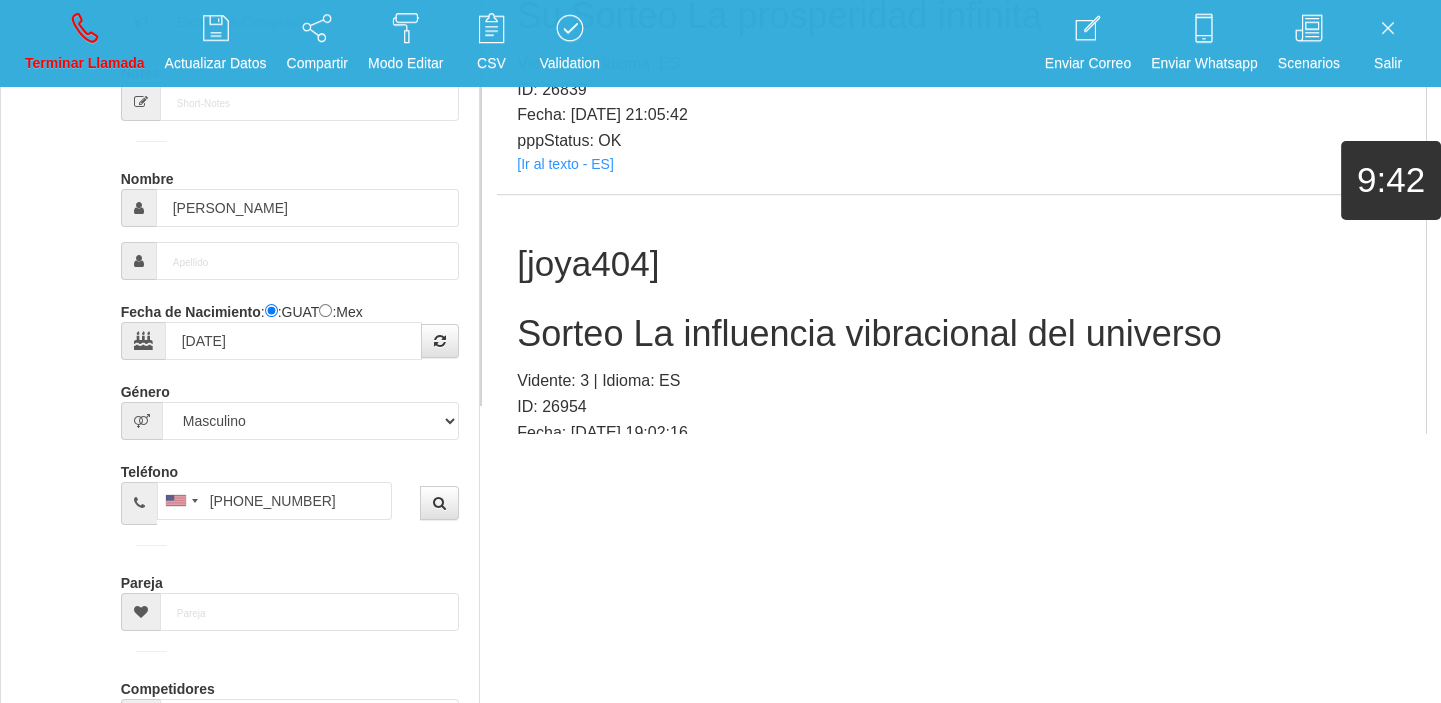 click on "[Ir al texto - ES]" at bounding box center [565, 482] 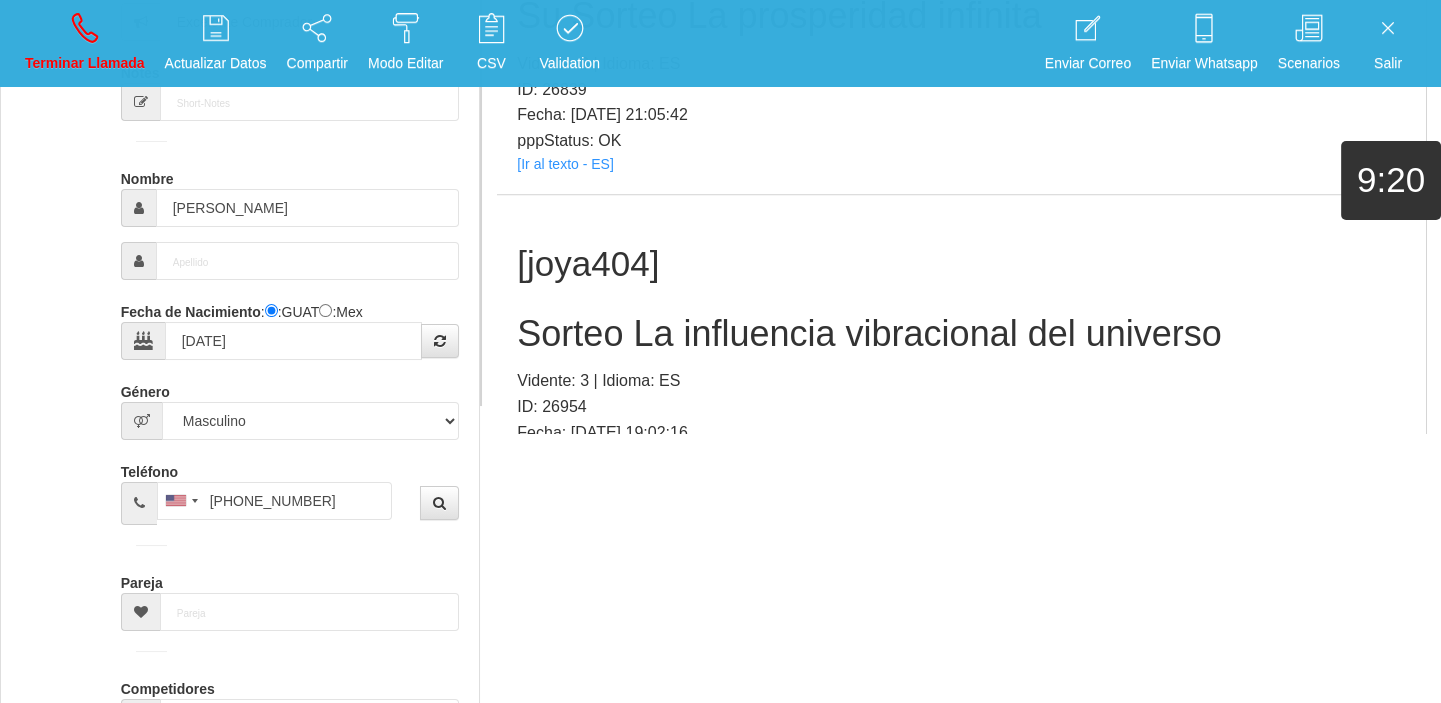 click on "Sorteo La influencia vibracional del universo" at bounding box center (961, 334) 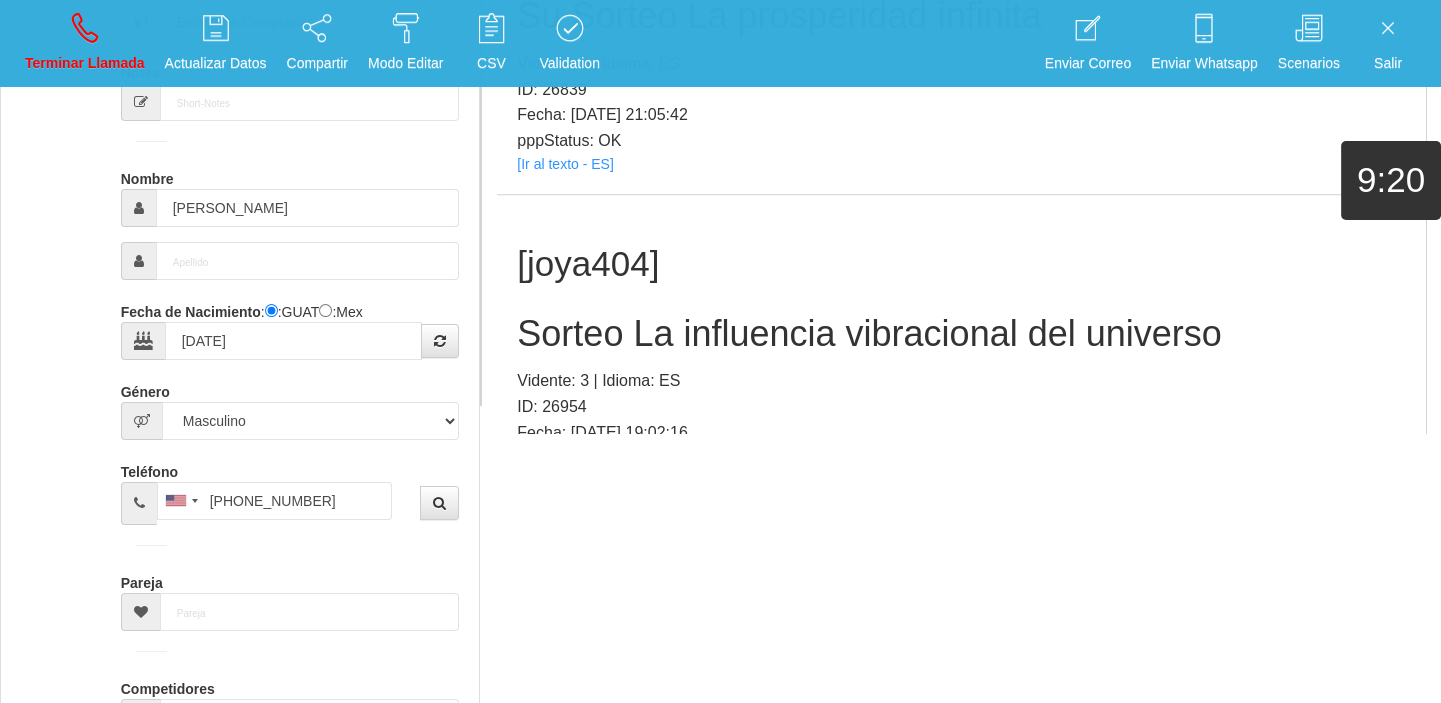 click on "Sorteo La influencia vibracional del universo" at bounding box center [961, 334] 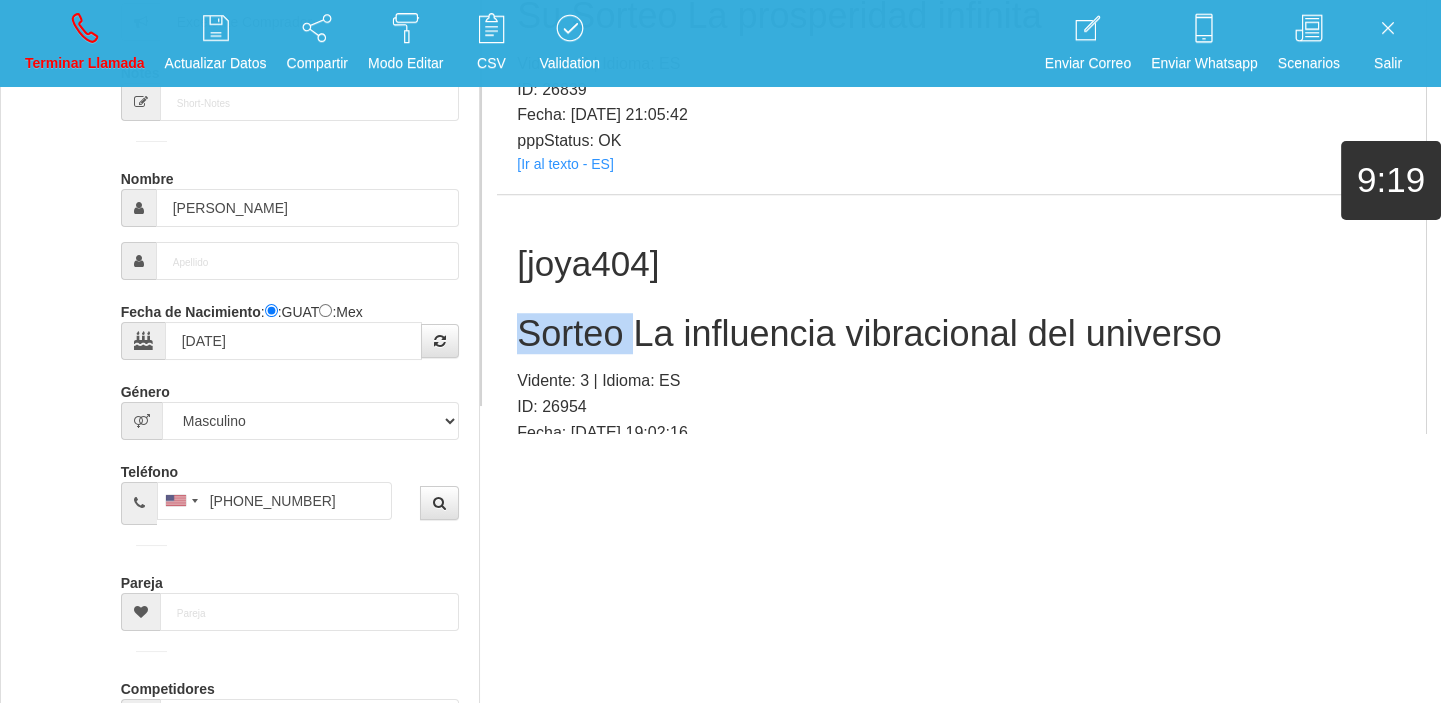 click on "Sorteo La influencia vibracional del universo" at bounding box center (961, 334) 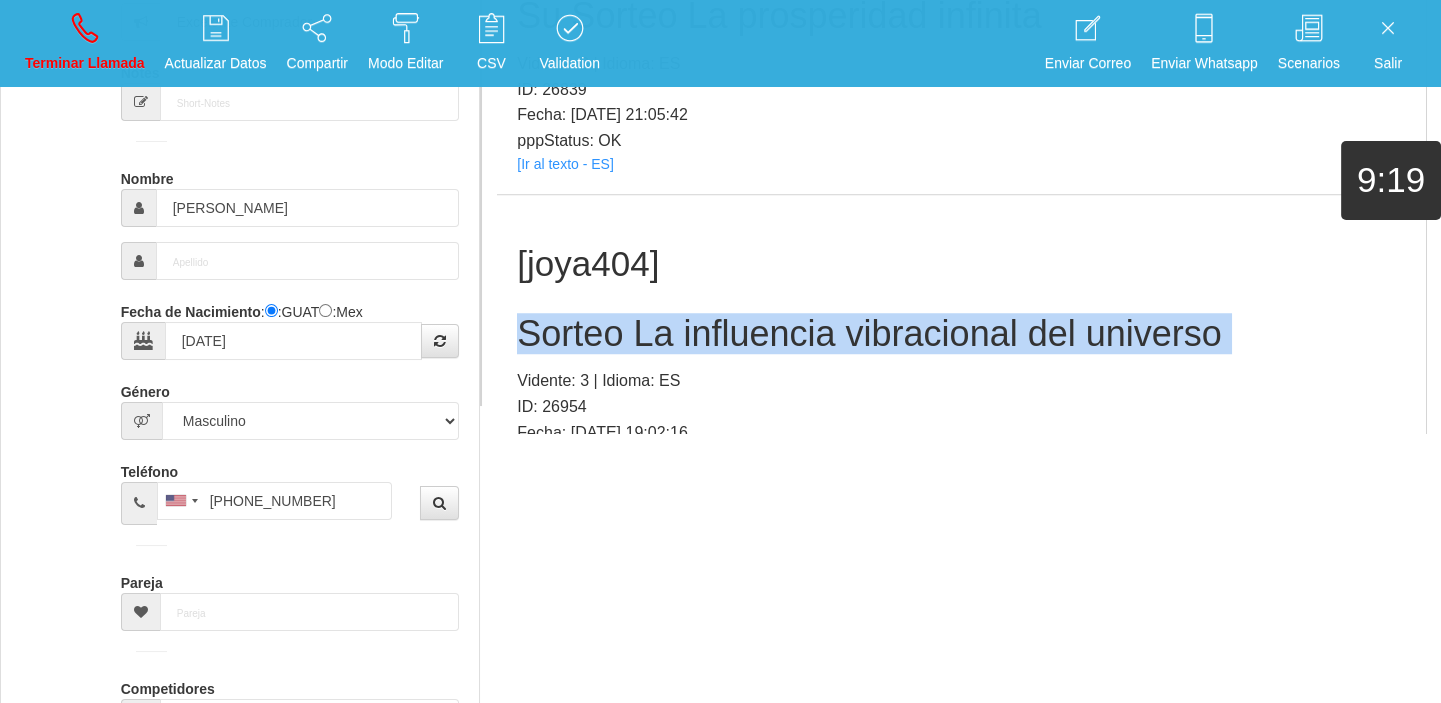 click on "Sorteo La influencia vibracional del universo" at bounding box center [961, 334] 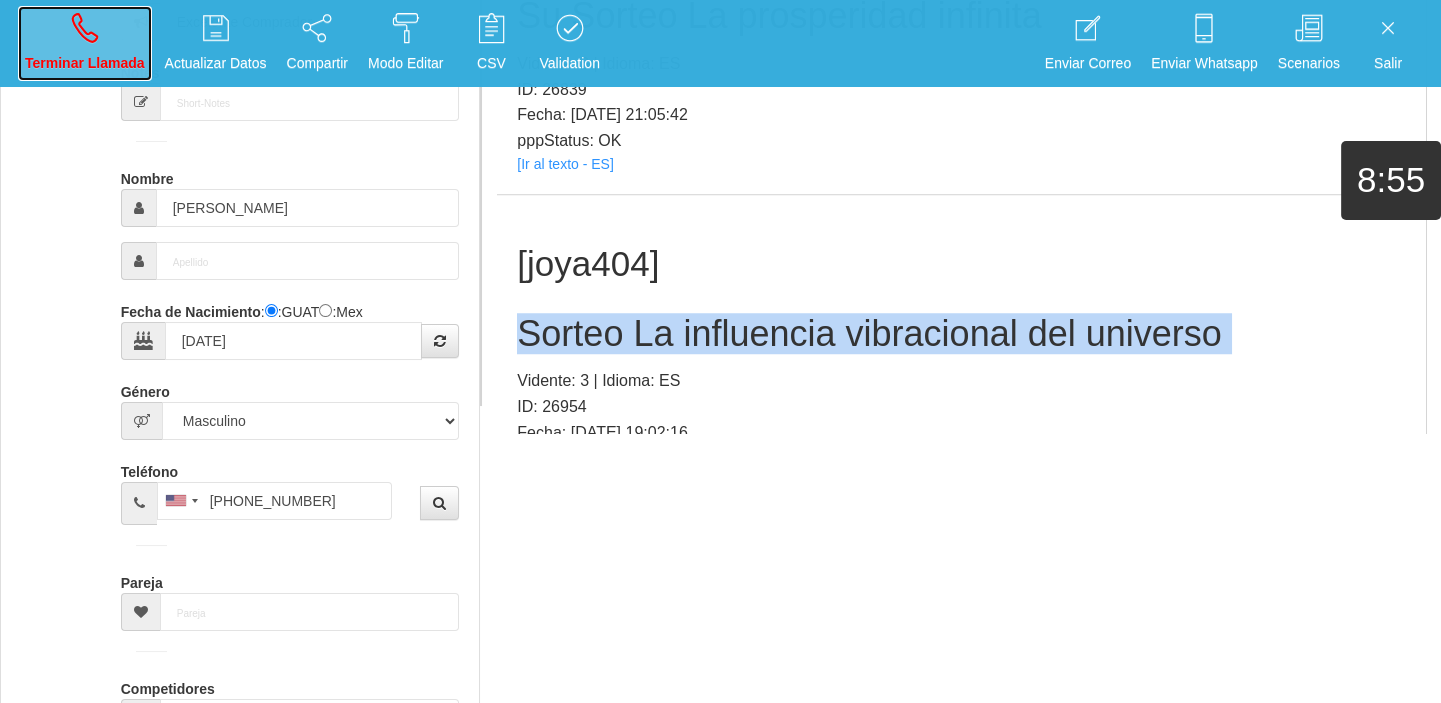 click on "Terminar Llamada" at bounding box center (85, 43) 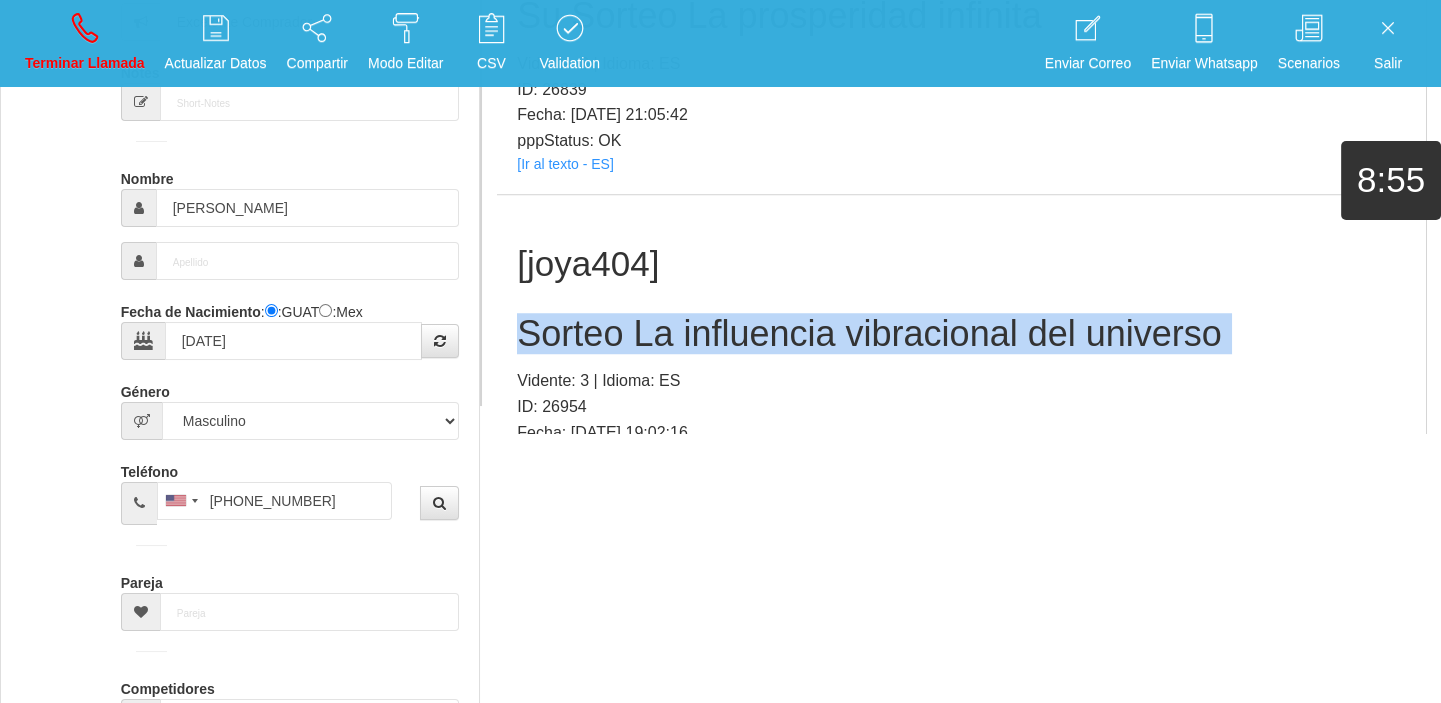 scroll, scrollTop: 0, scrollLeft: 0, axis: both 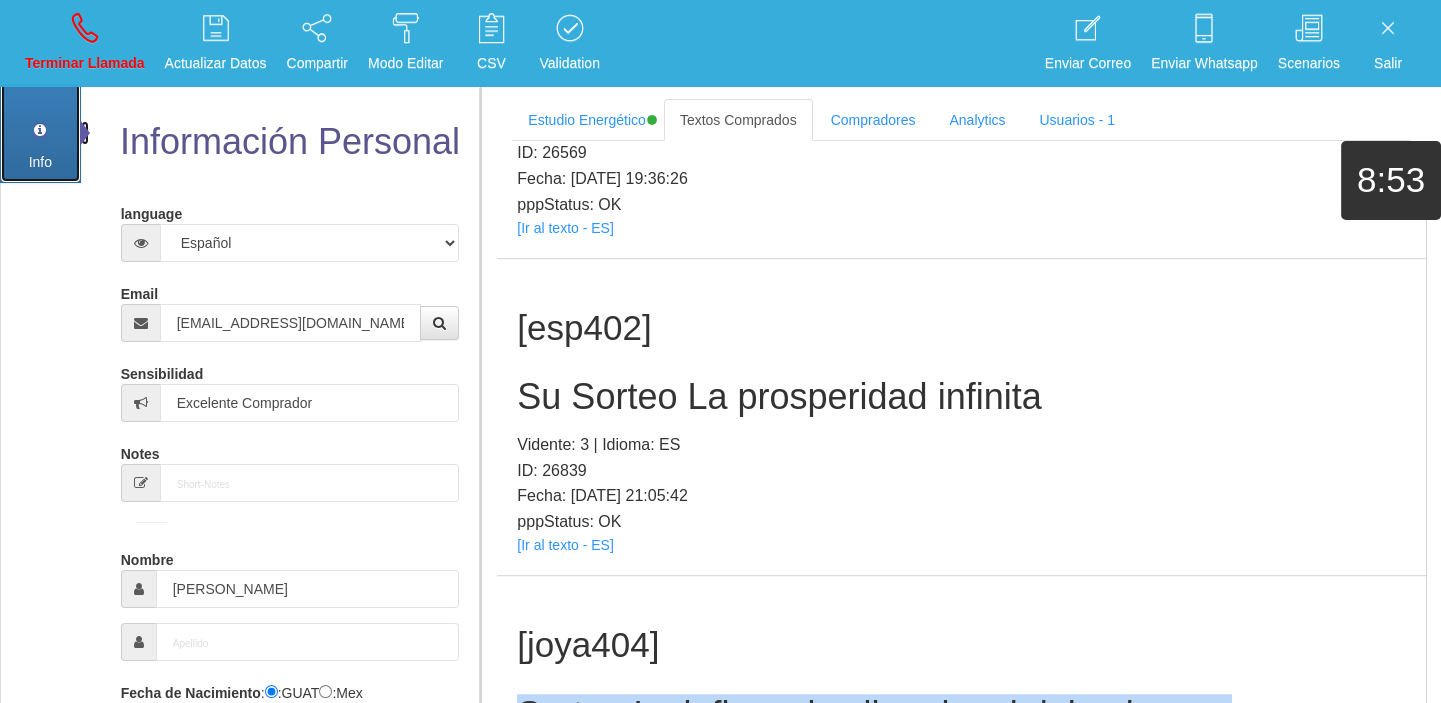 click on "Info" at bounding box center [40, 132] 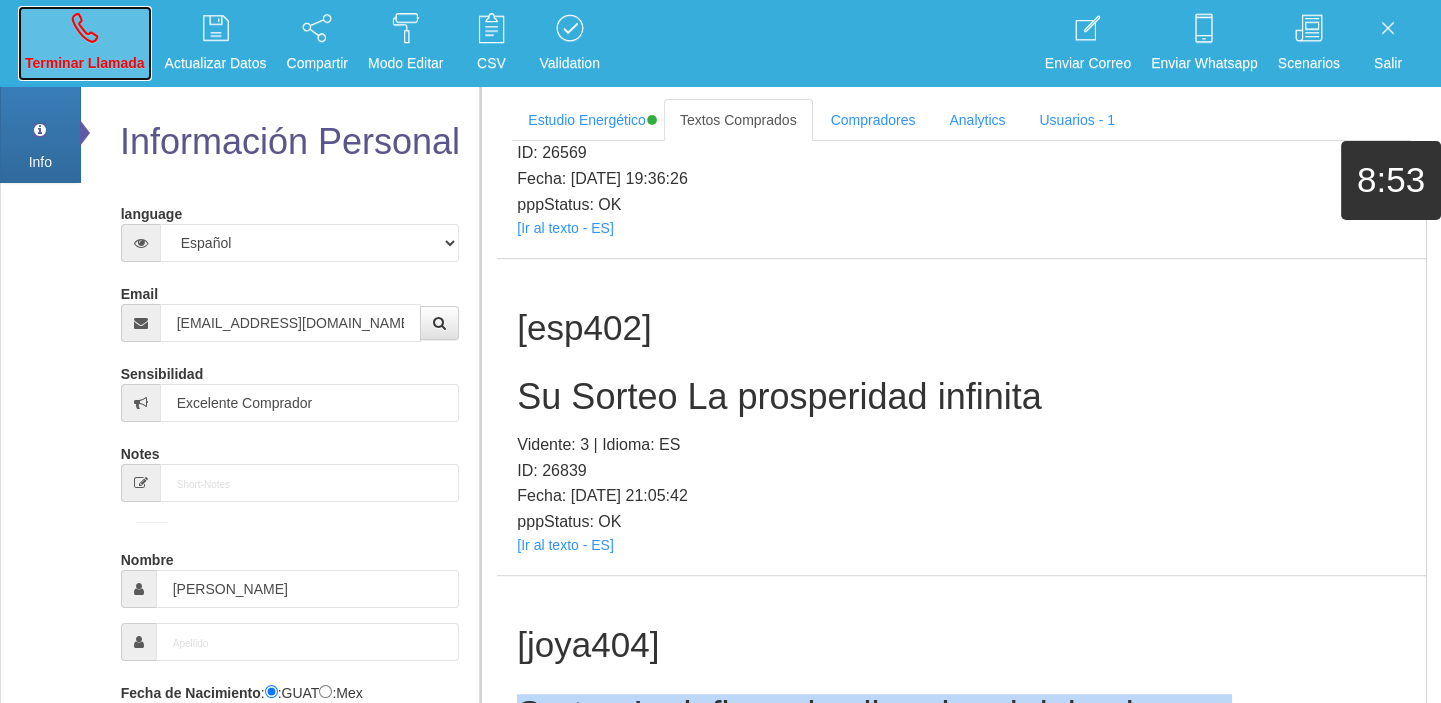 click on "Terminar Llamada" at bounding box center [85, 43] 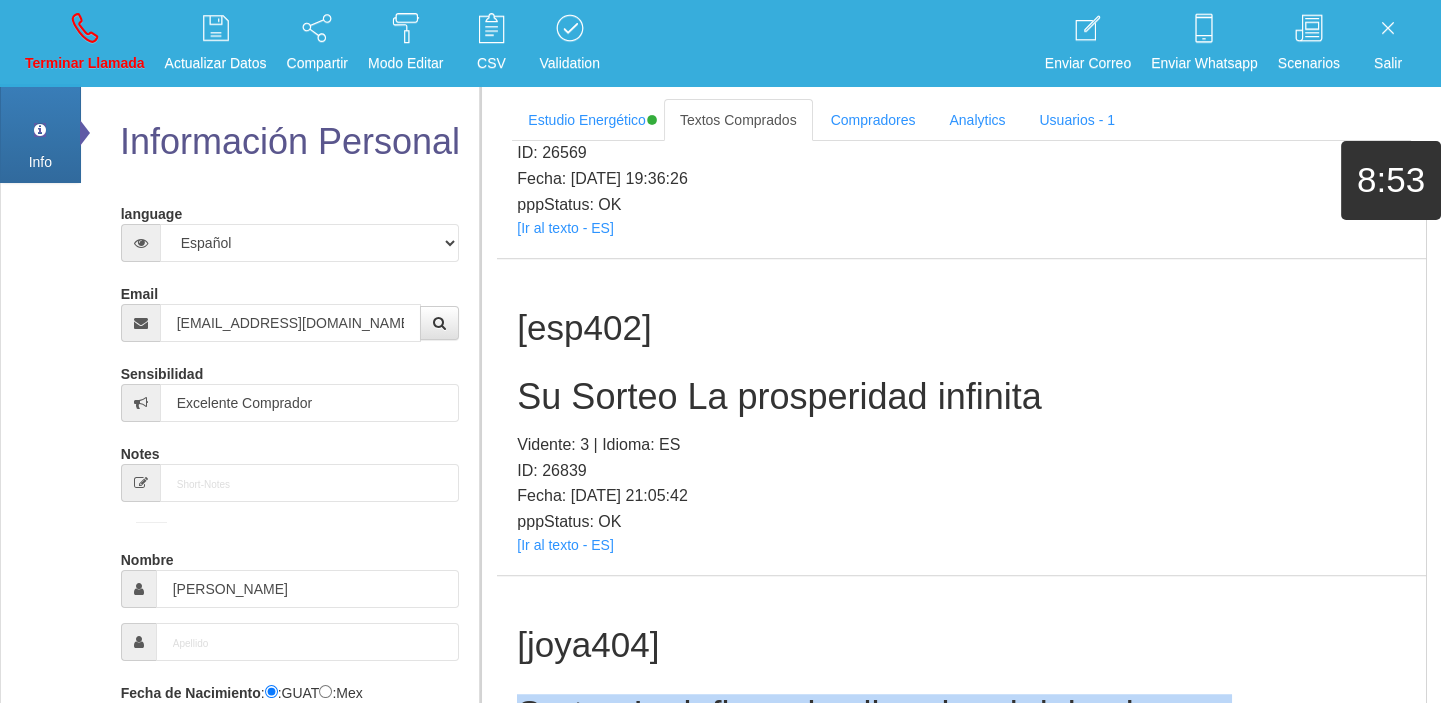 type 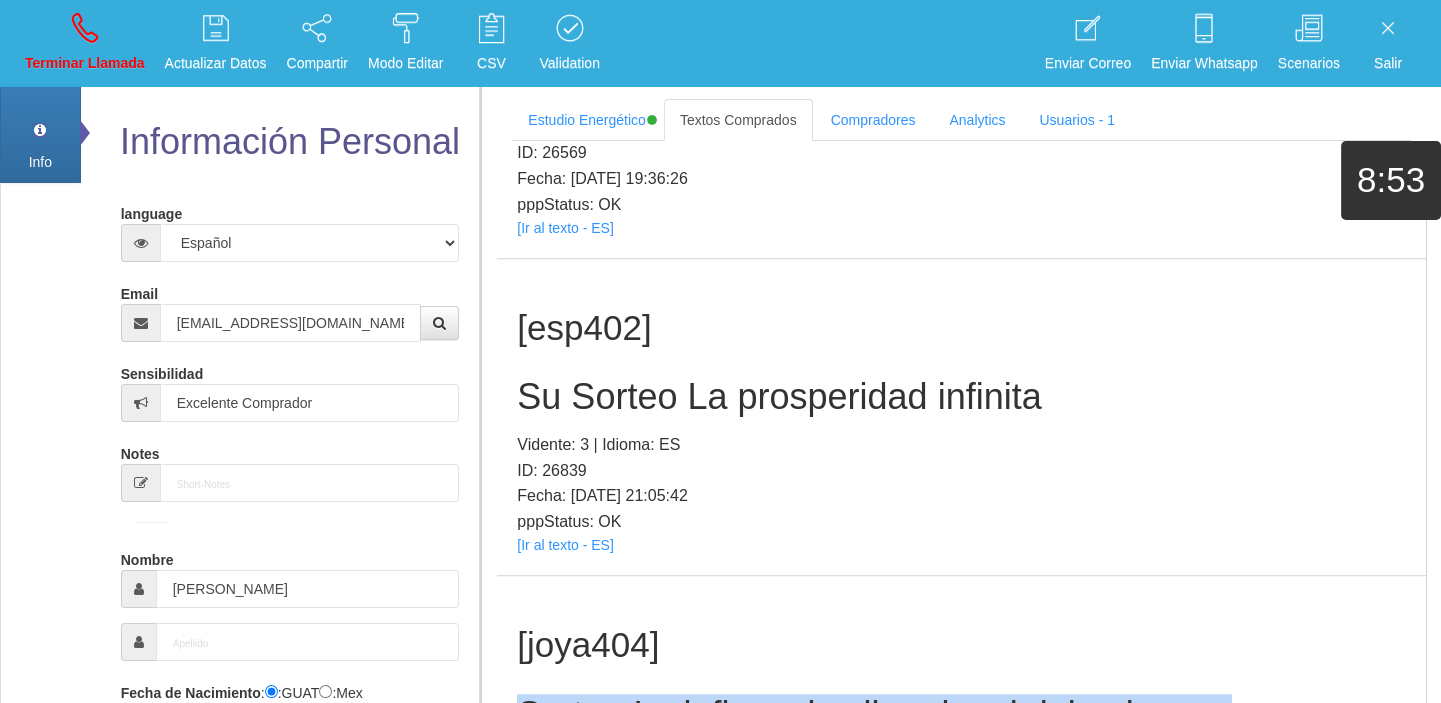 type 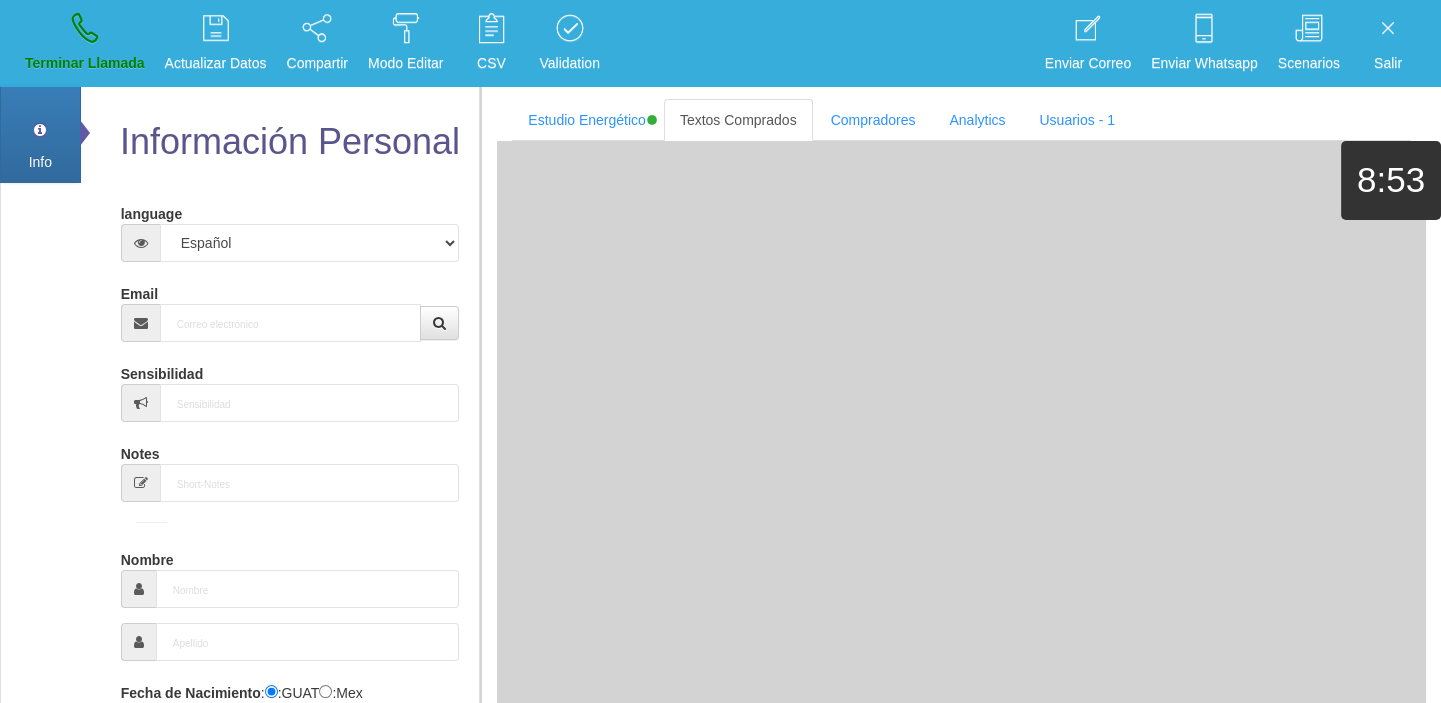 scroll, scrollTop: 0, scrollLeft: 0, axis: both 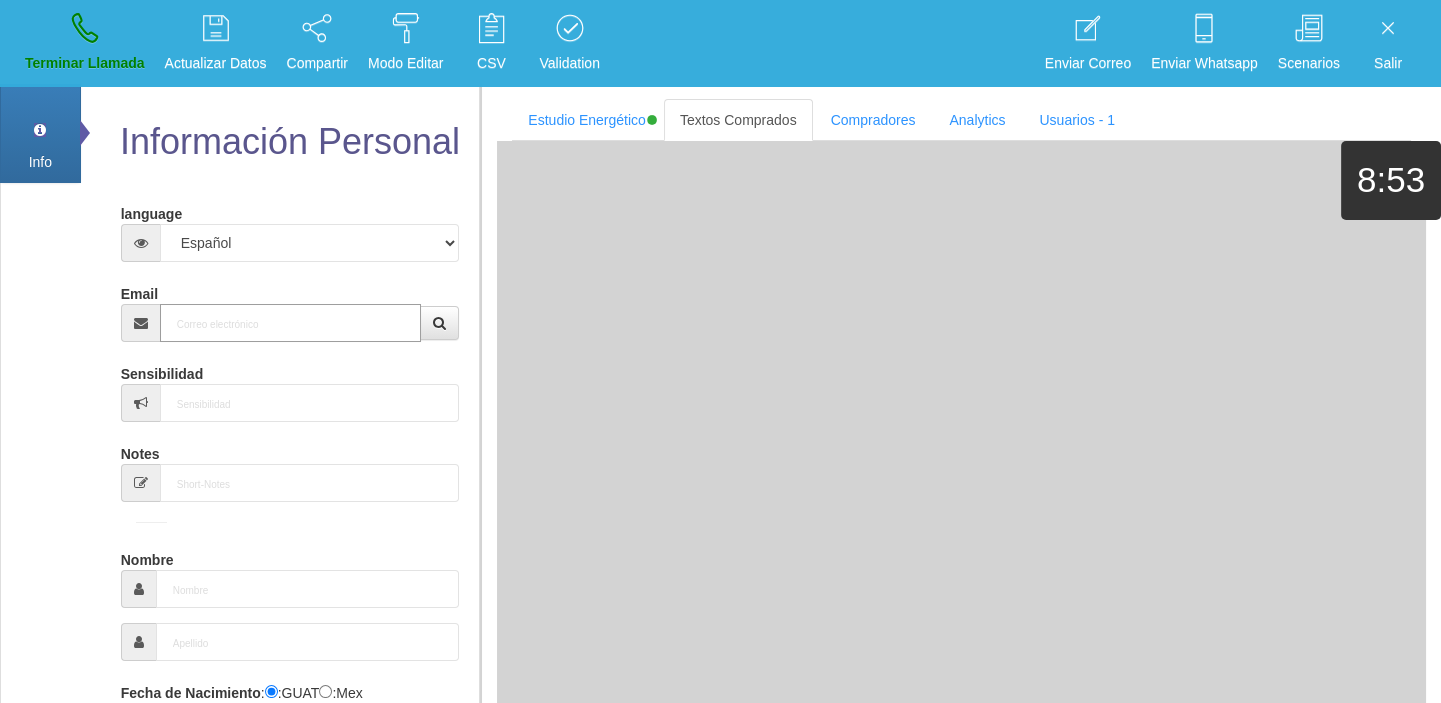 paste on "[EMAIL_ADDRESS][DOMAIN_NAME]" 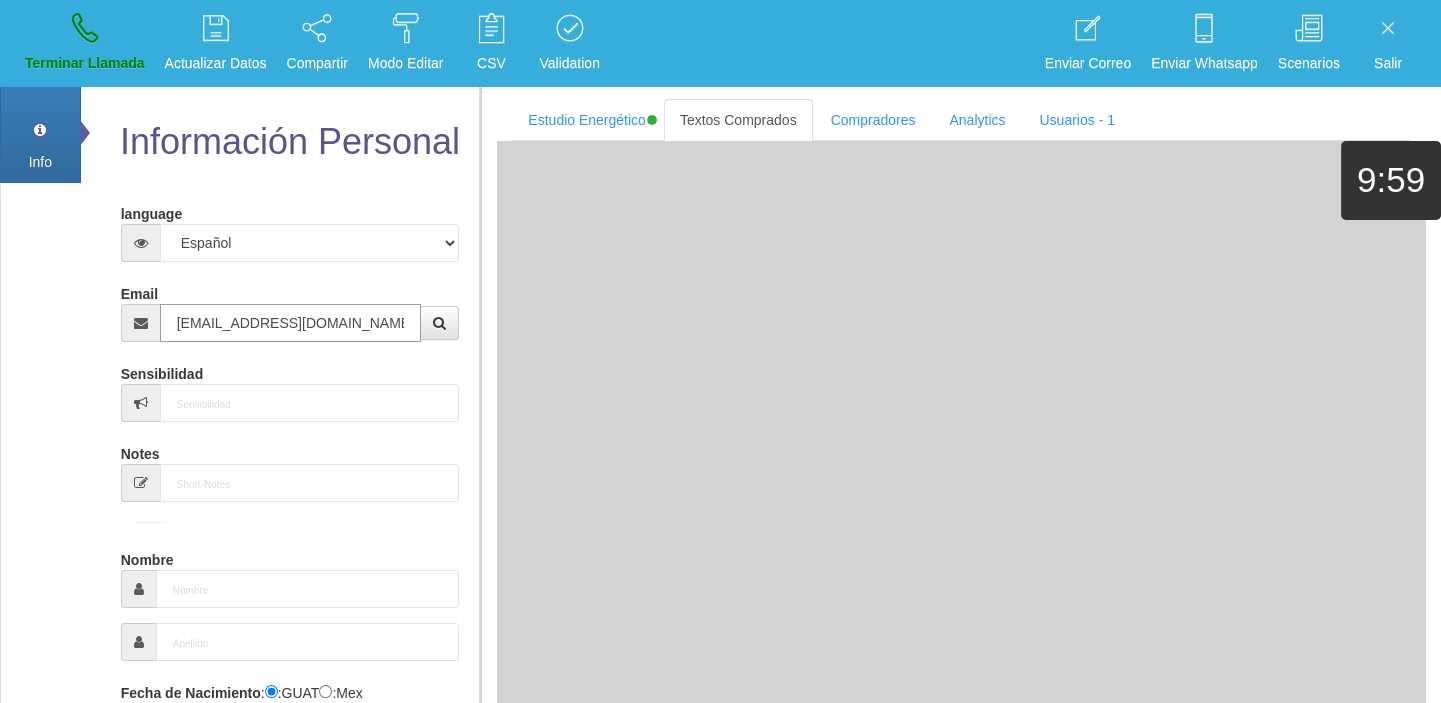type on "[DATE]" 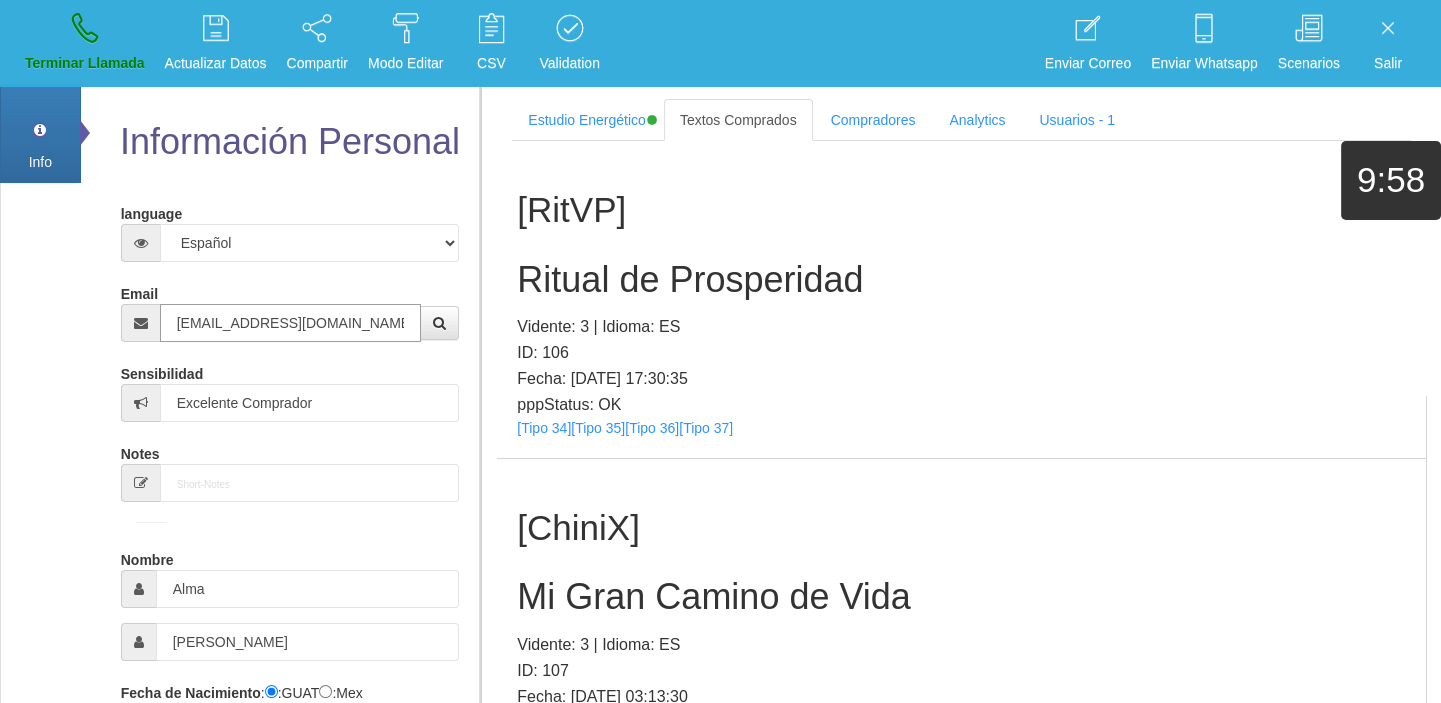 type on "[EMAIL_ADDRESS][DOMAIN_NAME]" 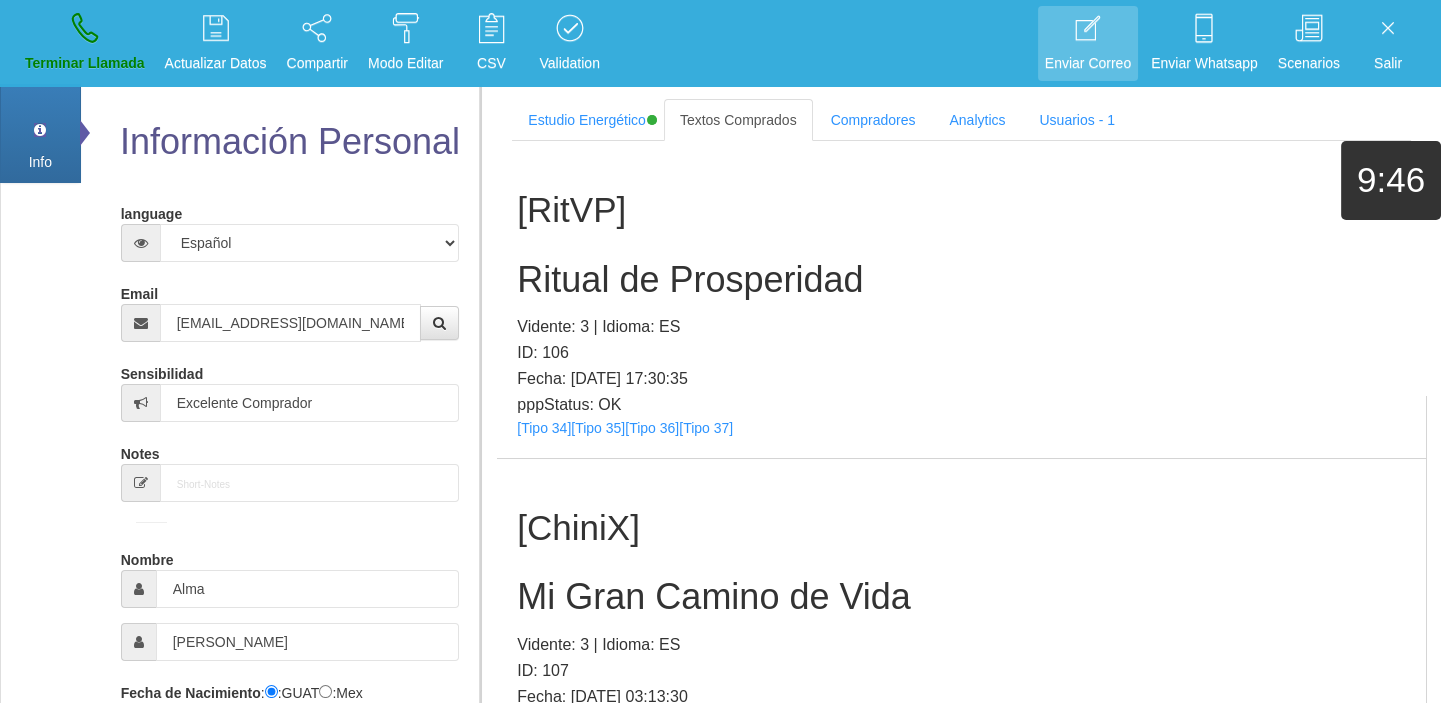 scroll, scrollTop: 23725, scrollLeft: 0, axis: vertical 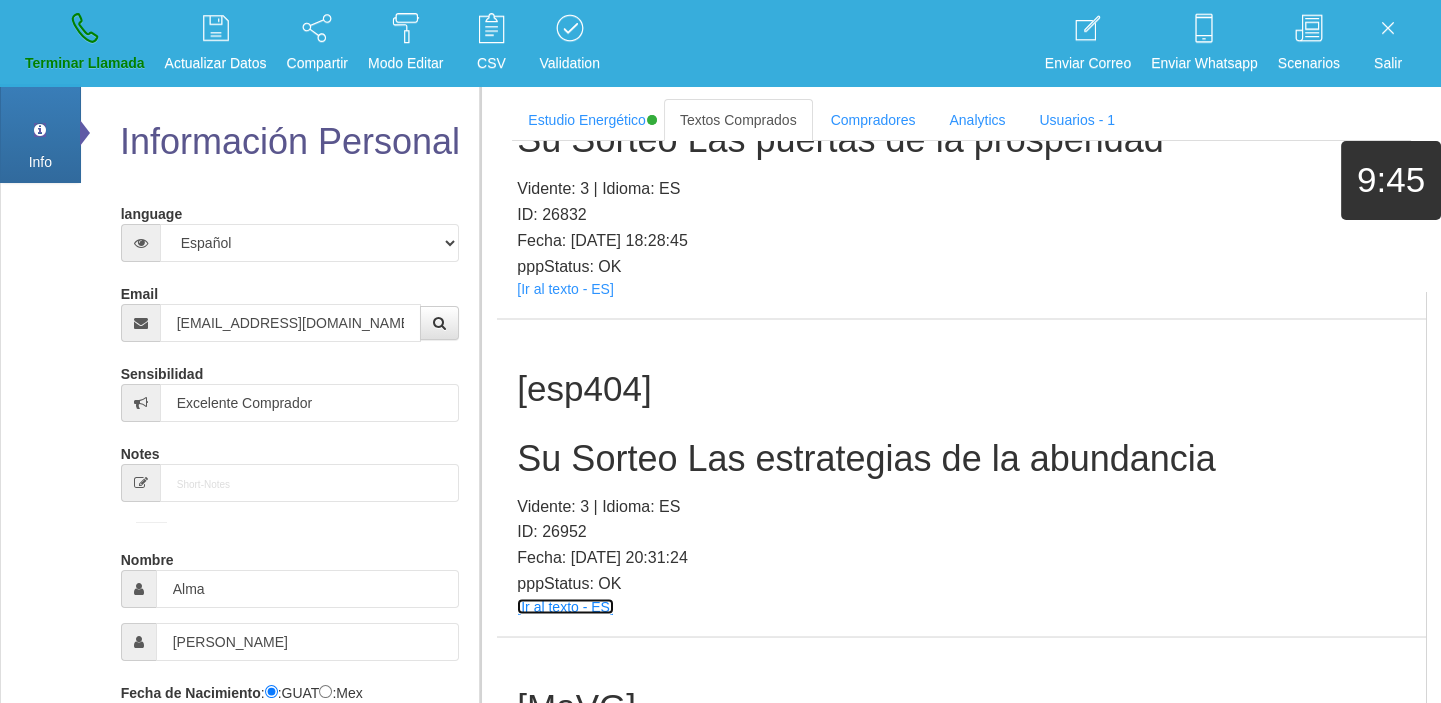 click on "[Ir al texto - ES]" at bounding box center [565, 606] 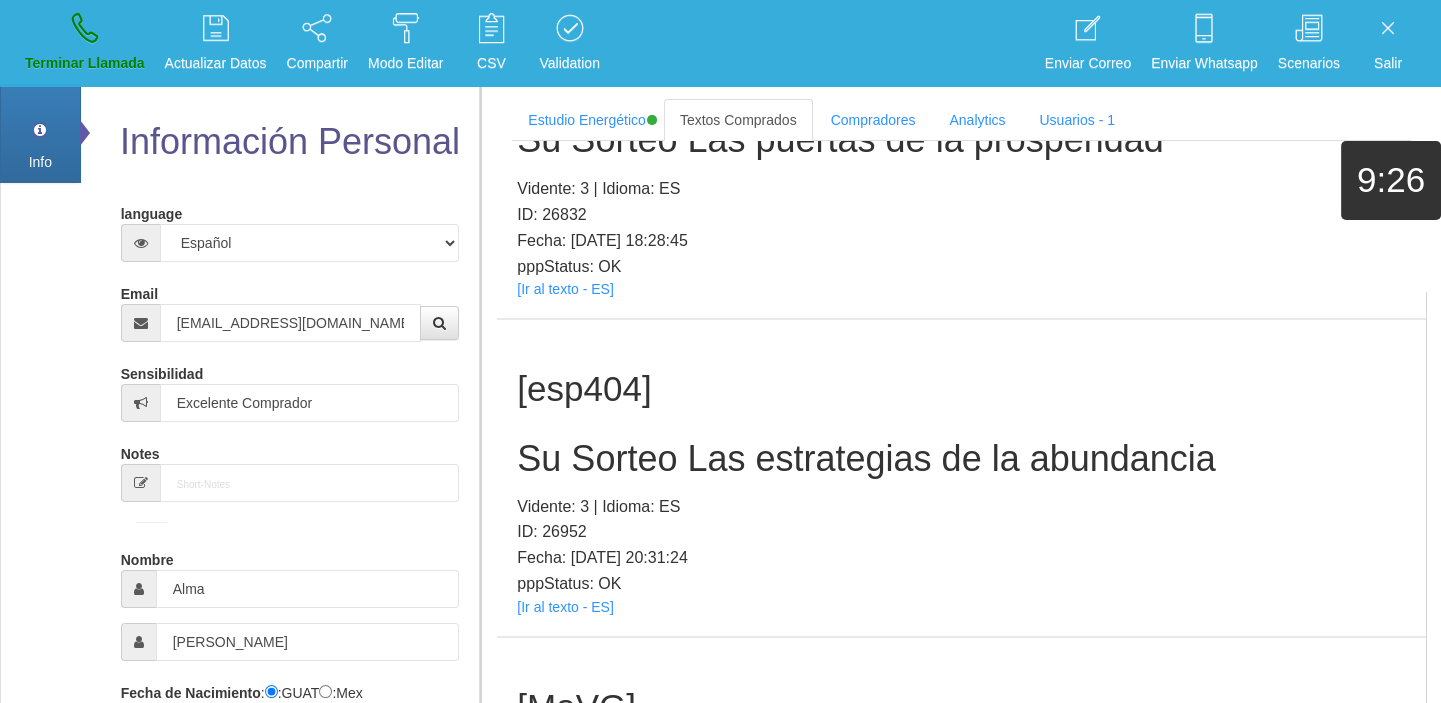 click on "Su Sorteo Las estrategias de la abundancia" at bounding box center [961, 458] 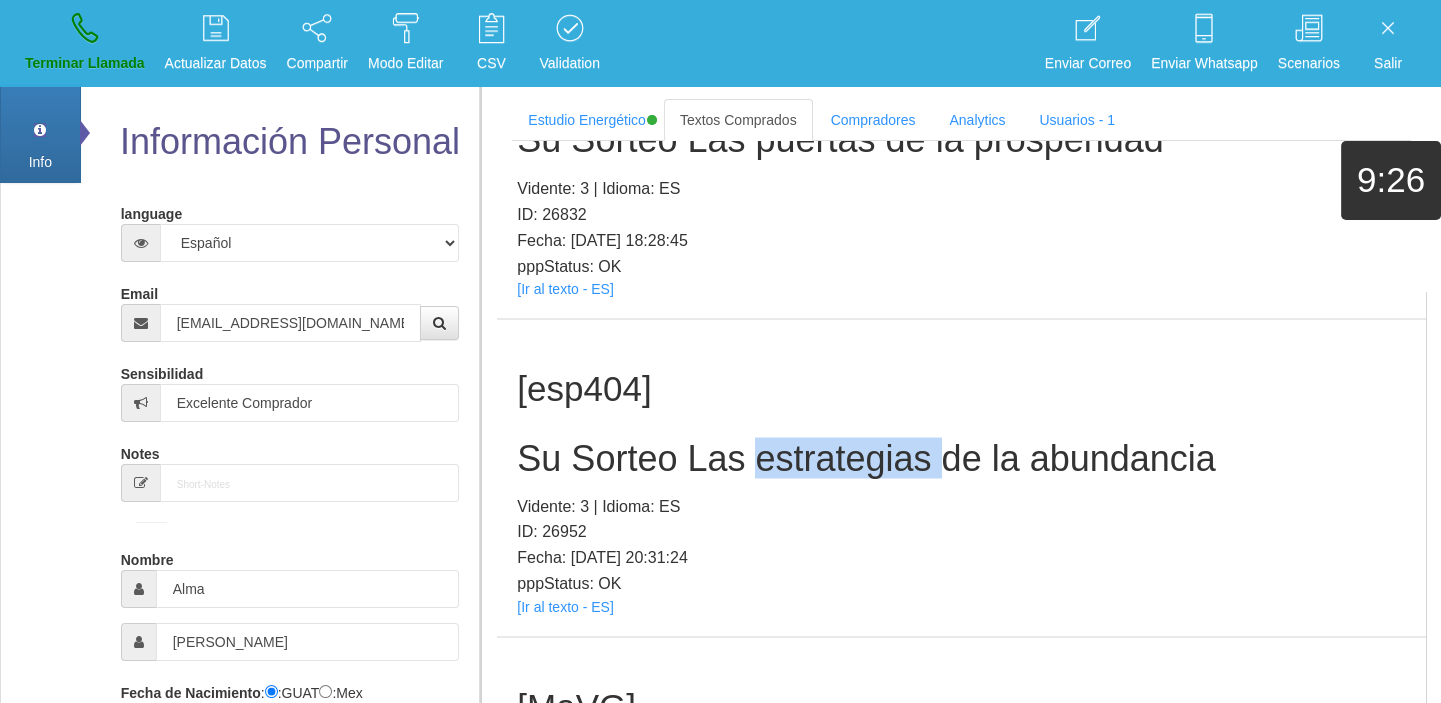click on "Su Sorteo Las estrategias de la abundancia" at bounding box center (961, 458) 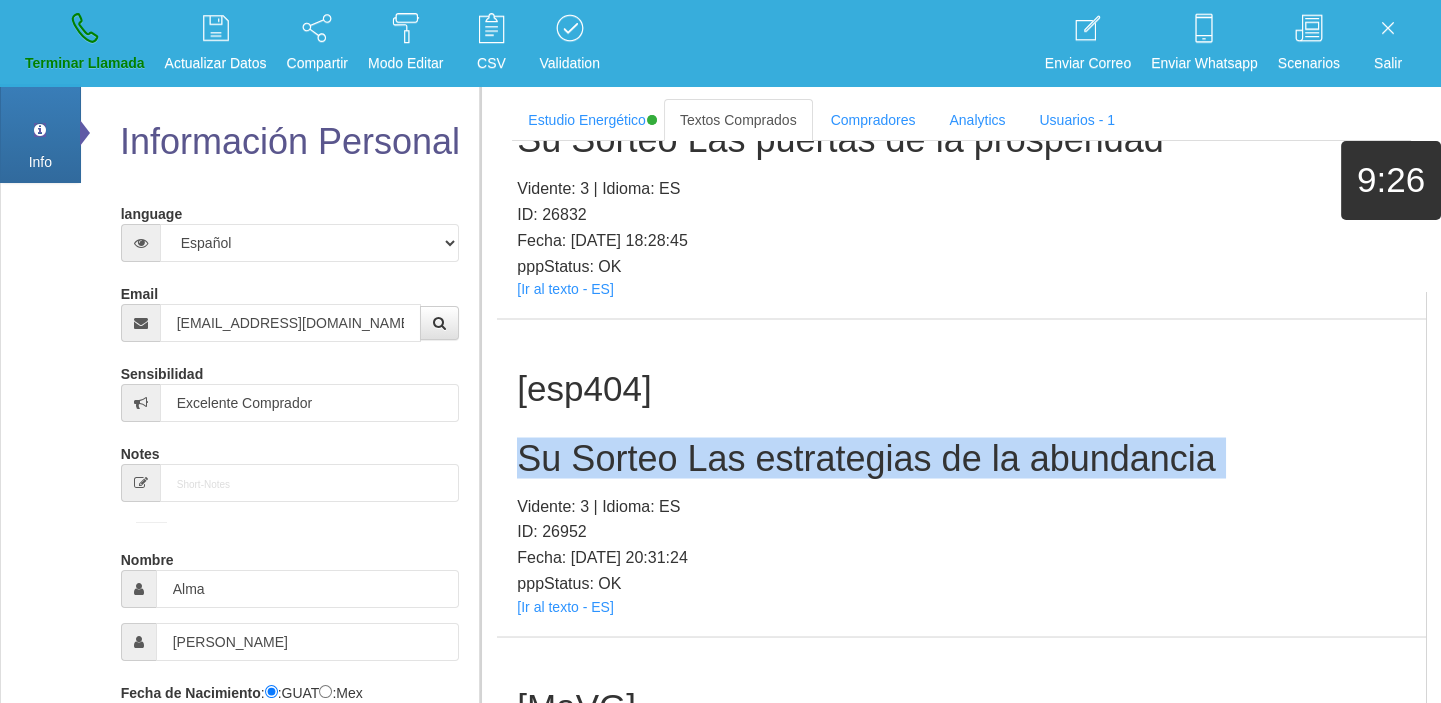 click on "Su Sorteo Las estrategias de la abundancia" at bounding box center (961, 458) 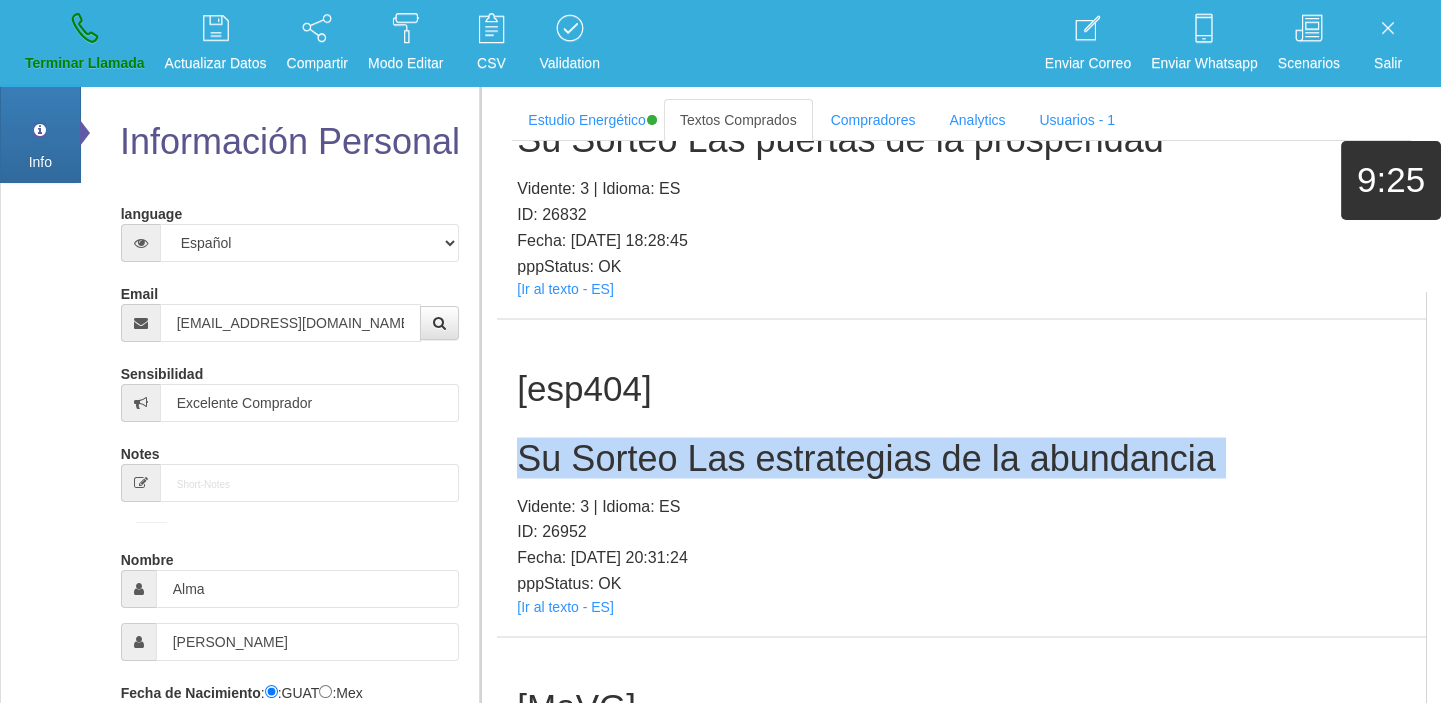 copy on "Su Sorteo Las estrategias de la abundancia" 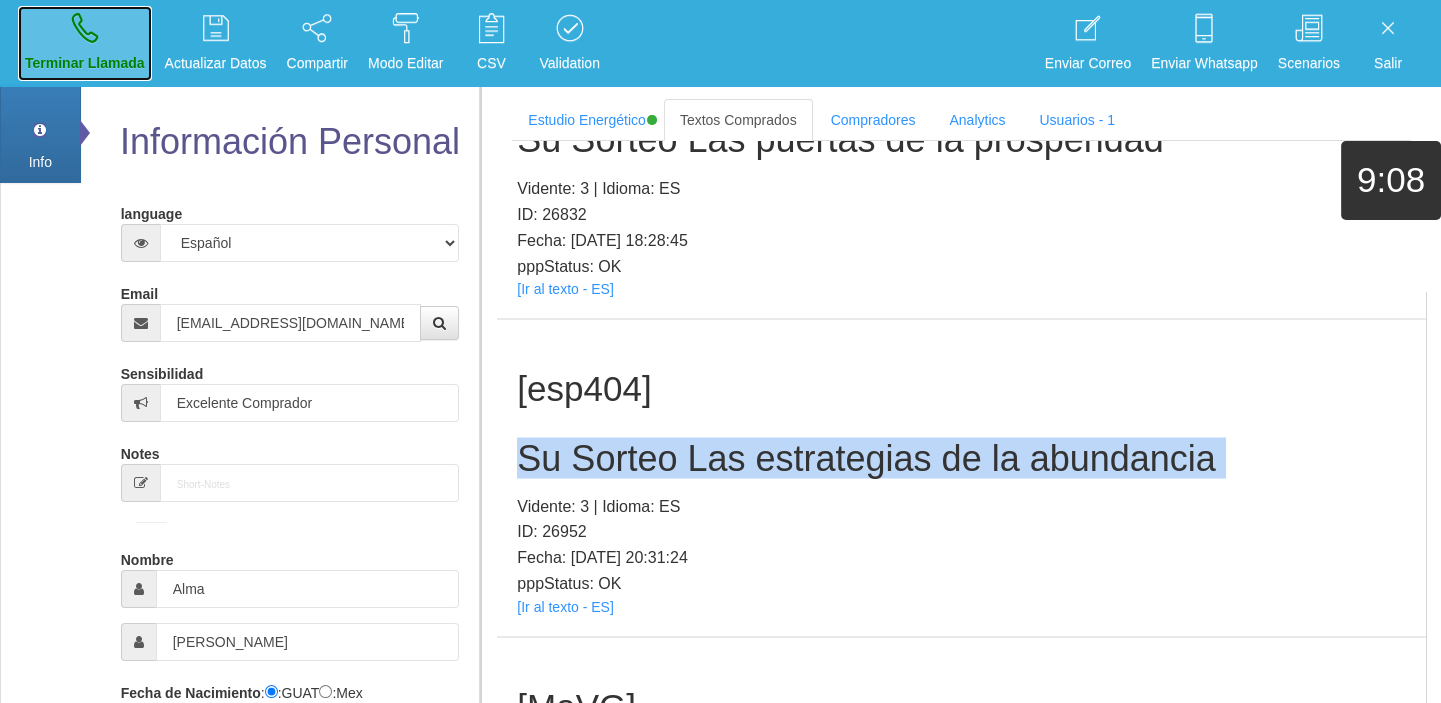 drag, startPoint x: 128, startPoint y: 34, endPoint x: 737, endPoint y: 128, distance: 616.2118 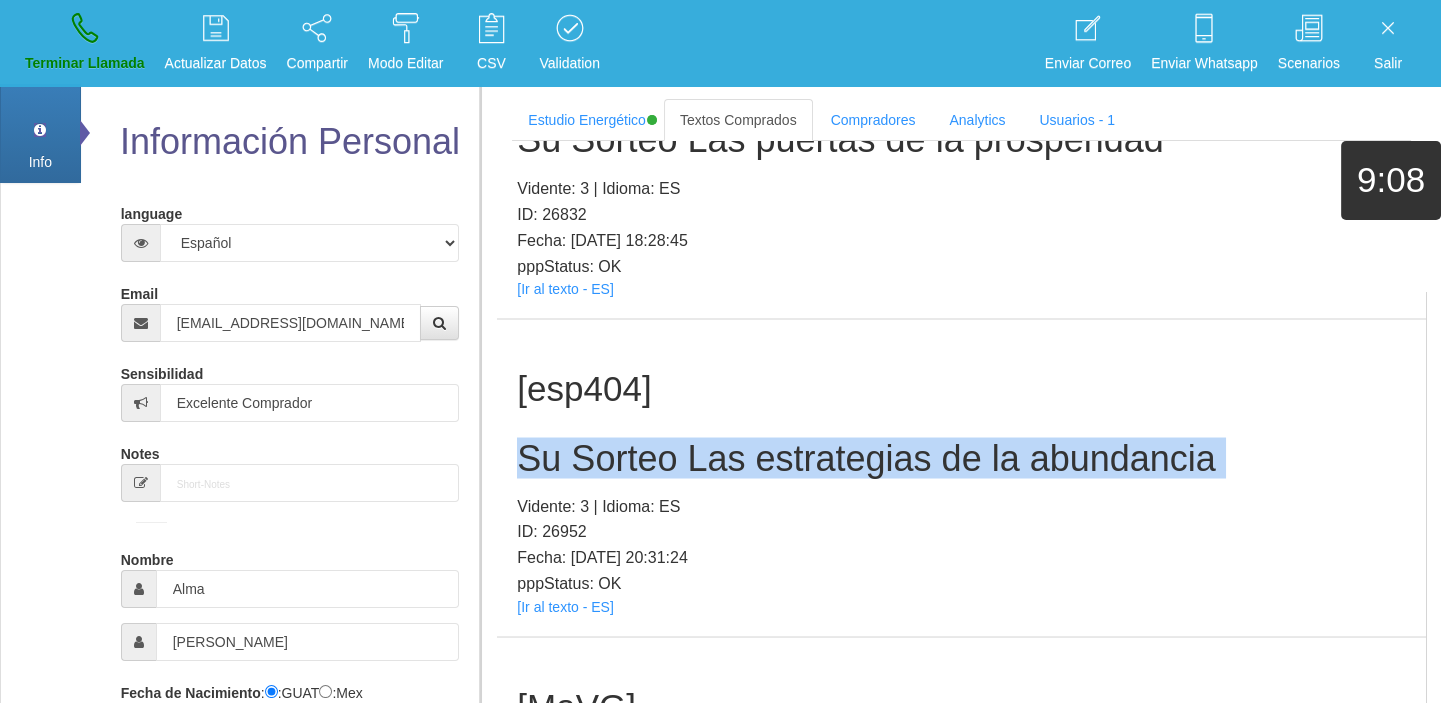 type 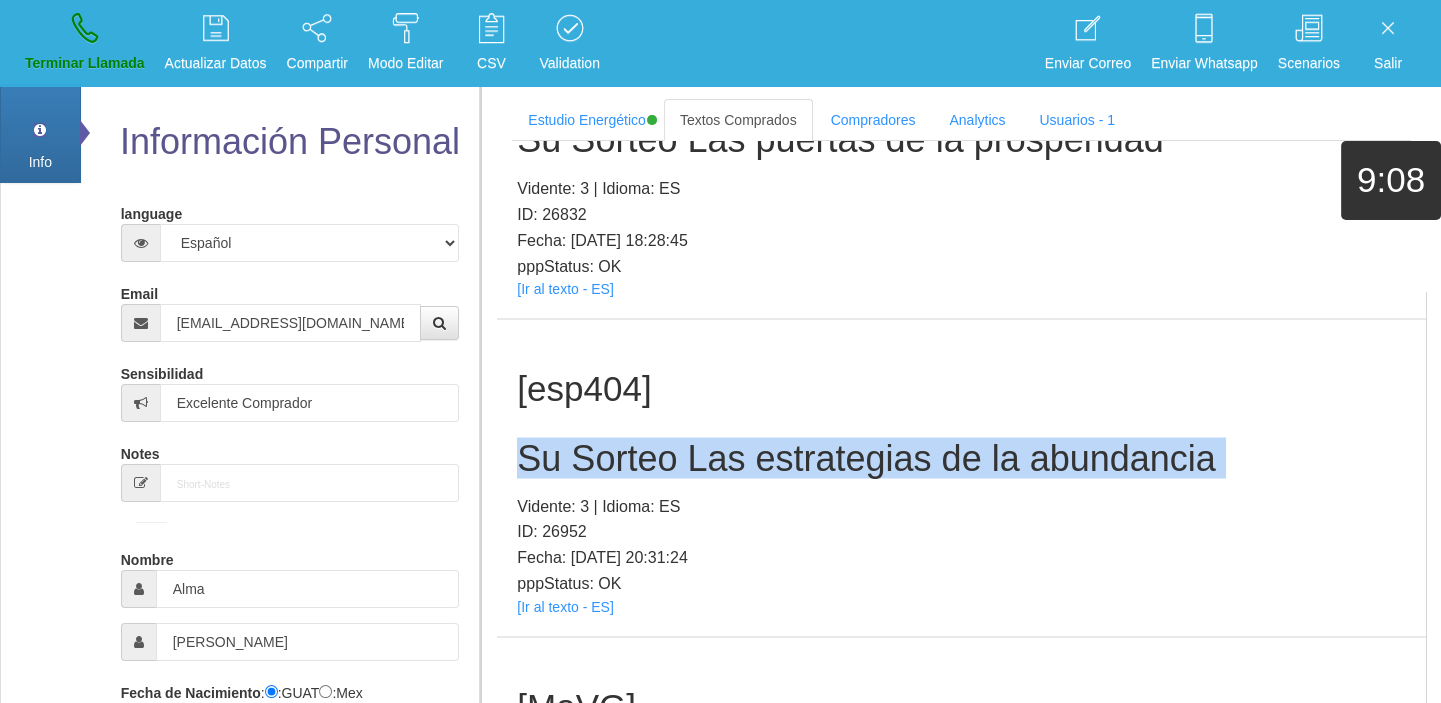 type 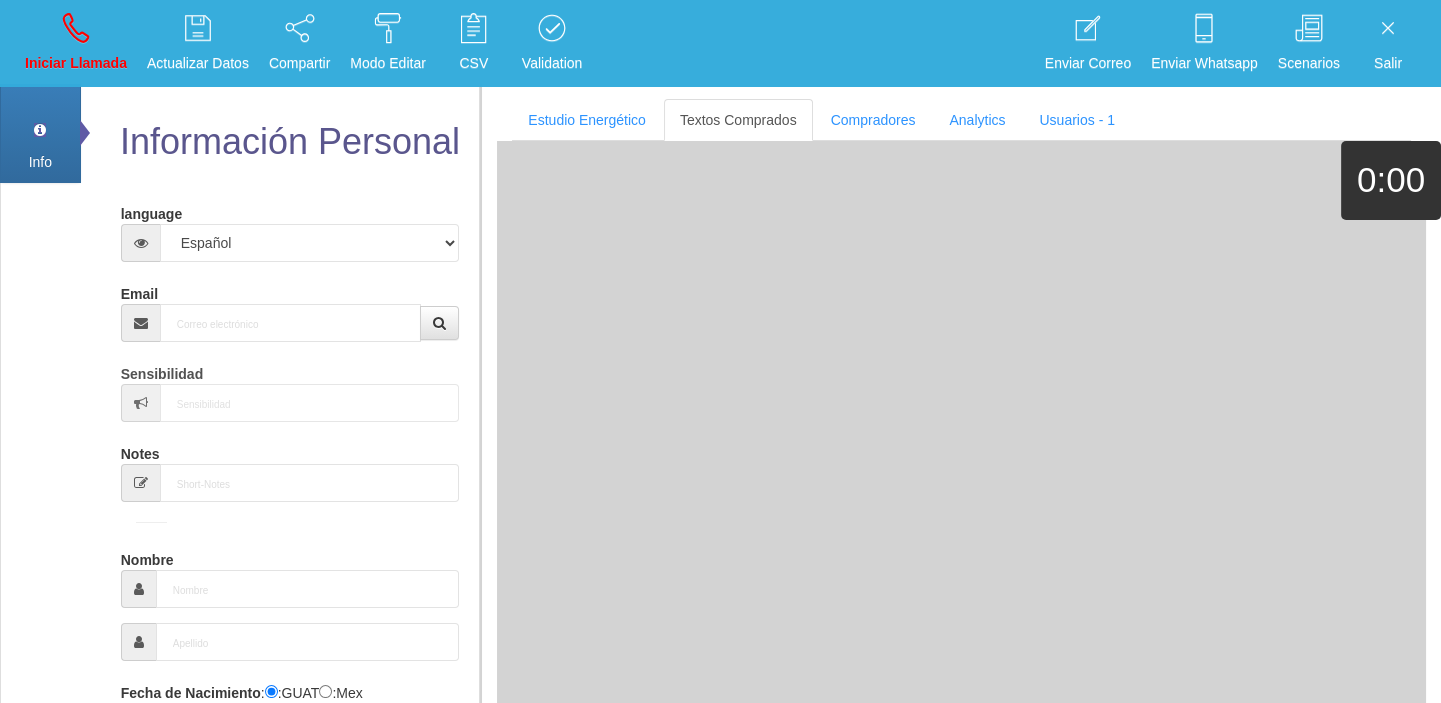scroll, scrollTop: 0, scrollLeft: 0, axis: both 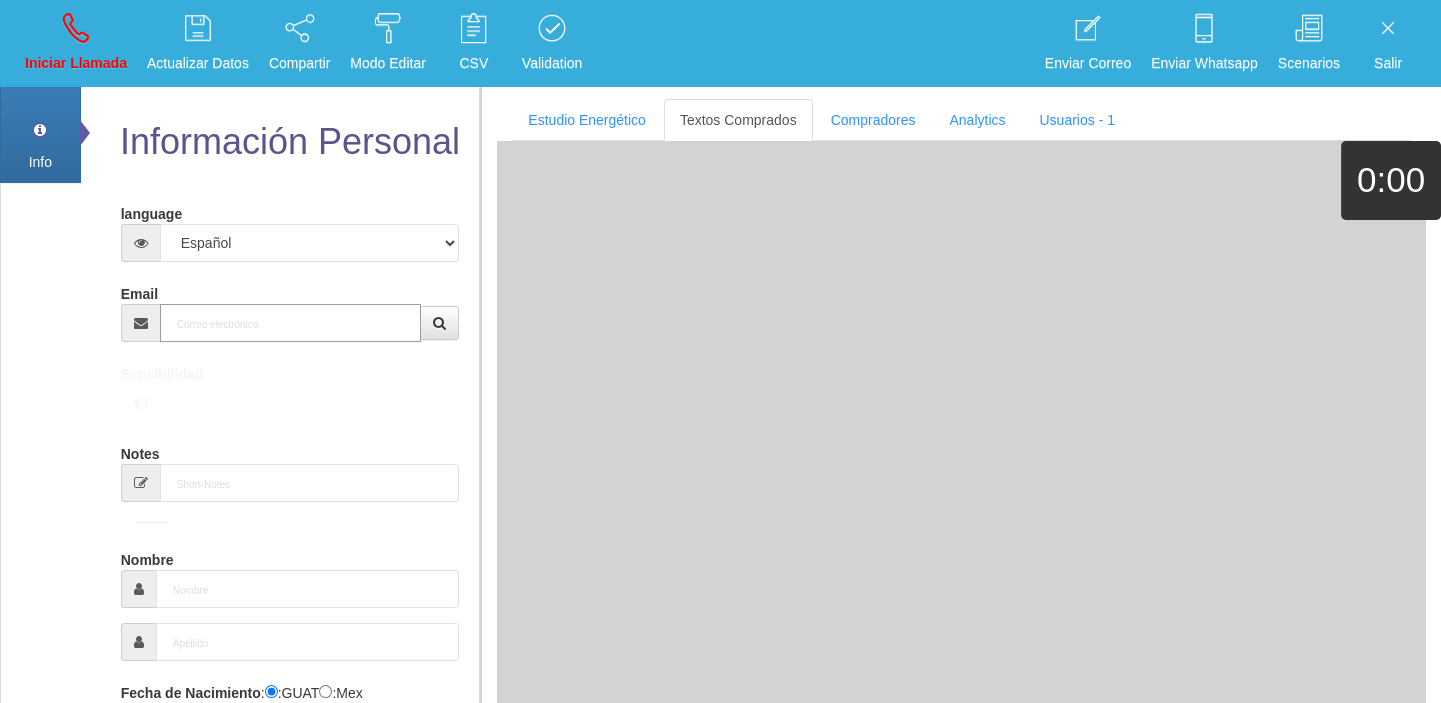 click on "Email" at bounding box center [291, 323] 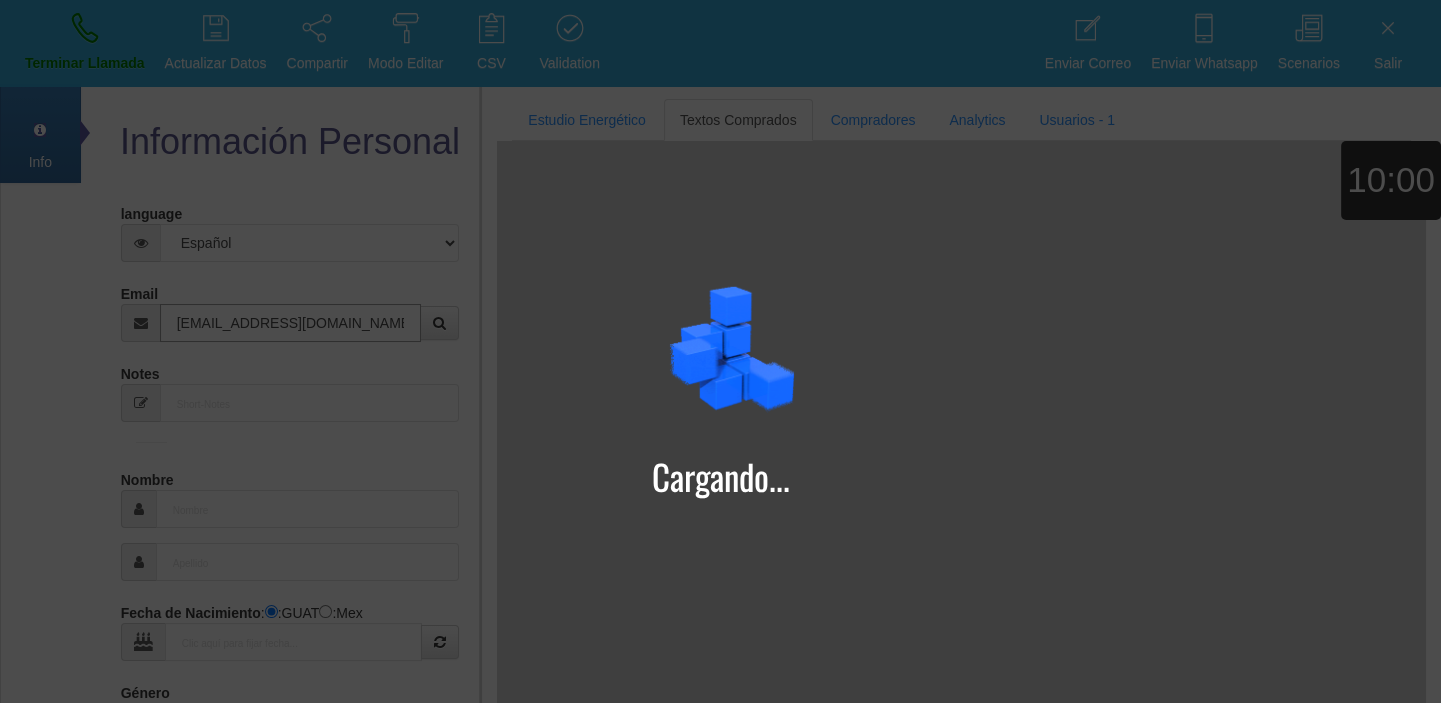 type on "[EMAIL_ADDRESS][DOMAIN_NAME]" 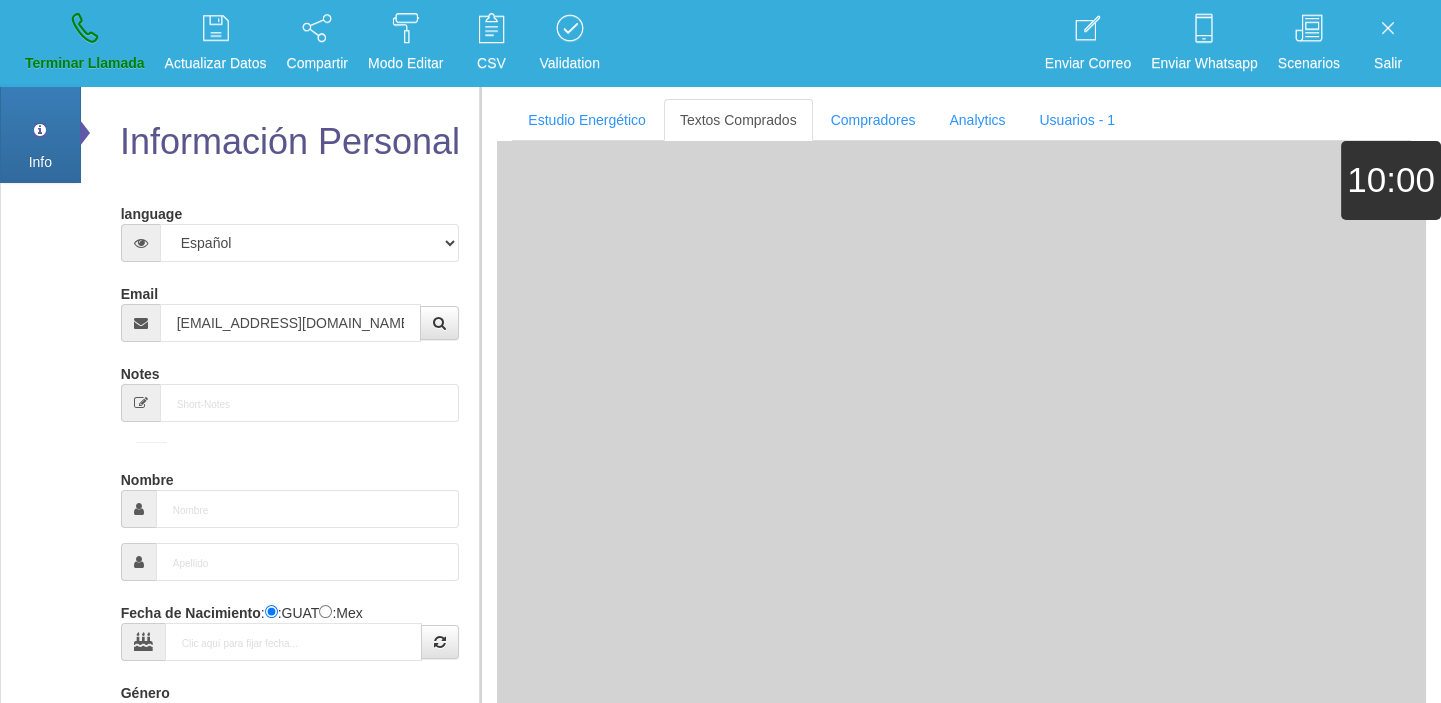type on "[DATE]" 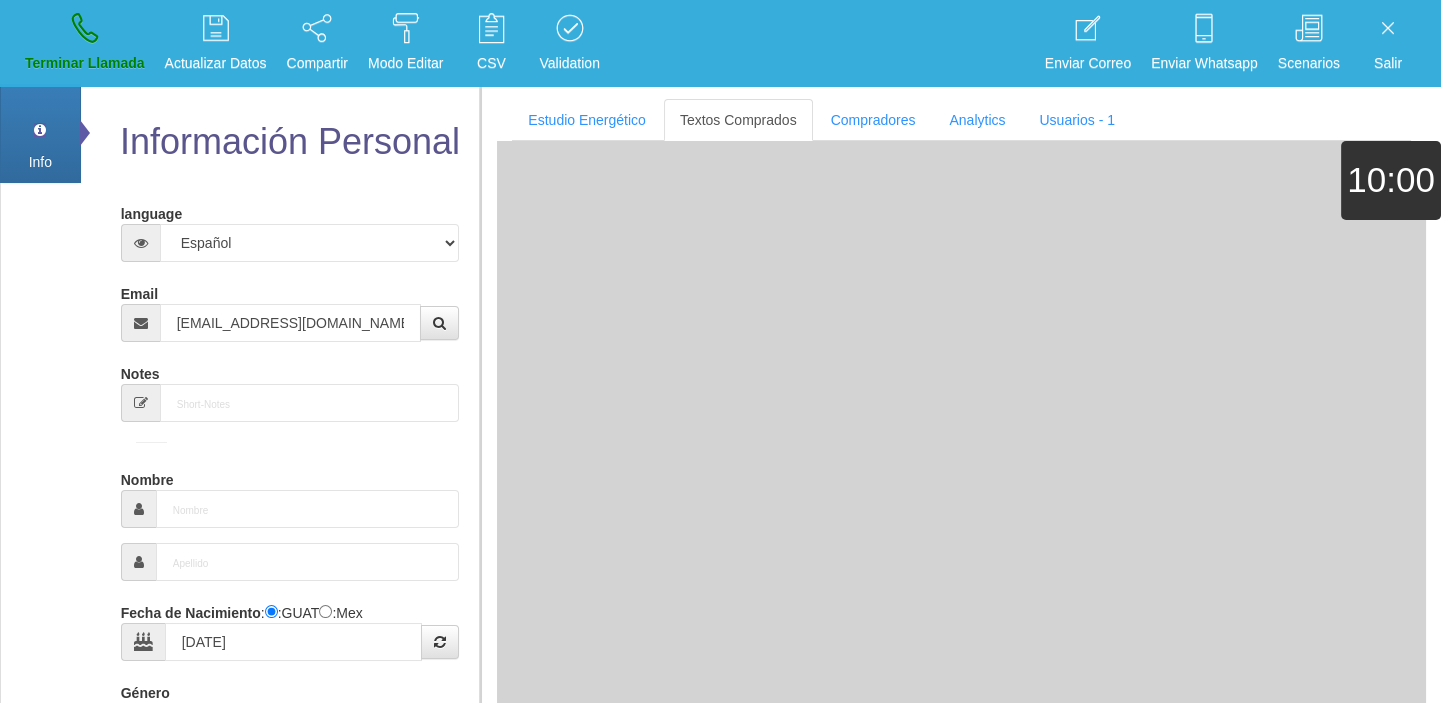 select on "4" 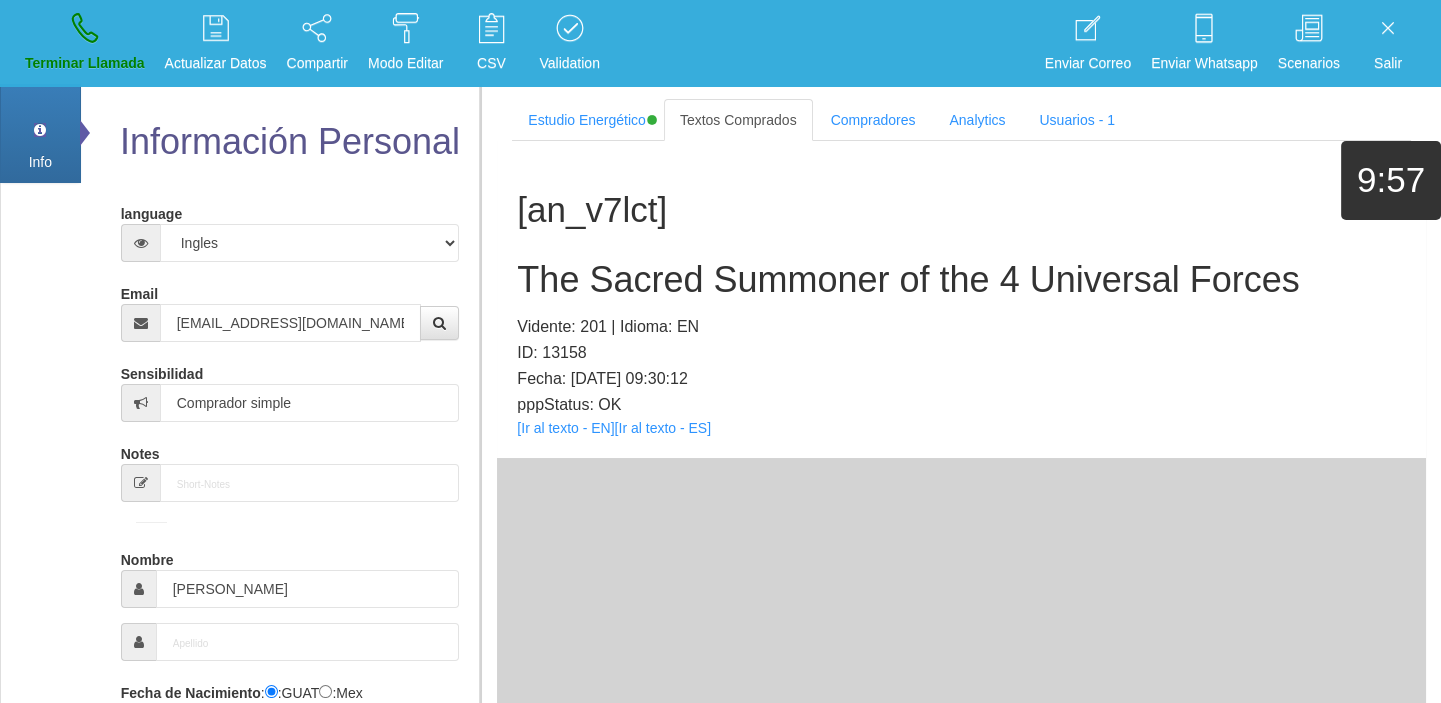 click on "[an_v7lct] The Sacred Summoner of the 4 Universal Forces  Vidente: 201 | Idioma: EN ID: 13158 Fecha: [DATE] 09:30:12 pppStatus: OK [Ir al texto - EN] [Ir al texto - ES]" at bounding box center [961, 299] 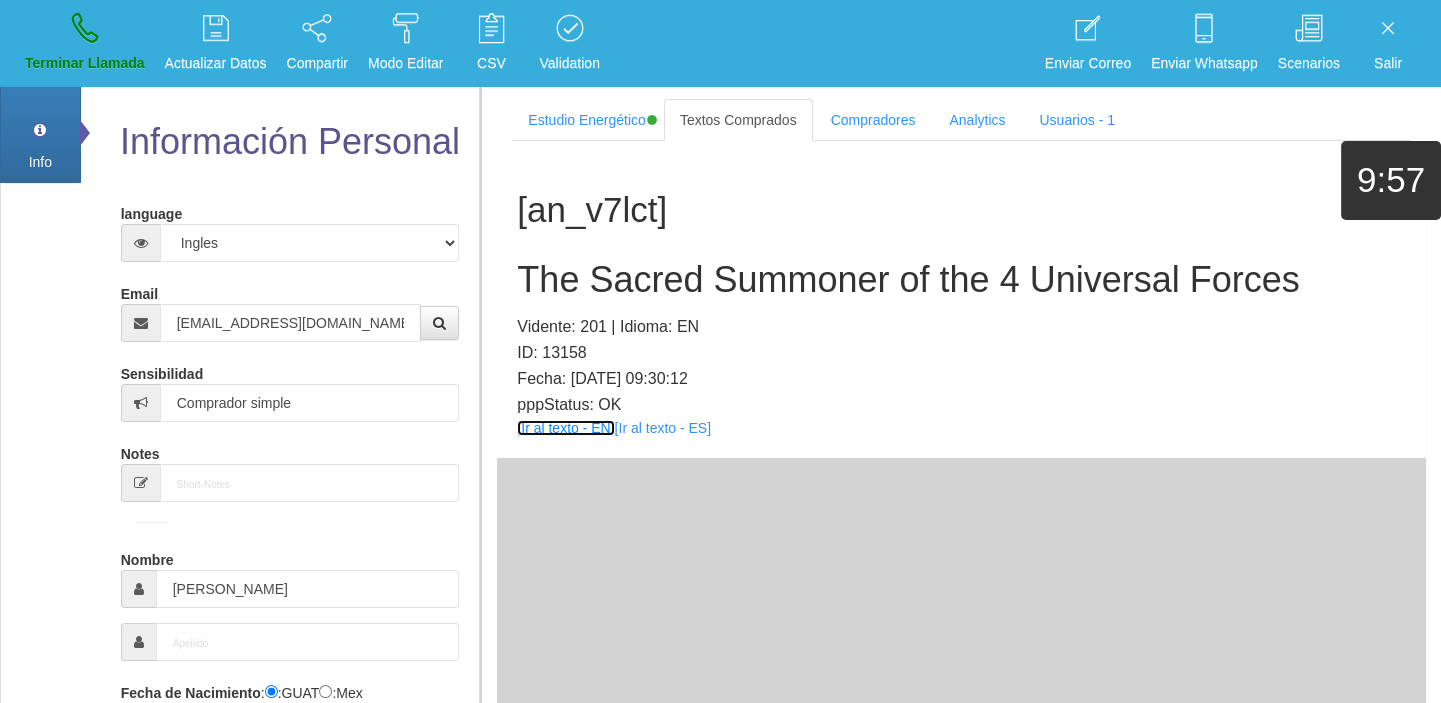 click on "[Ir al texto - EN]" at bounding box center (565, 428) 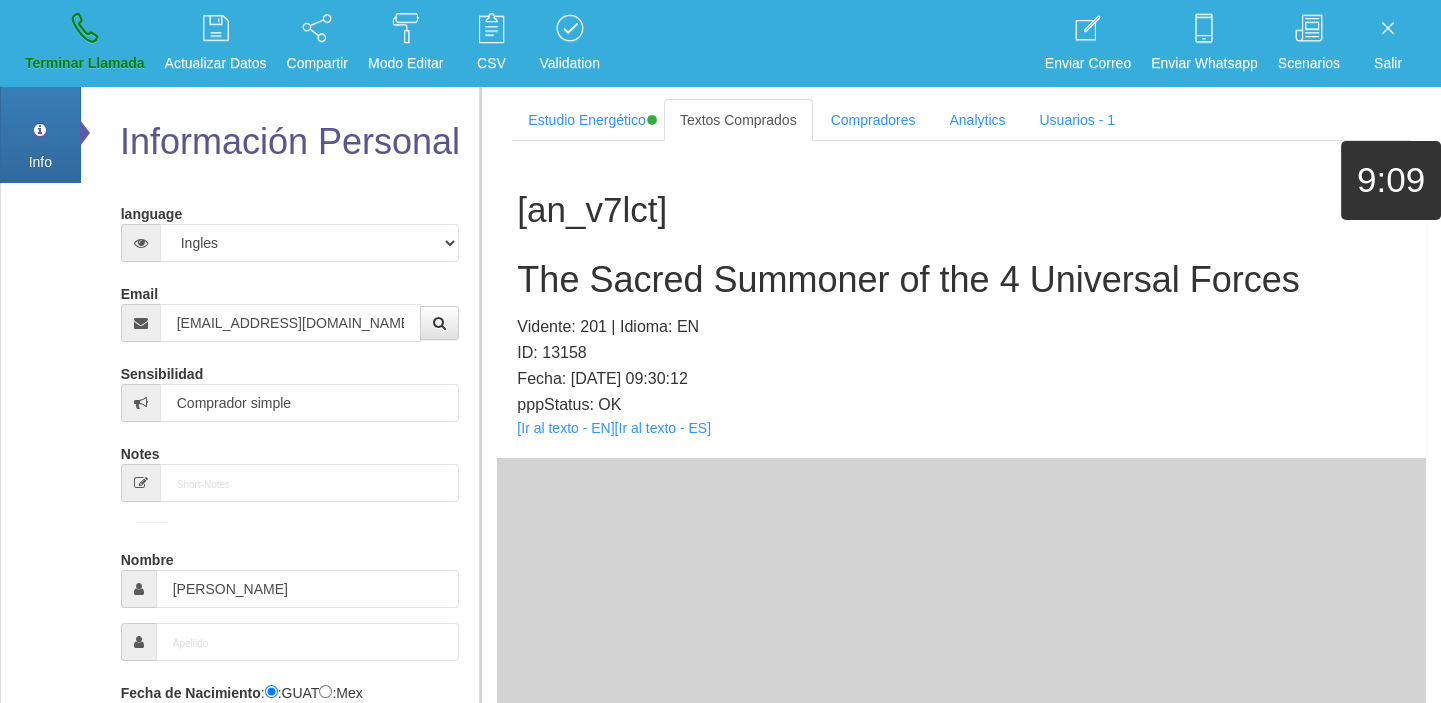 click on "The Sacred Summoner of the 4 Universal Forces" at bounding box center (961, 280) 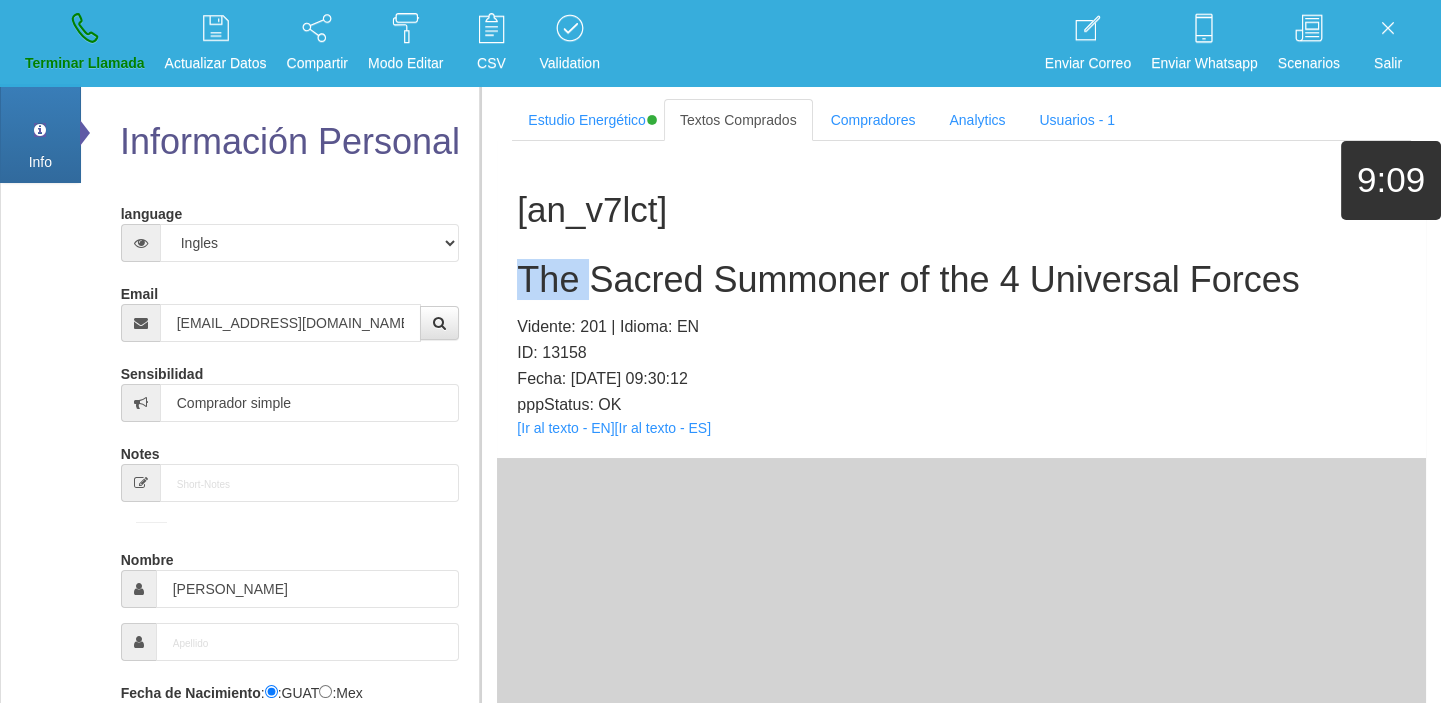click on "The Sacred Summoner of the 4 Universal Forces" at bounding box center (961, 280) 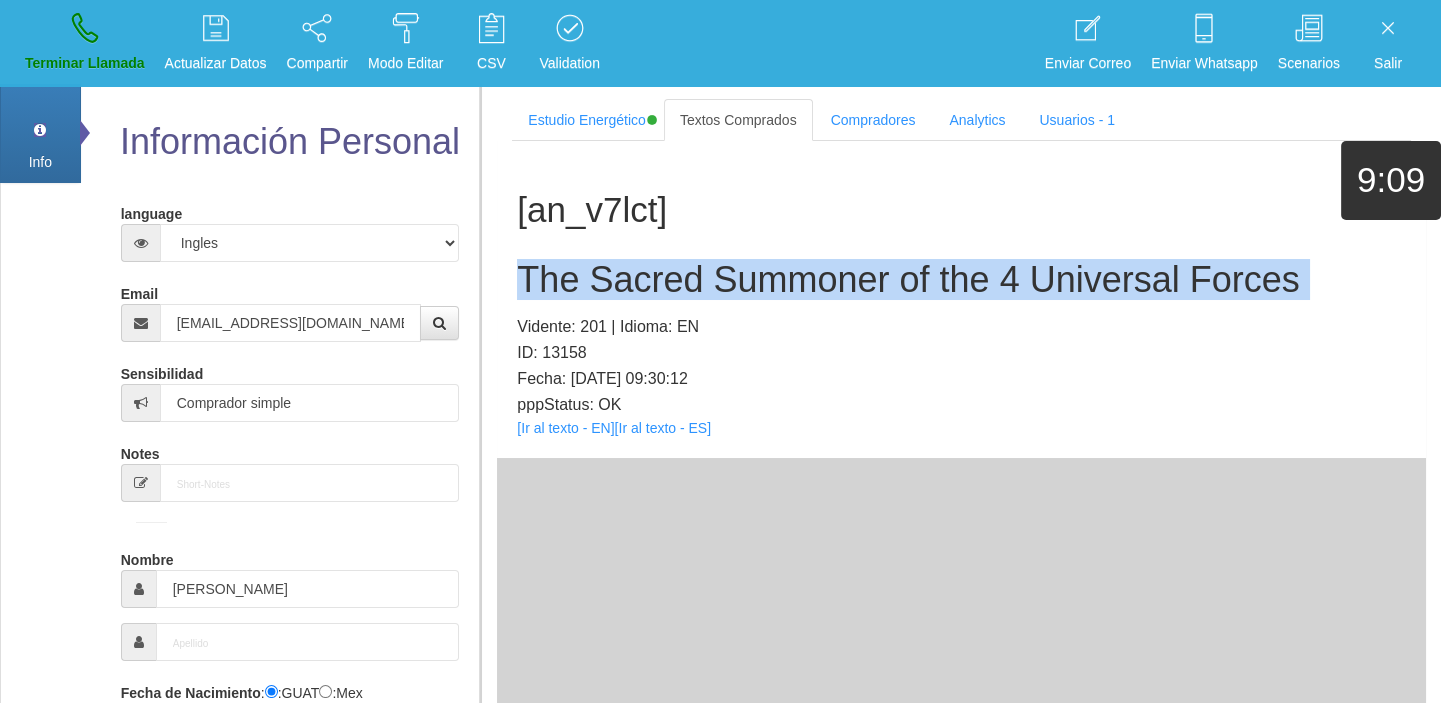 click on "The Sacred Summoner of the 4 Universal Forces" at bounding box center [961, 280] 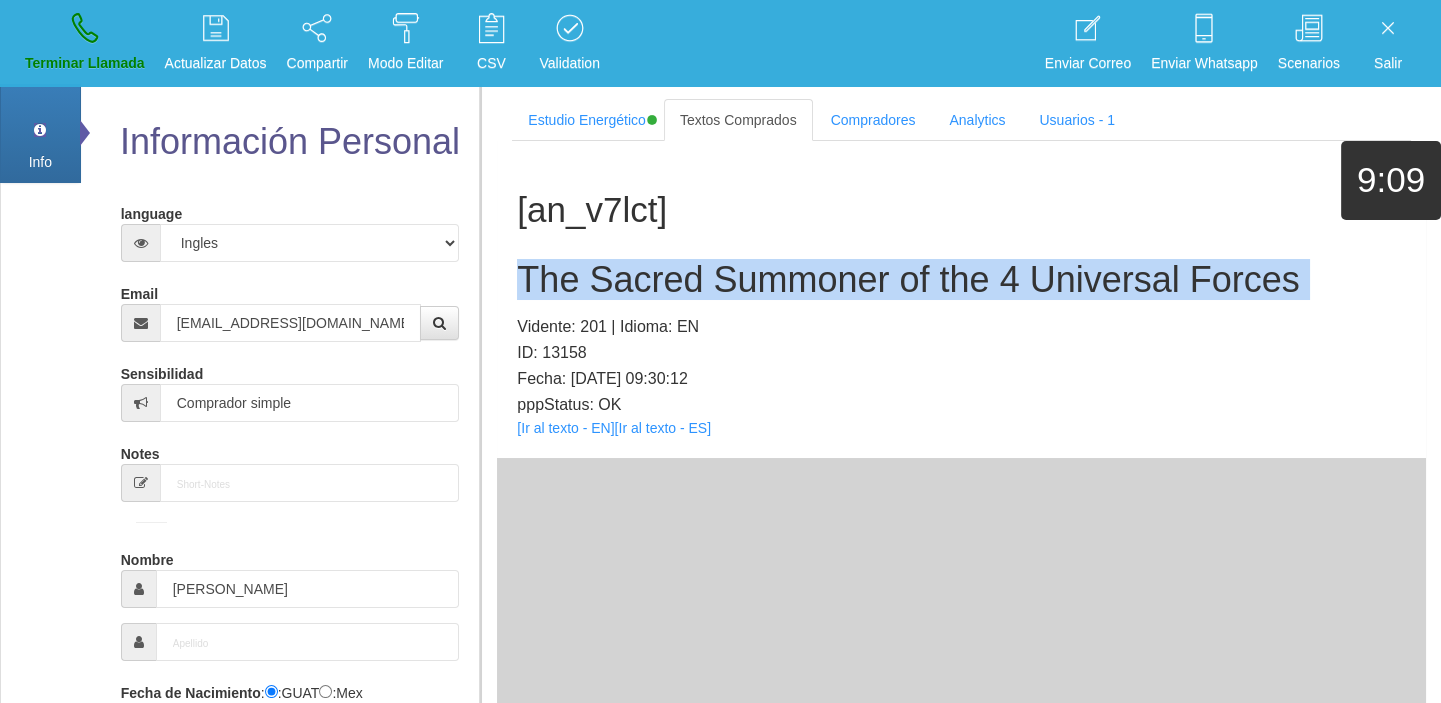 copy on "The Sacred Summoner of the 4 Universal Forces" 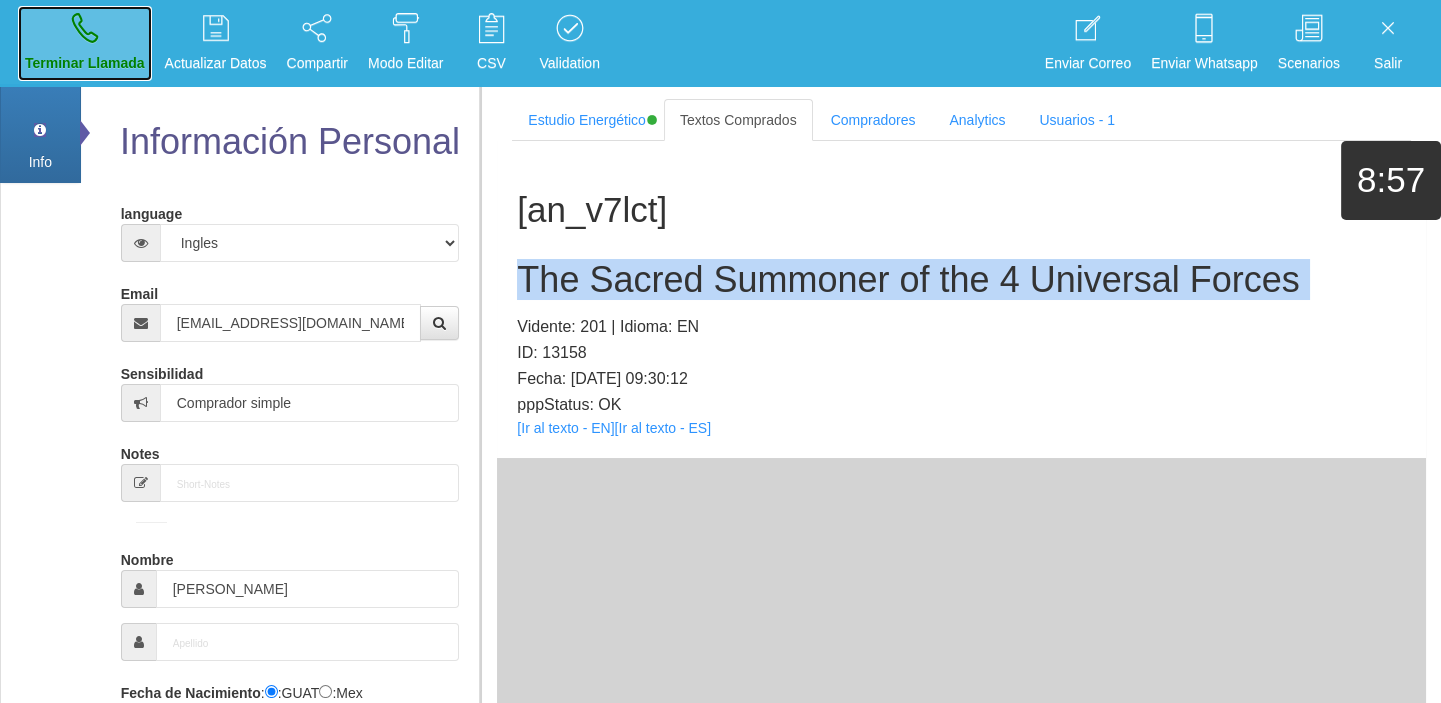 drag, startPoint x: 103, startPoint y: 63, endPoint x: 112, endPoint y: 90, distance: 28.460499 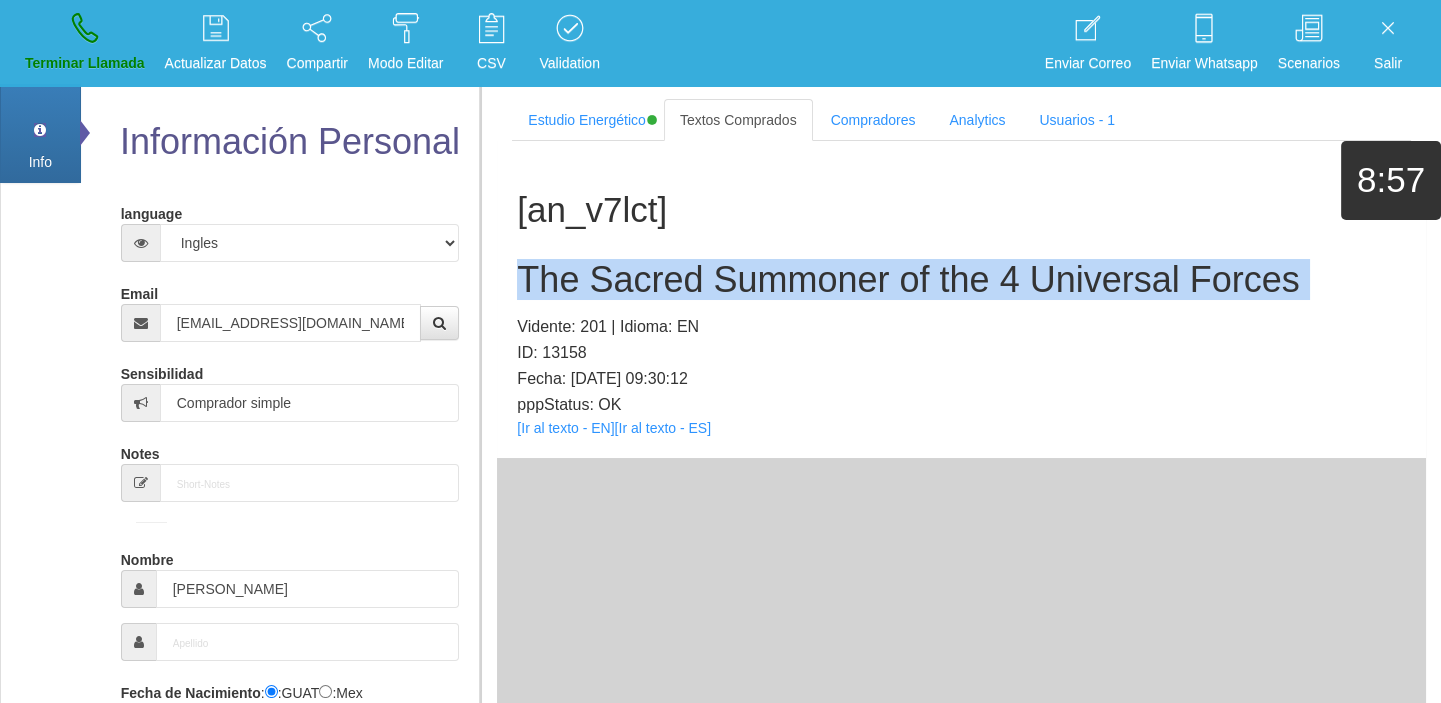 type 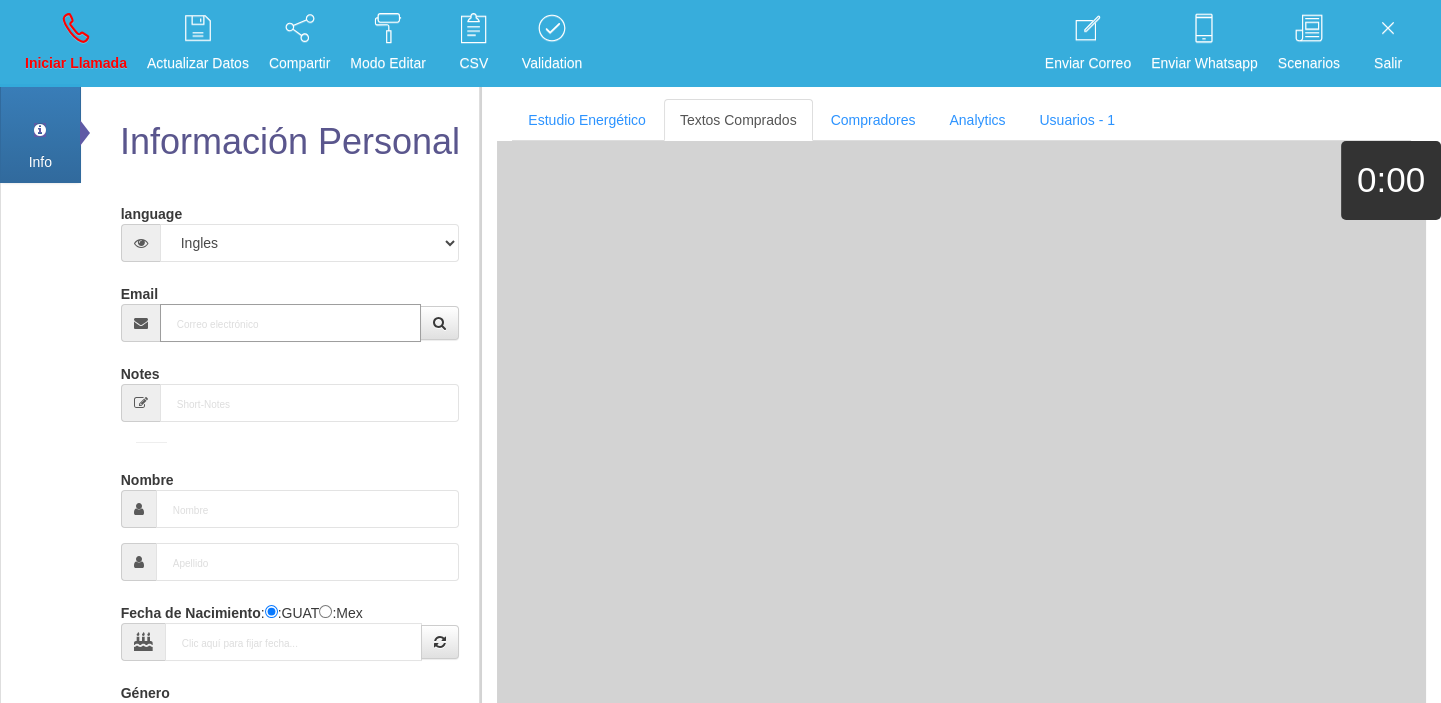click on "Email" at bounding box center [291, 323] 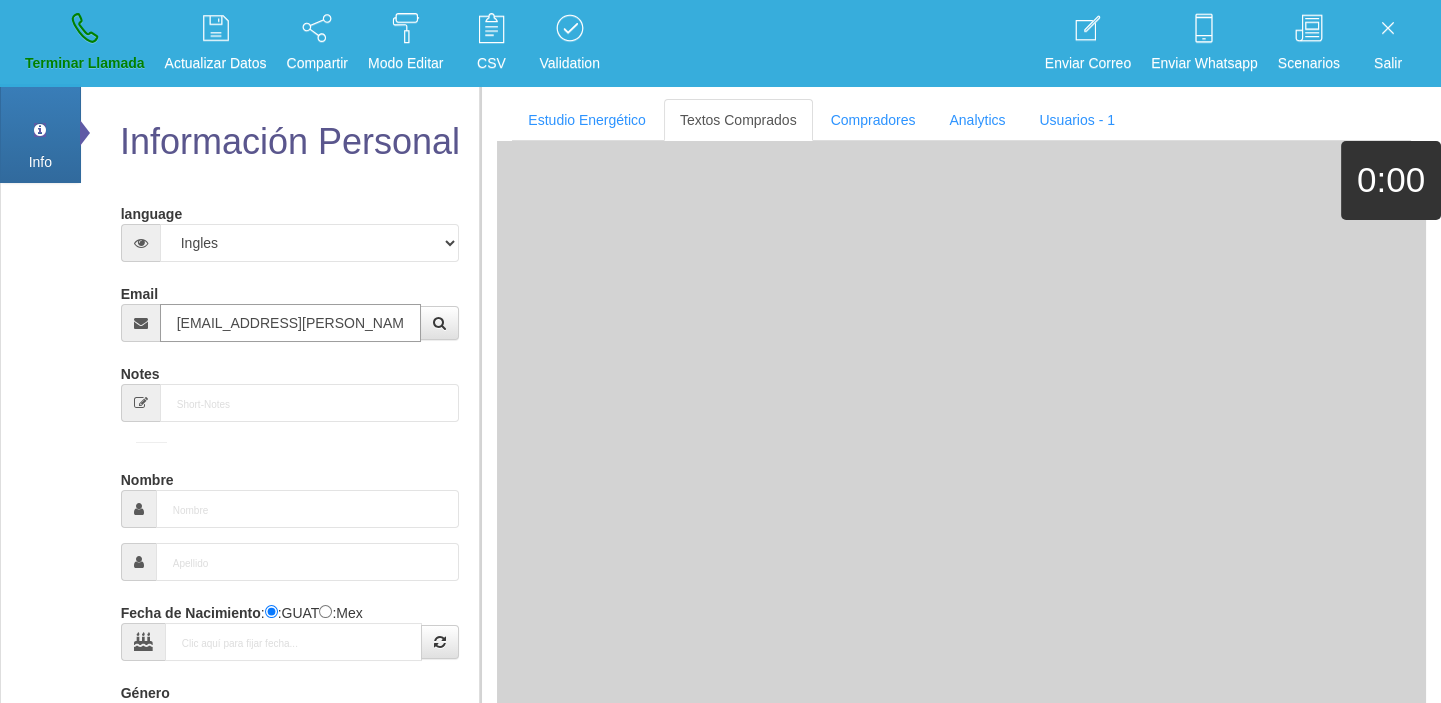 type on "[DATE]" 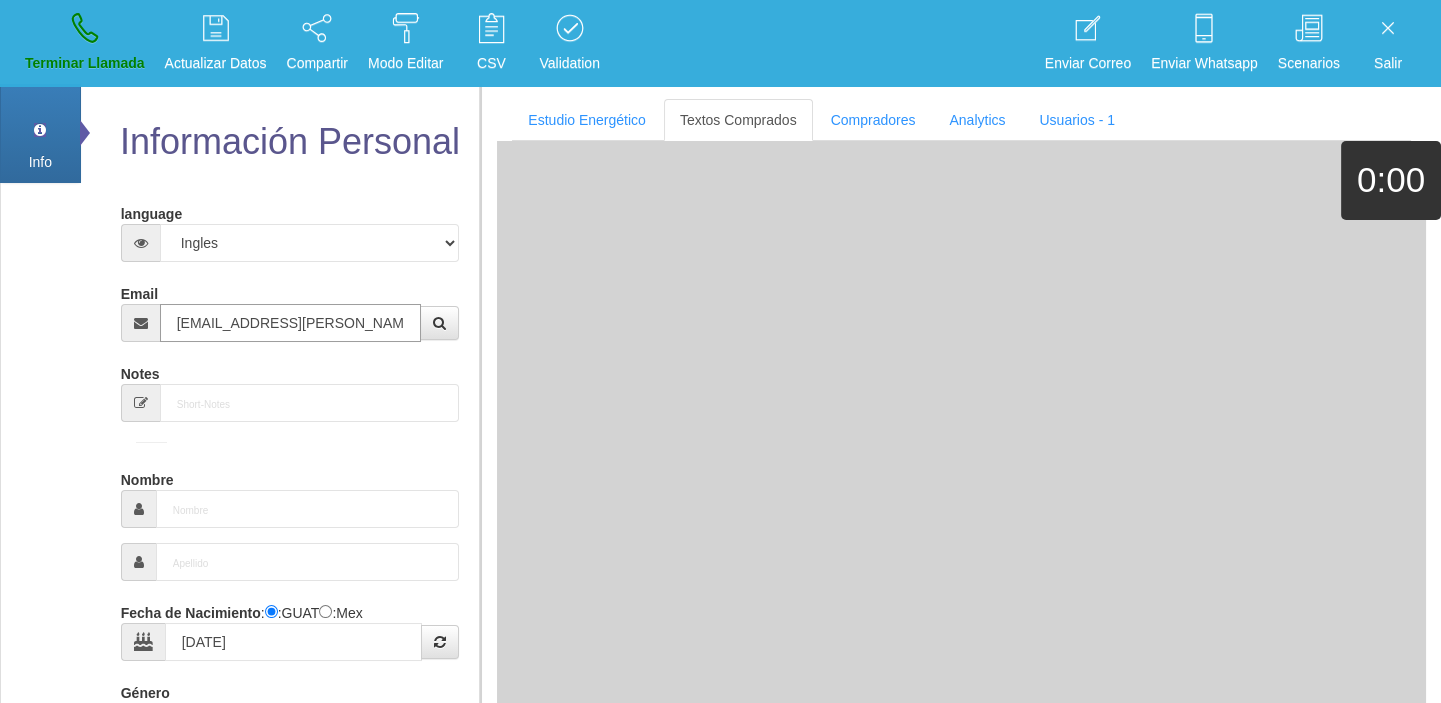 select on "3" 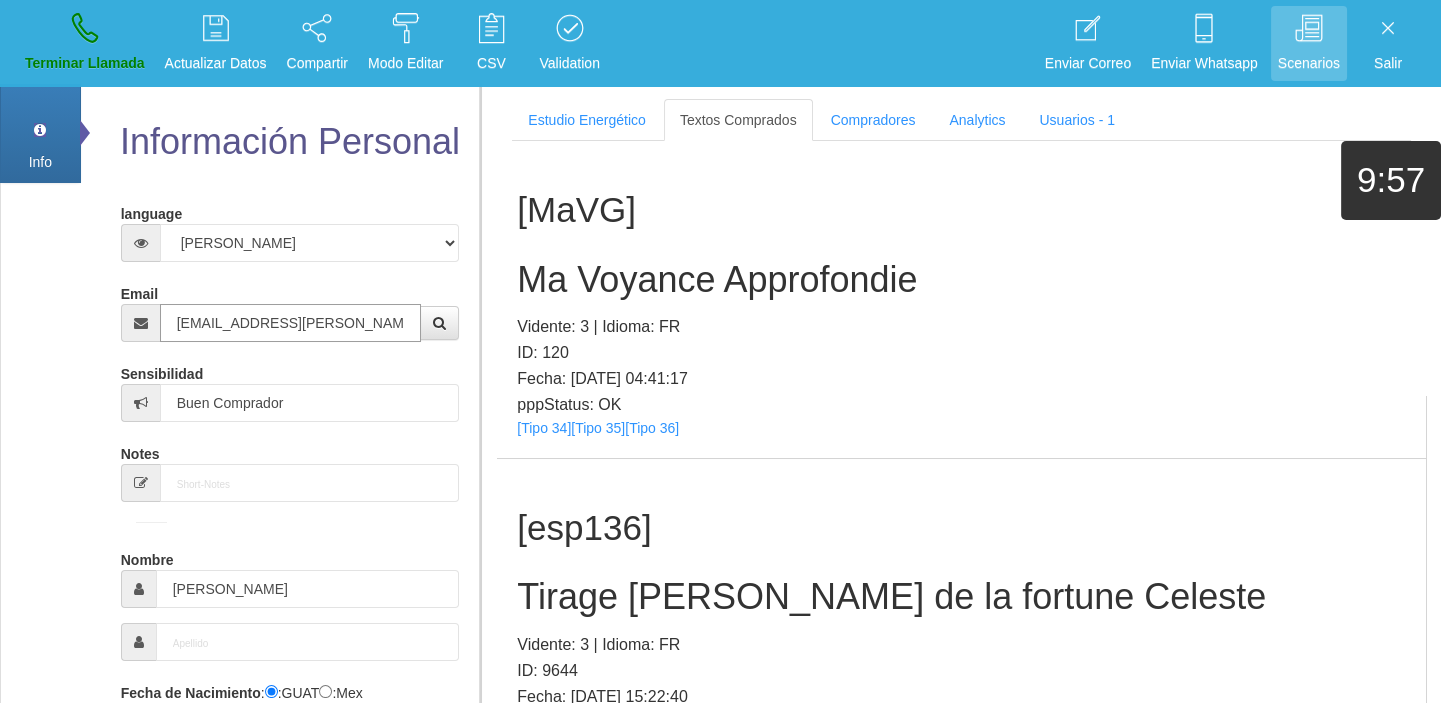 type on "[EMAIL_ADDRESS][PERSON_NAME][DOMAIN_NAME]" 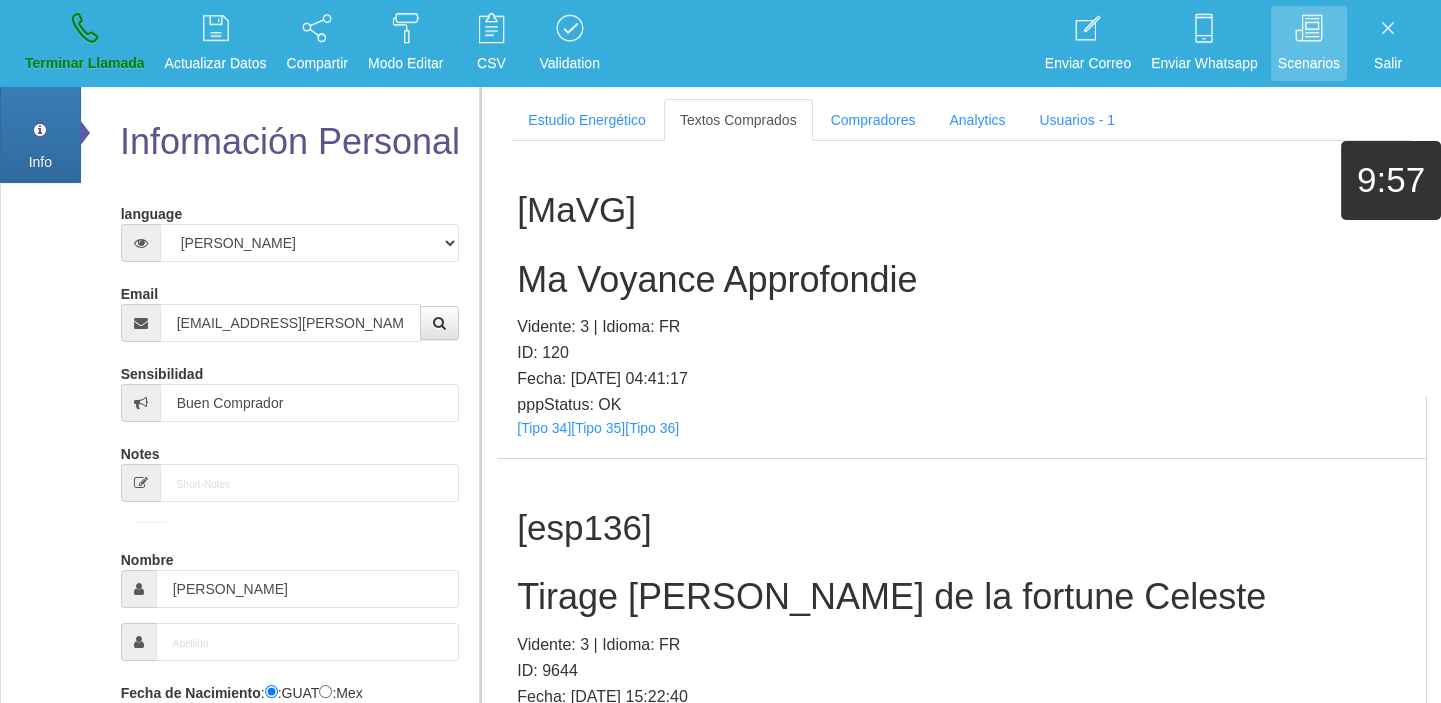 scroll, scrollTop: 381, scrollLeft: 0, axis: vertical 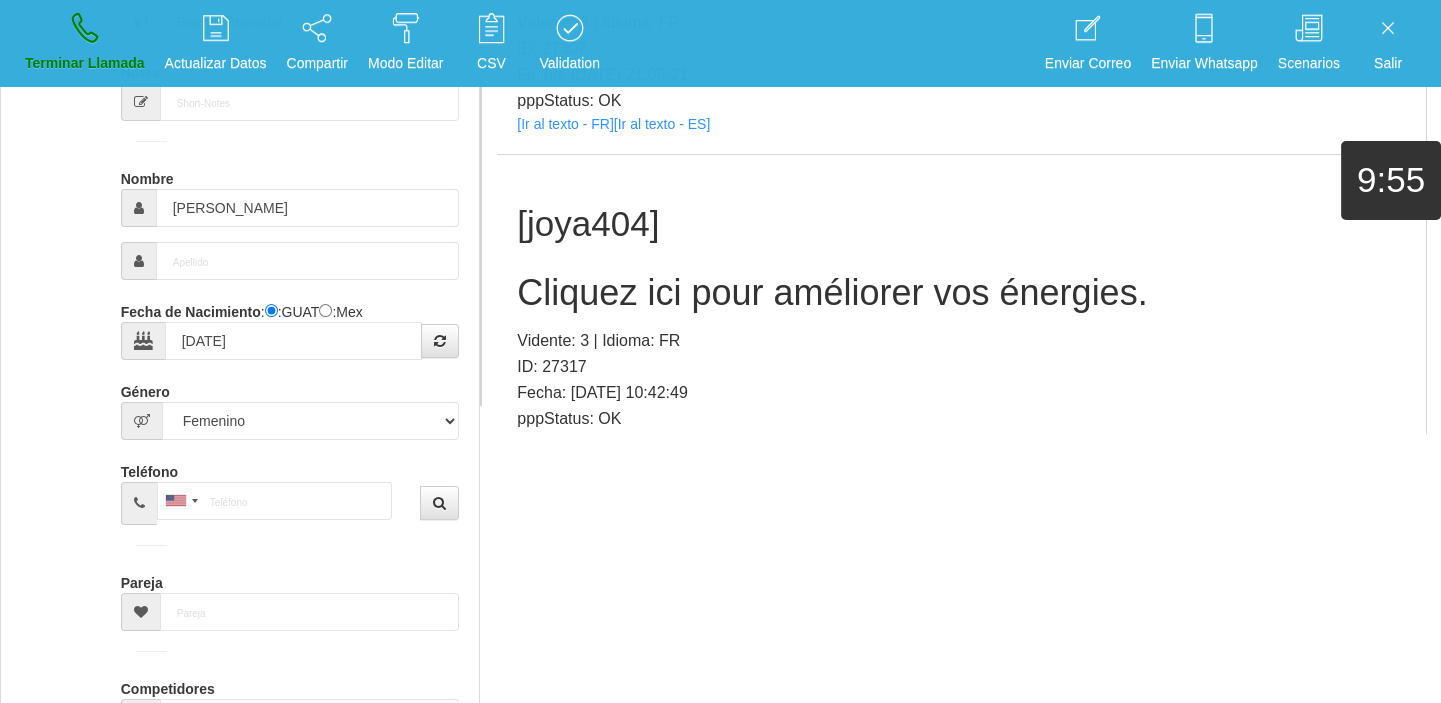 click on "[joya404] Cliquez ici pour améliorer vos énergies. Vidente: 3 | Idioma: FR ID: 27317 Fecha: [DATE] 10:42:49 pppStatus: OK [Ir al texto - FR] [Ir al texto - ES]" at bounding box center [961, 313] 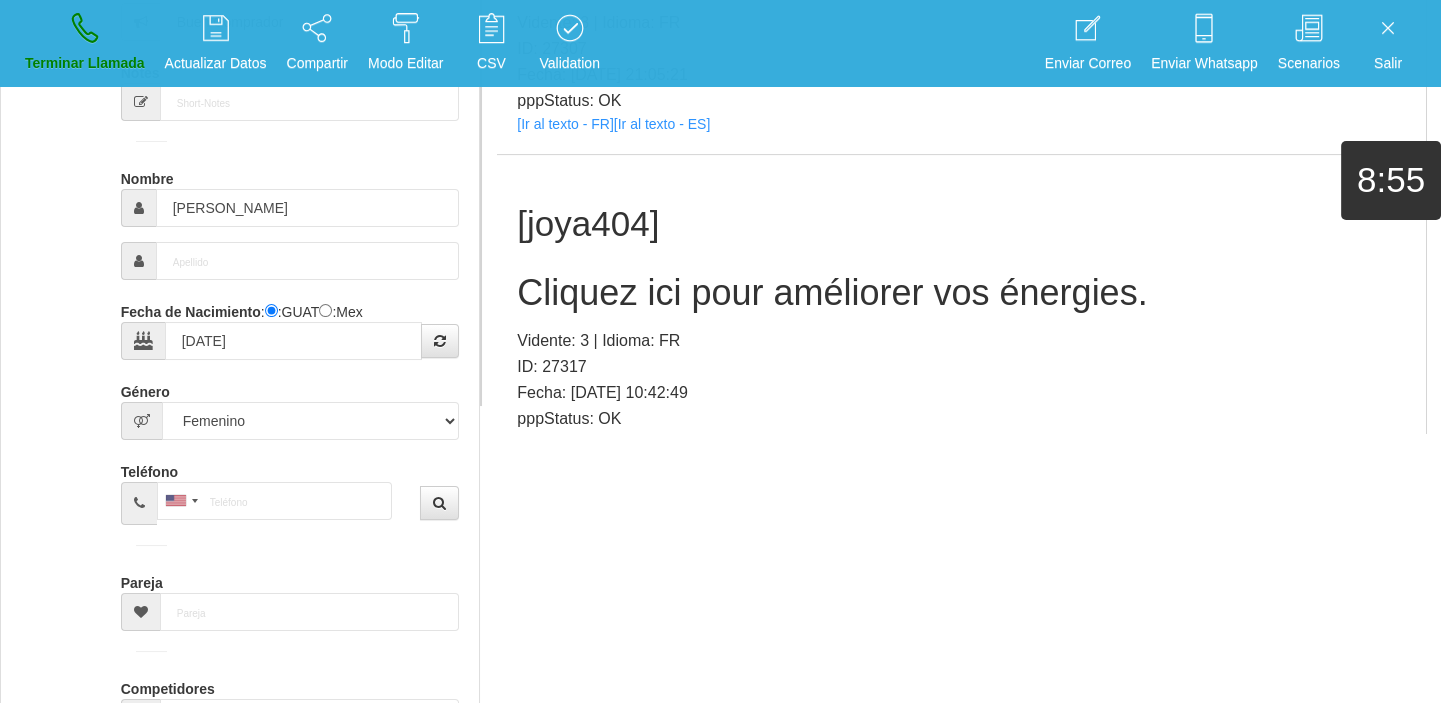 click on "[joya404] Cliquez ici pour améliorer vos énergies. Vidente: 3 | Idioma: FR ID: 27317 Fecha: [DATE] 10:42:49 pppStatus: OK [Ir al texto - FR] [Ir al texto - ES]" at bounding box center [961, 313] 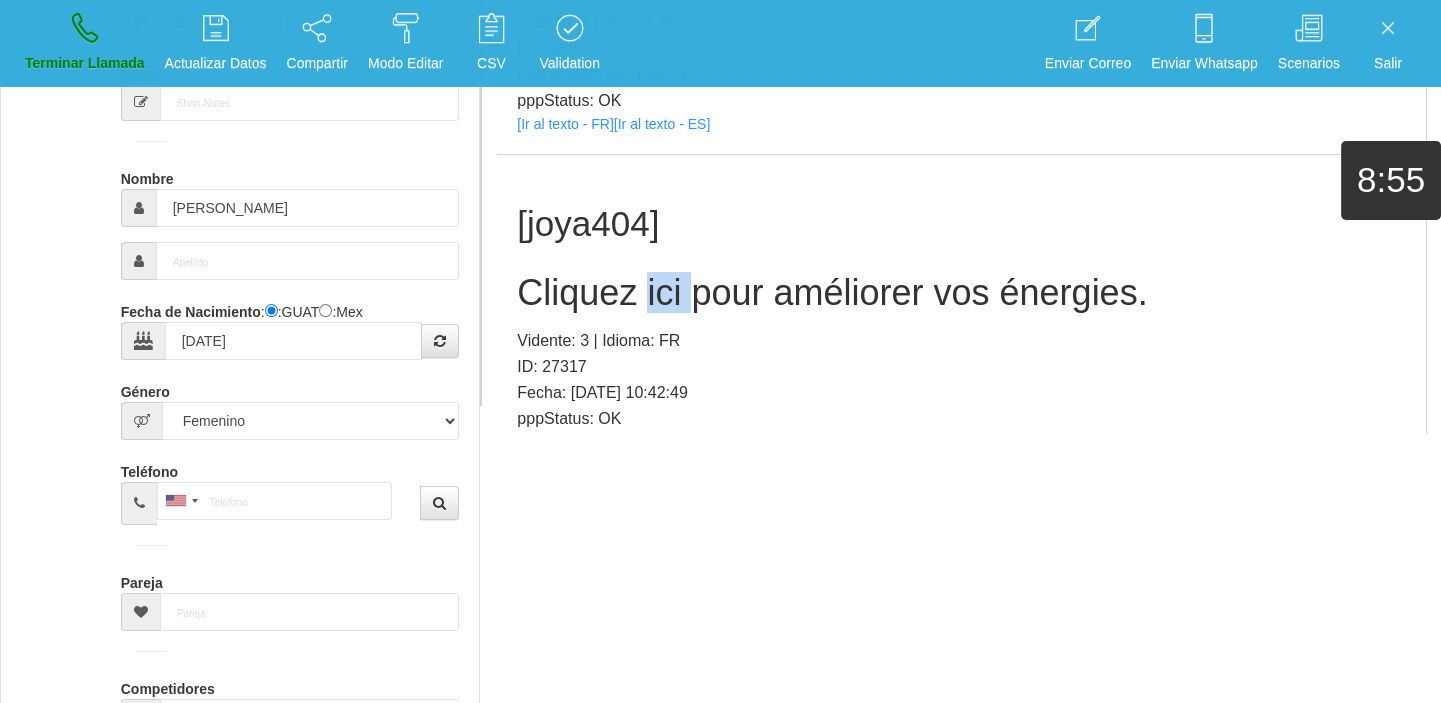 click on "[joya404] Cliquez ici pour améliorer vos énergies. Vidente: 3 | Idioma: FR ID: 27317 Fecha: [DATE] 10:42:49 pppStatus: OK [Ir al texto - FR] [Ir al texto - ES]" at bounding box center [961, 313] 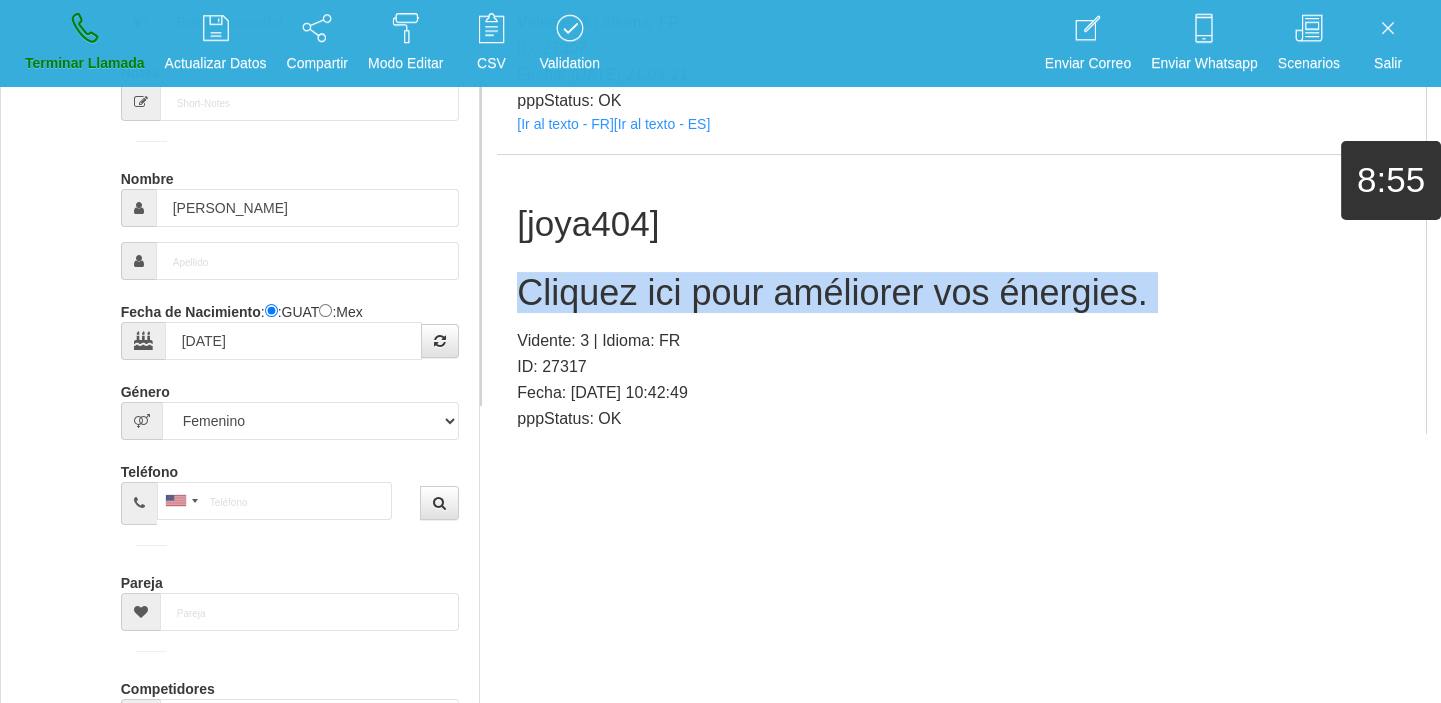 click on "[joya404] Cliquez ici pour améliorer vos énergies. Vidente: 3 | Idioma: FR ID: 27317 Fecha: [DATE] 10:42:49 pppStatus: OK [Ir al texto - FR] [Ir al texto - ES]" at bounding box center (961, 313) 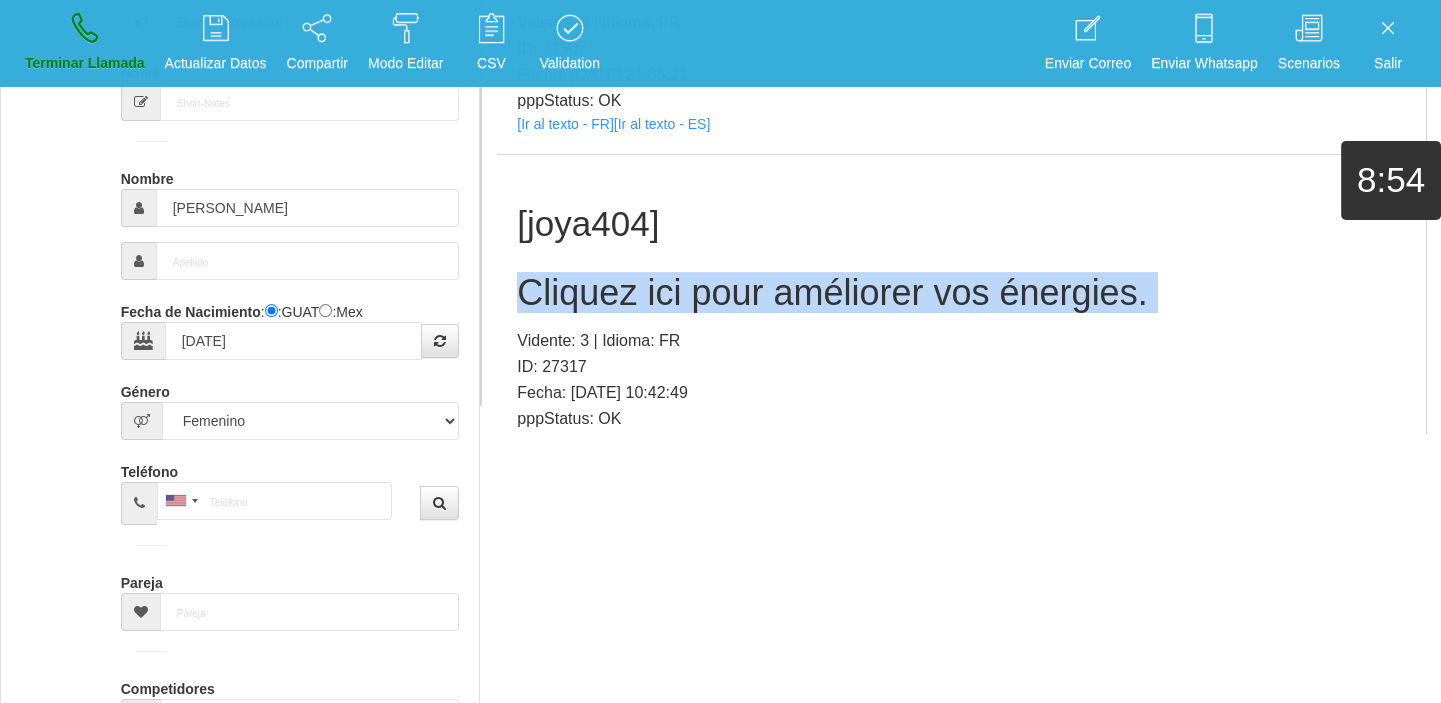 copy on "Cliquez ici pour améliorer vos énergies." 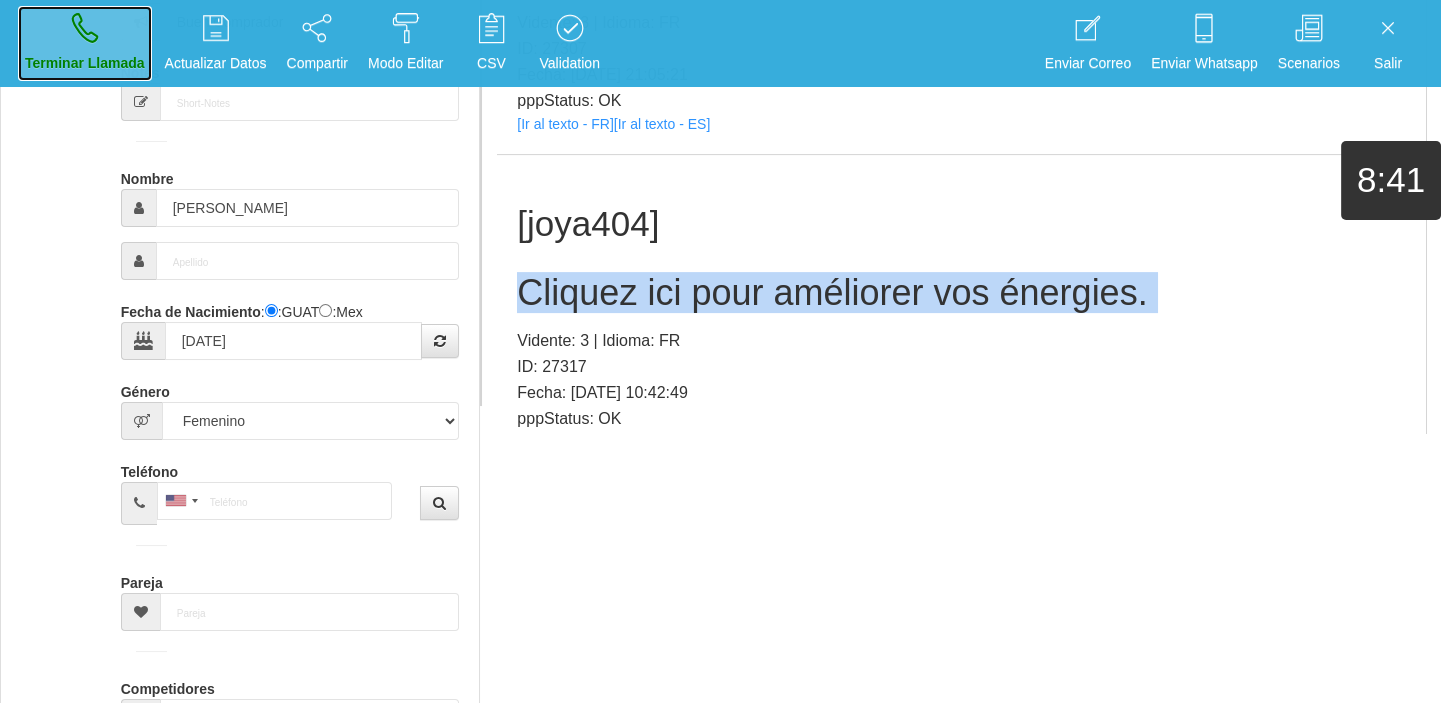 click on "Terminar Llamada" at bounding box center (85, 43) 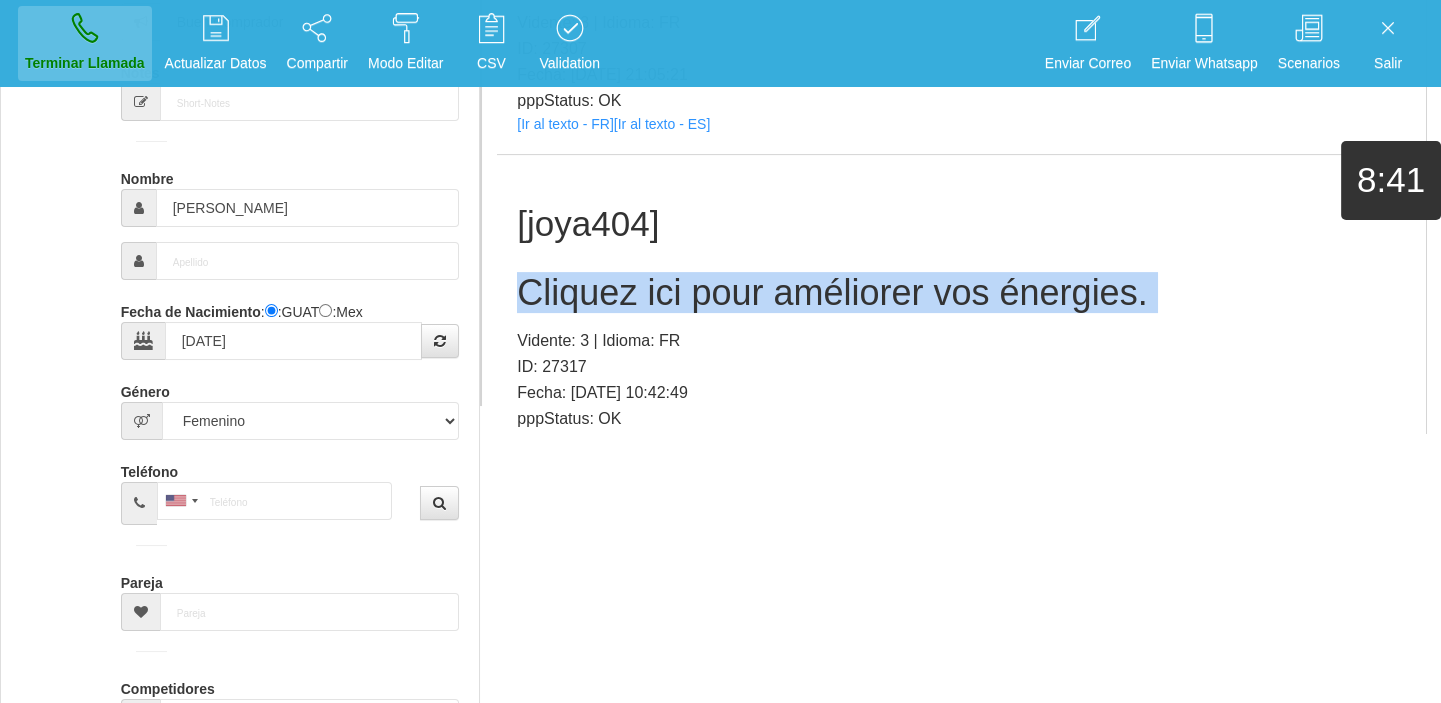 type 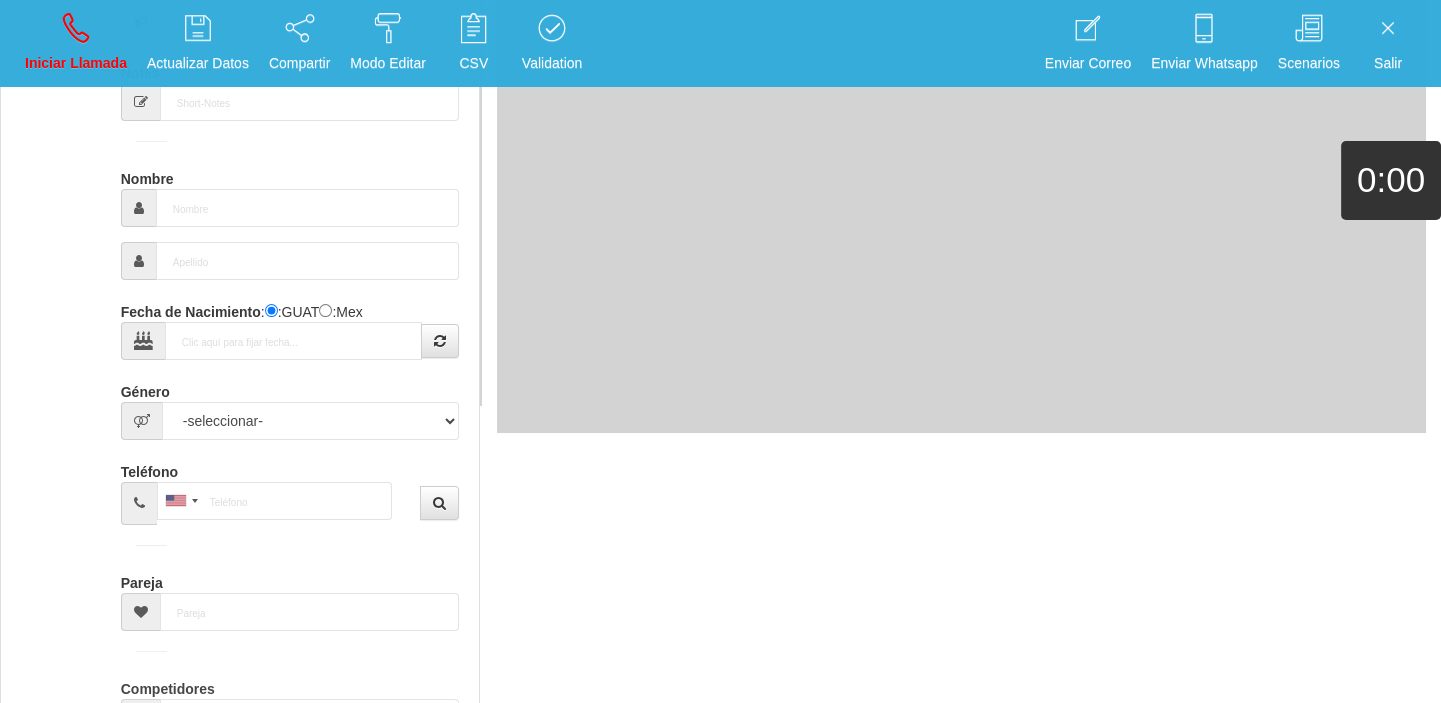 scroll, scrollTop: 0, scrollLeft: 0, axis: both 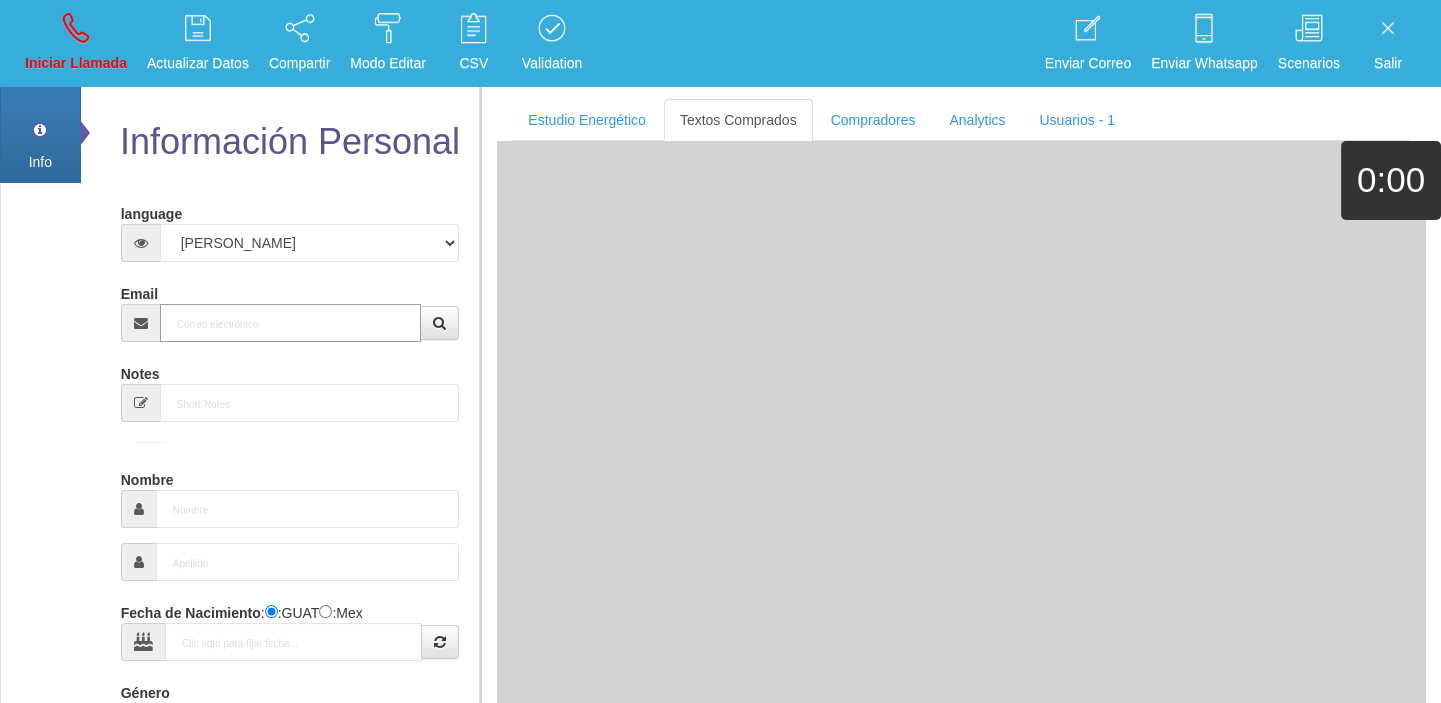 click on "Email" at bounding box center (291, 323) 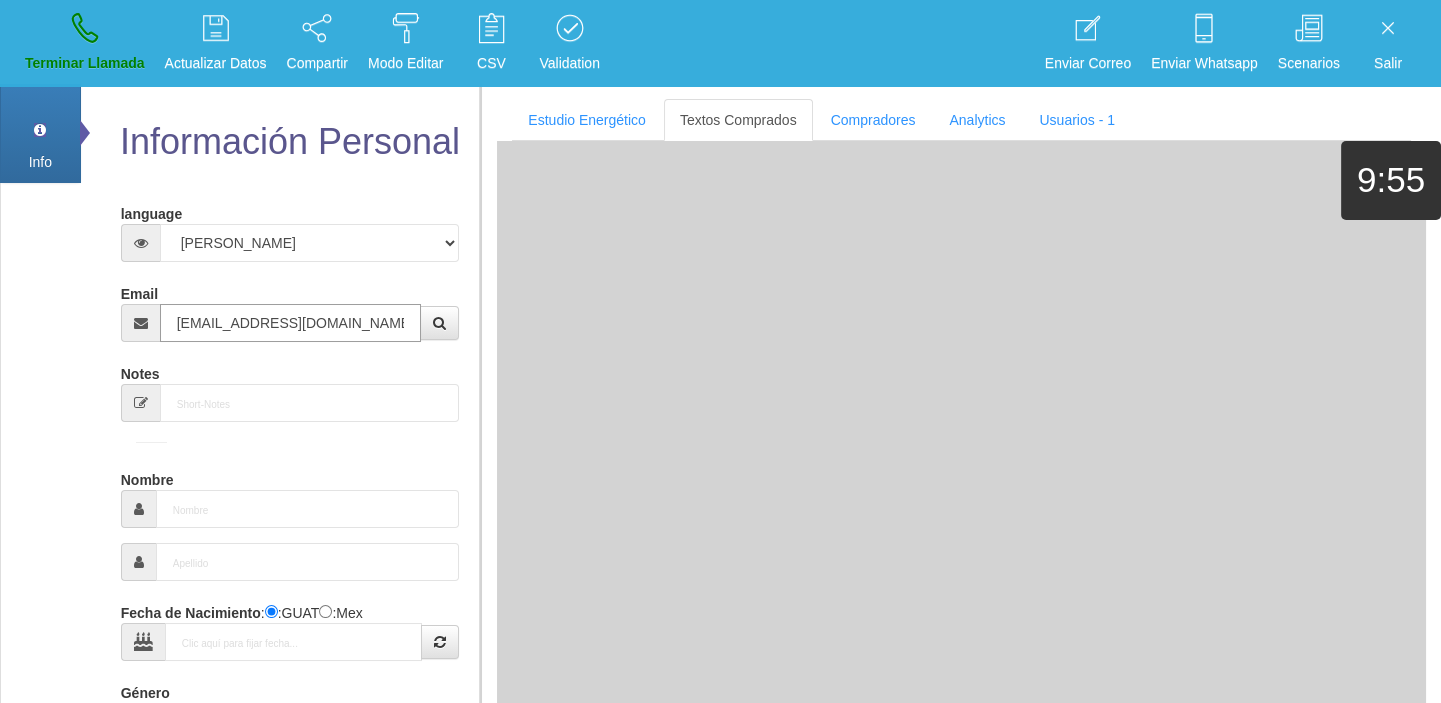 type on "[EMAIL_ADDRESS][DOMAIN_NAME]" 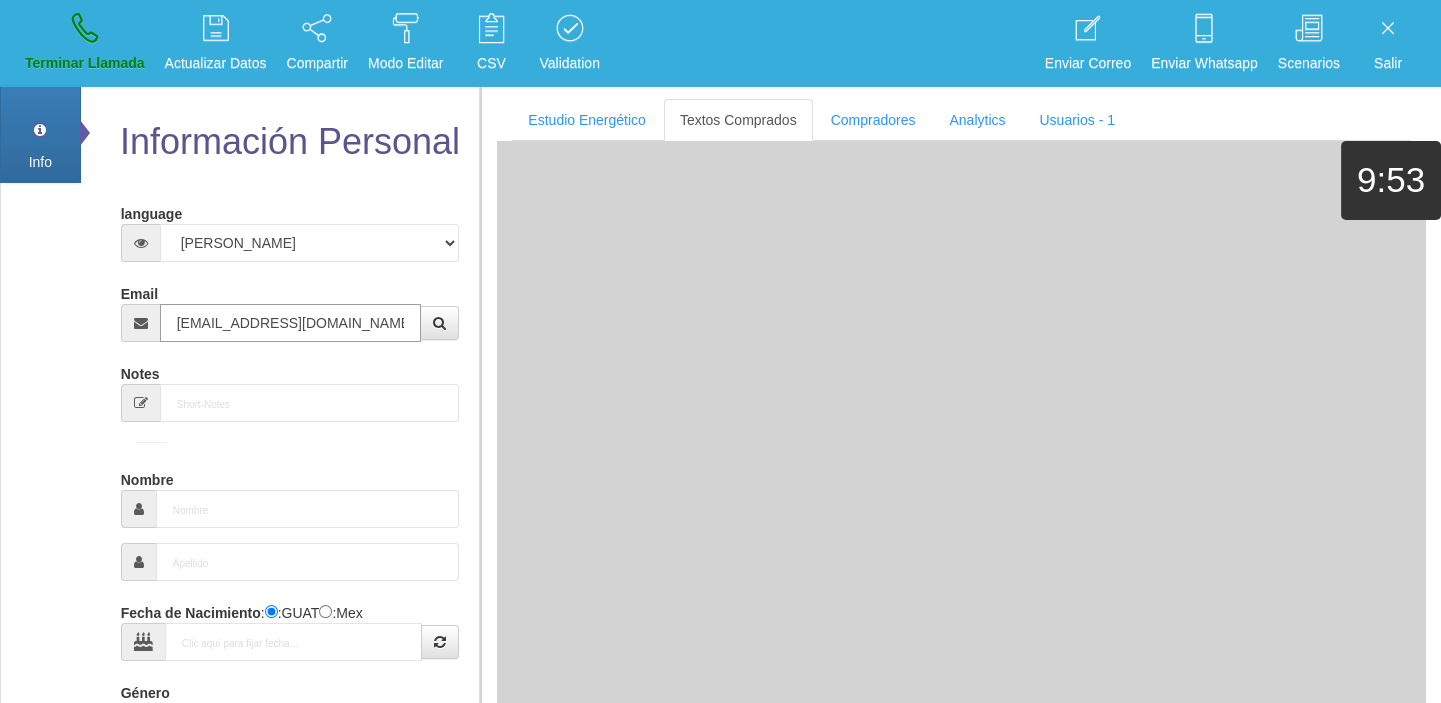 type on "[DATE]" 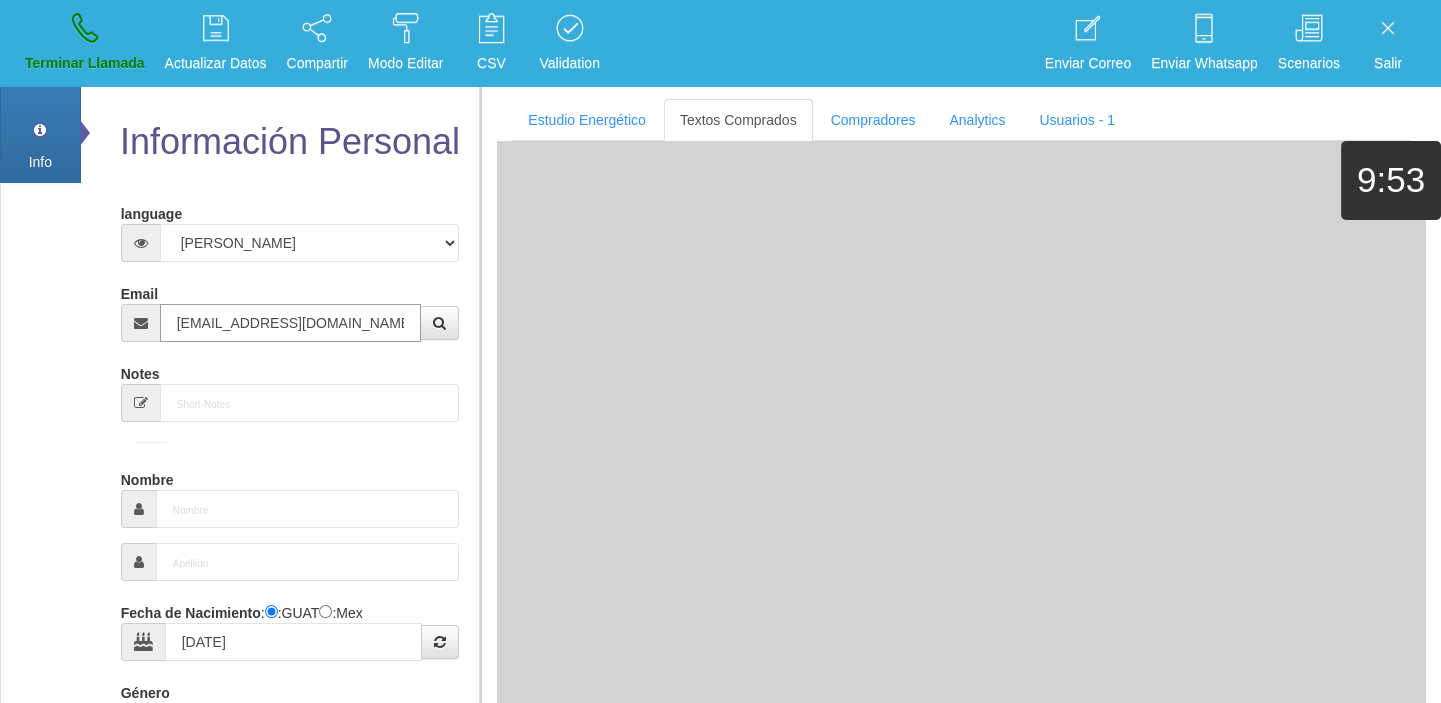 select on "4" 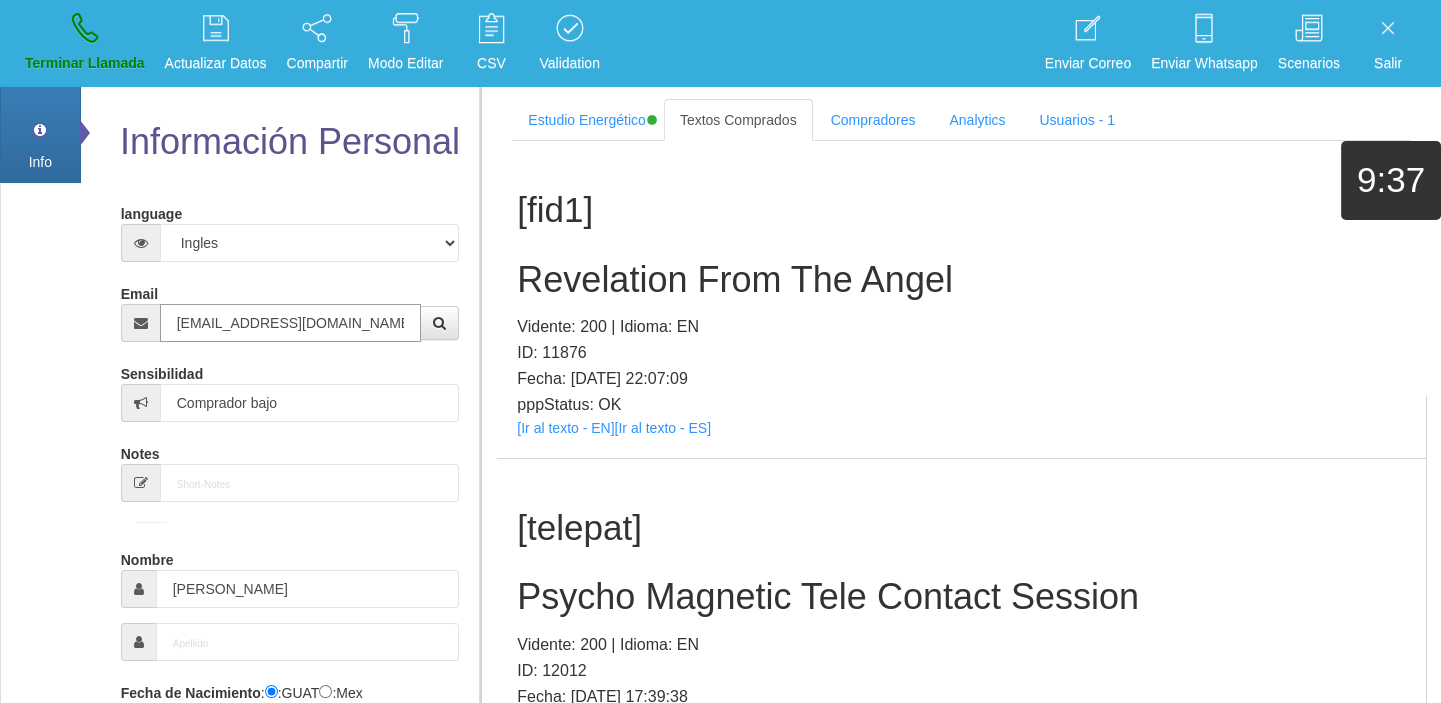 type on "[EMAIL_ADDRESS][DOMAIN_NAME]" 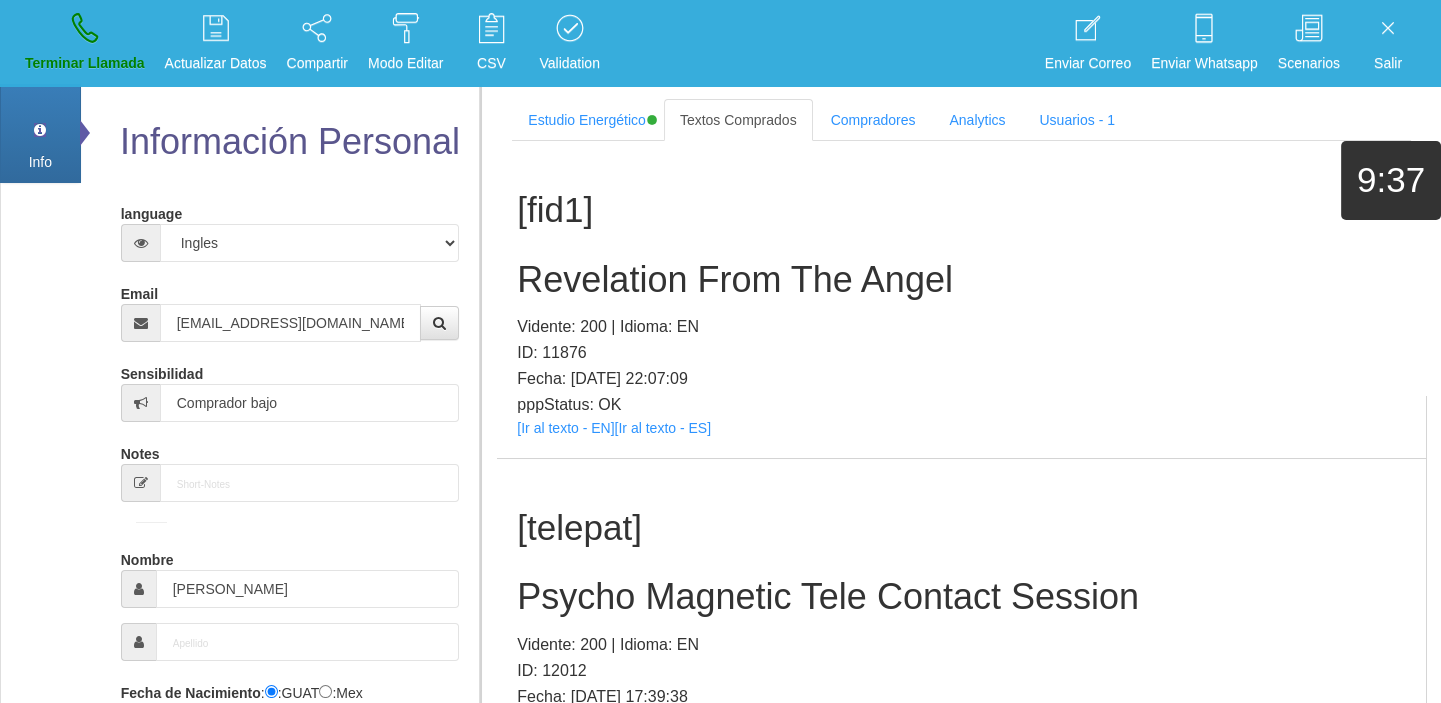 scroll, scrollTop: 381, scrollLeft: 0, axis: vertical 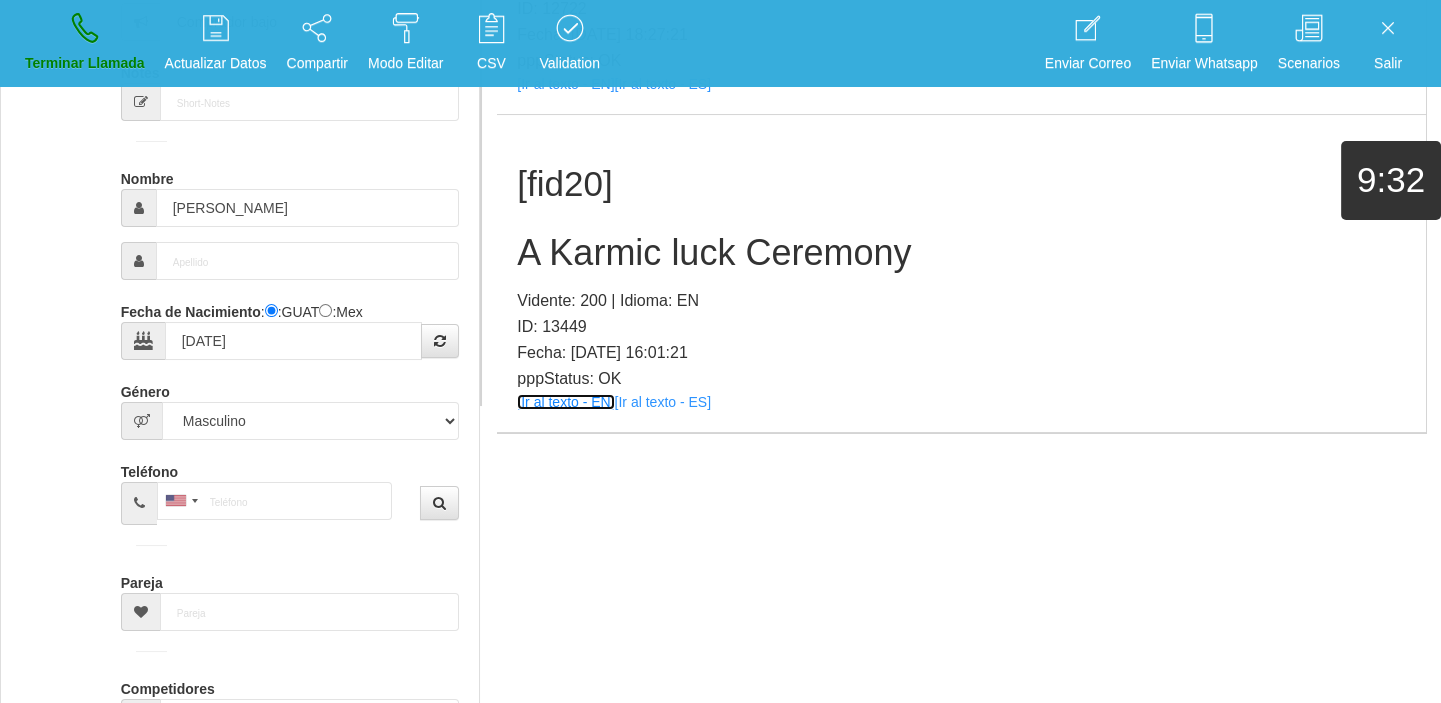 click on "[Ir al texto - EN]" at bounding box center [565, 402] 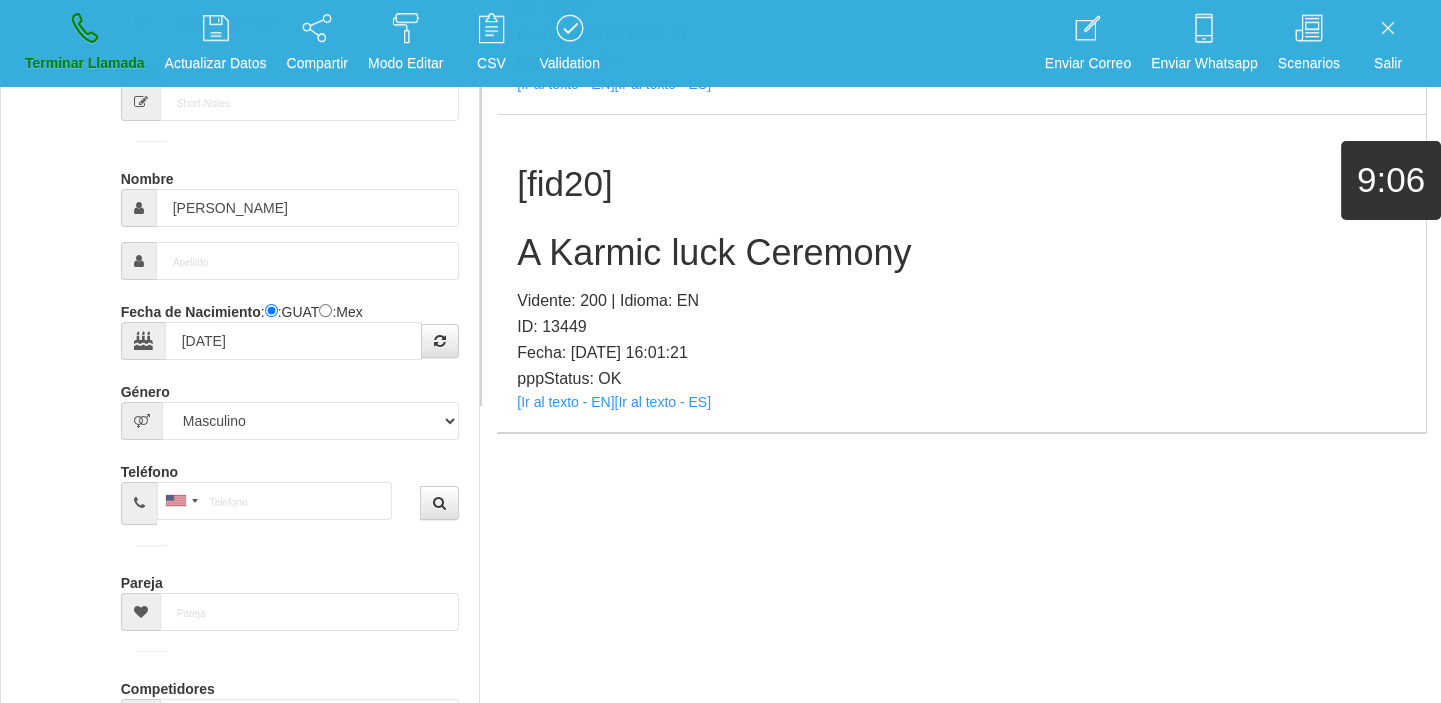 click on "A Karmic luck Ceremony" at bounding box center [961, 253] 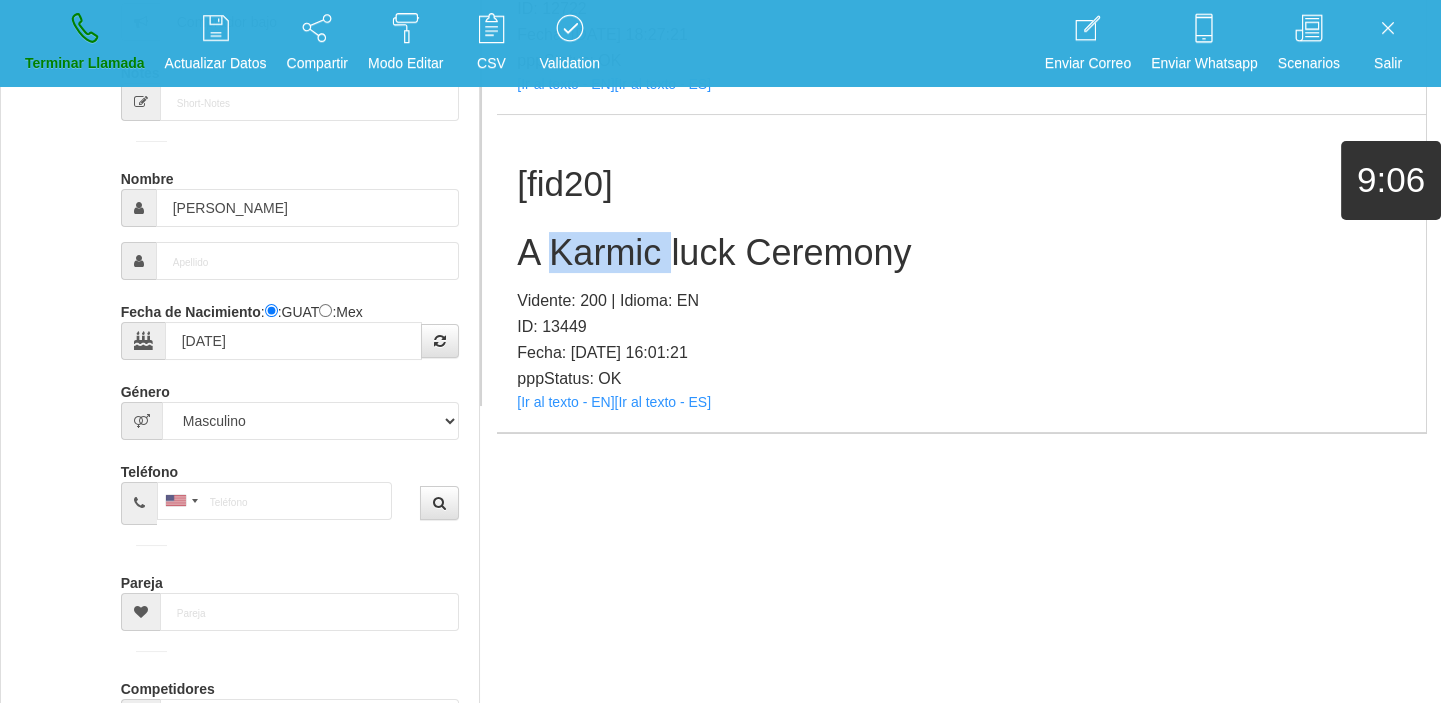 click on "A Karmic luck Ceremony" at bounding box center [961, 253] 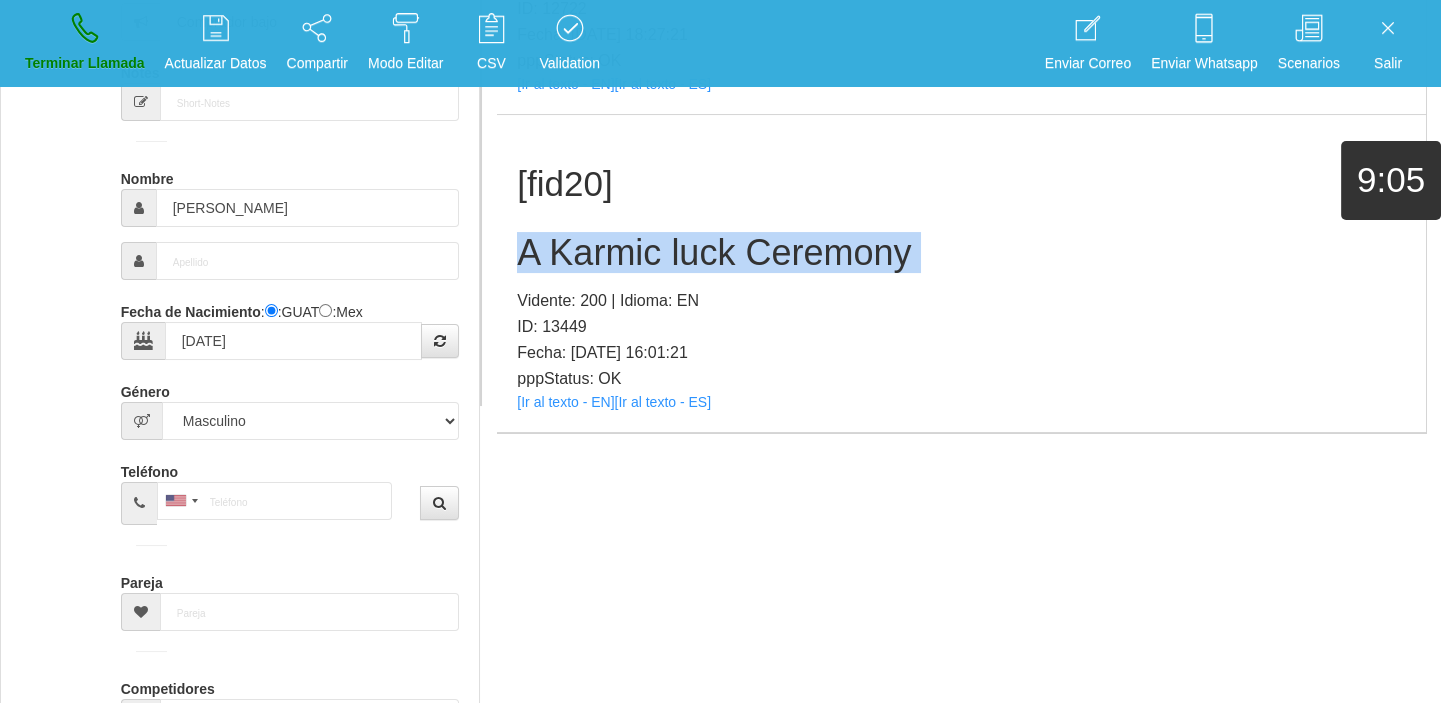 click on "A Karmic luck Ceremony" at bounding box center (961, 253) 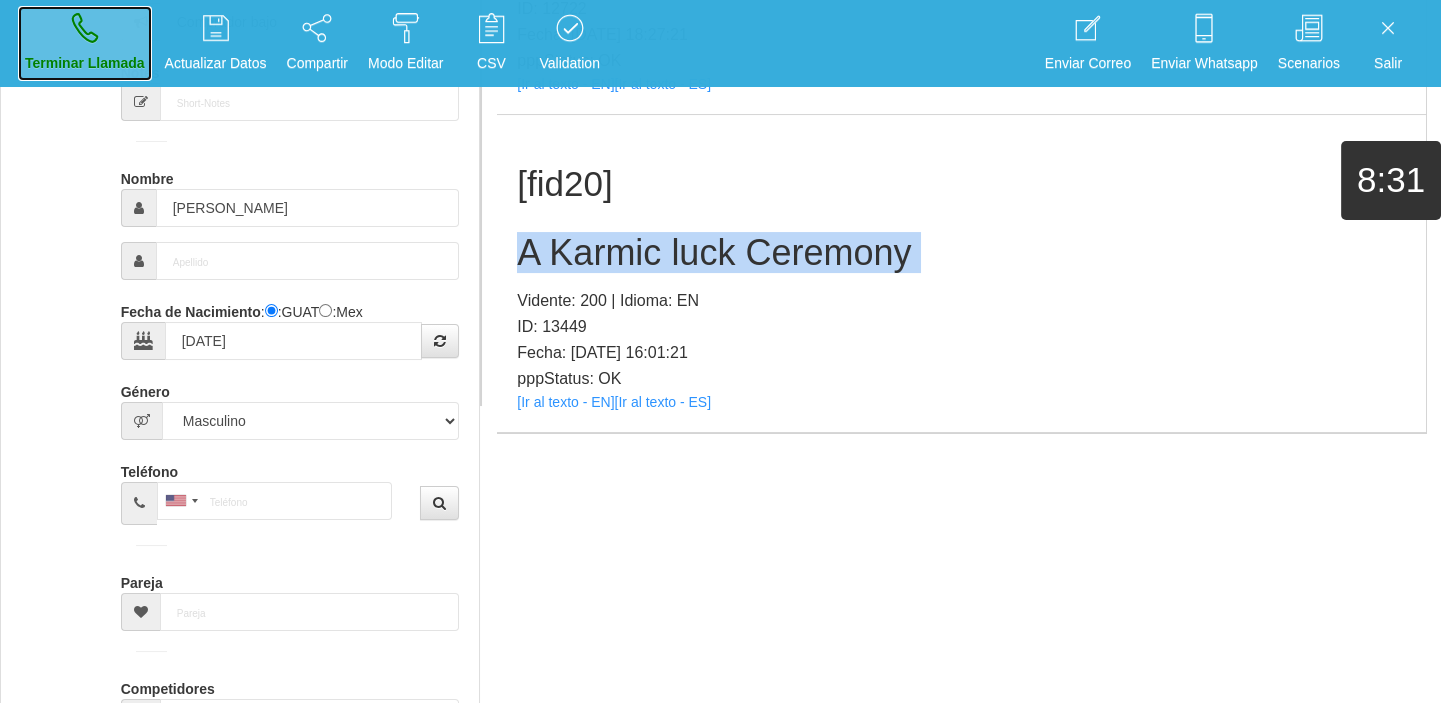 click on "Terminar Llamada" at bounding box center (85, 43) 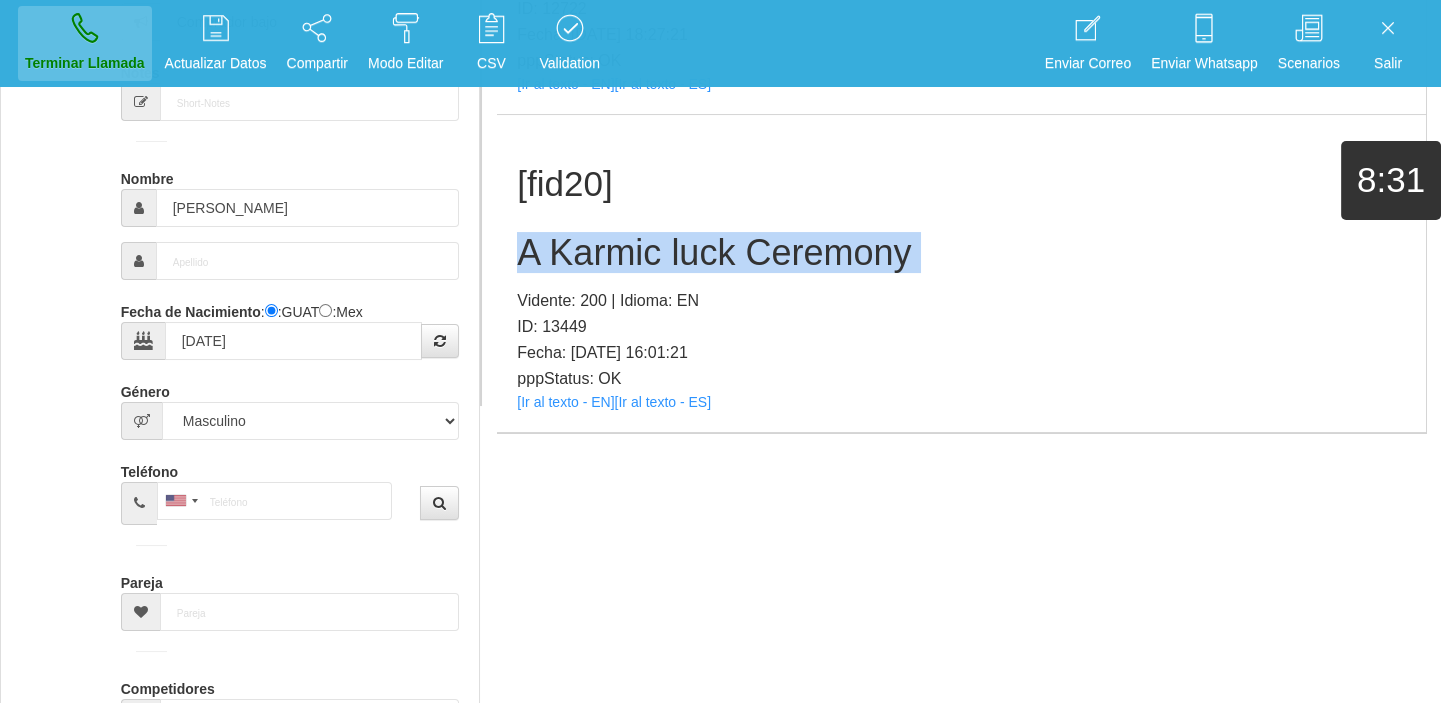 type 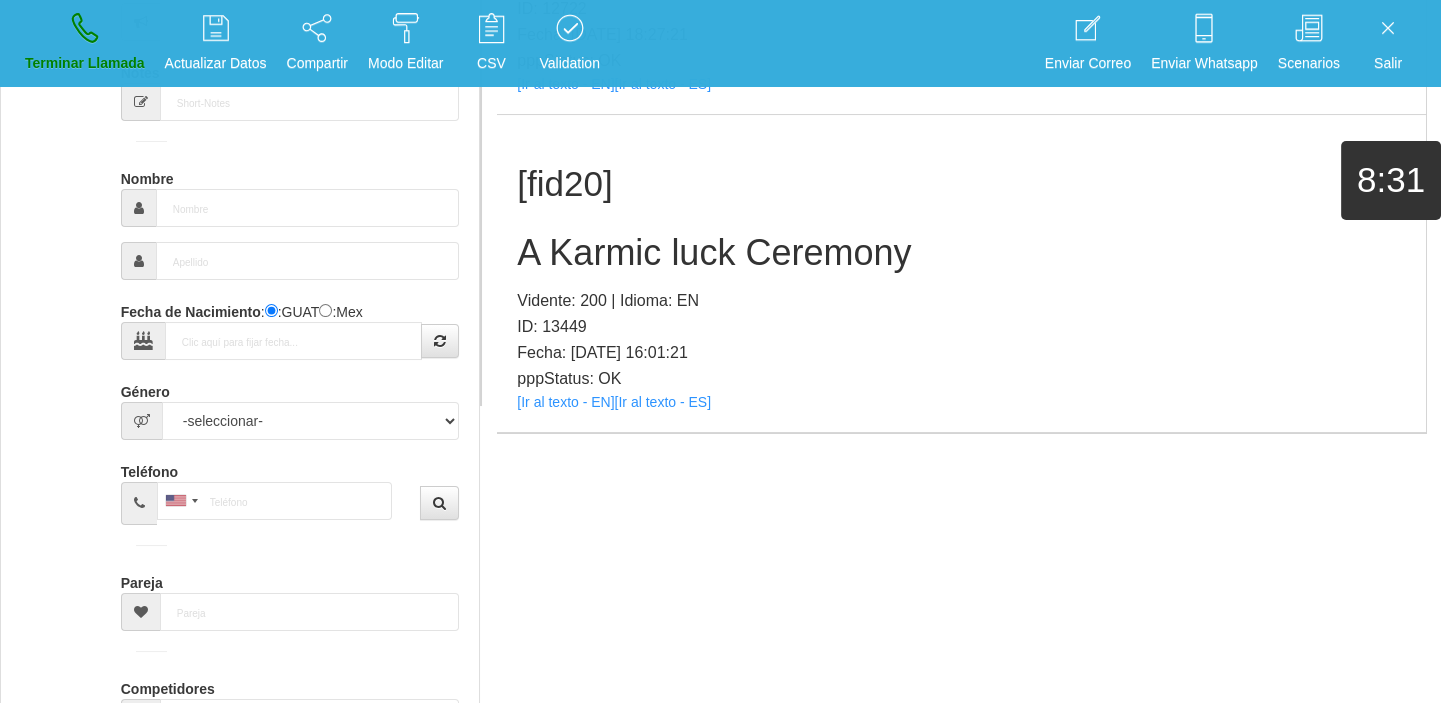 scroll, scrollTop: 0, scrollLeft: 0, axis: both 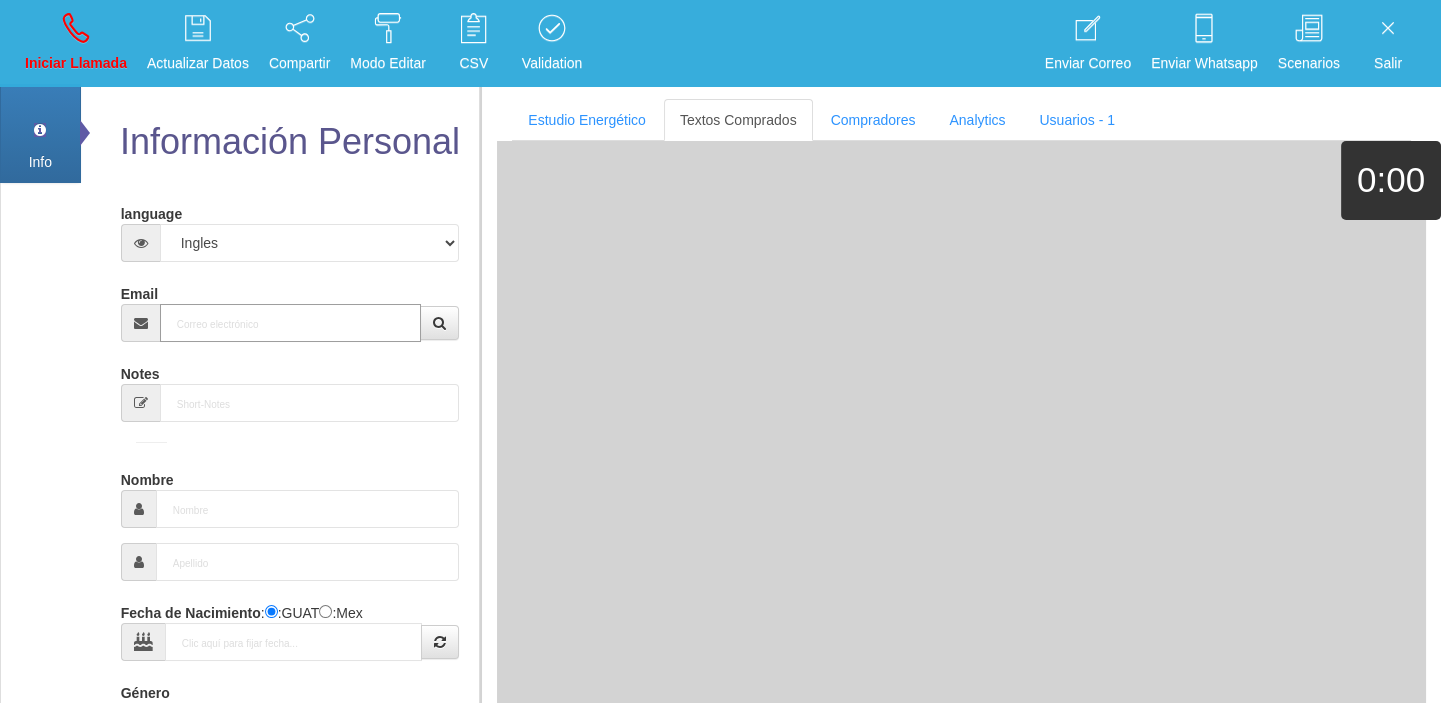 click on "Email" at bounding box center (291, 323) 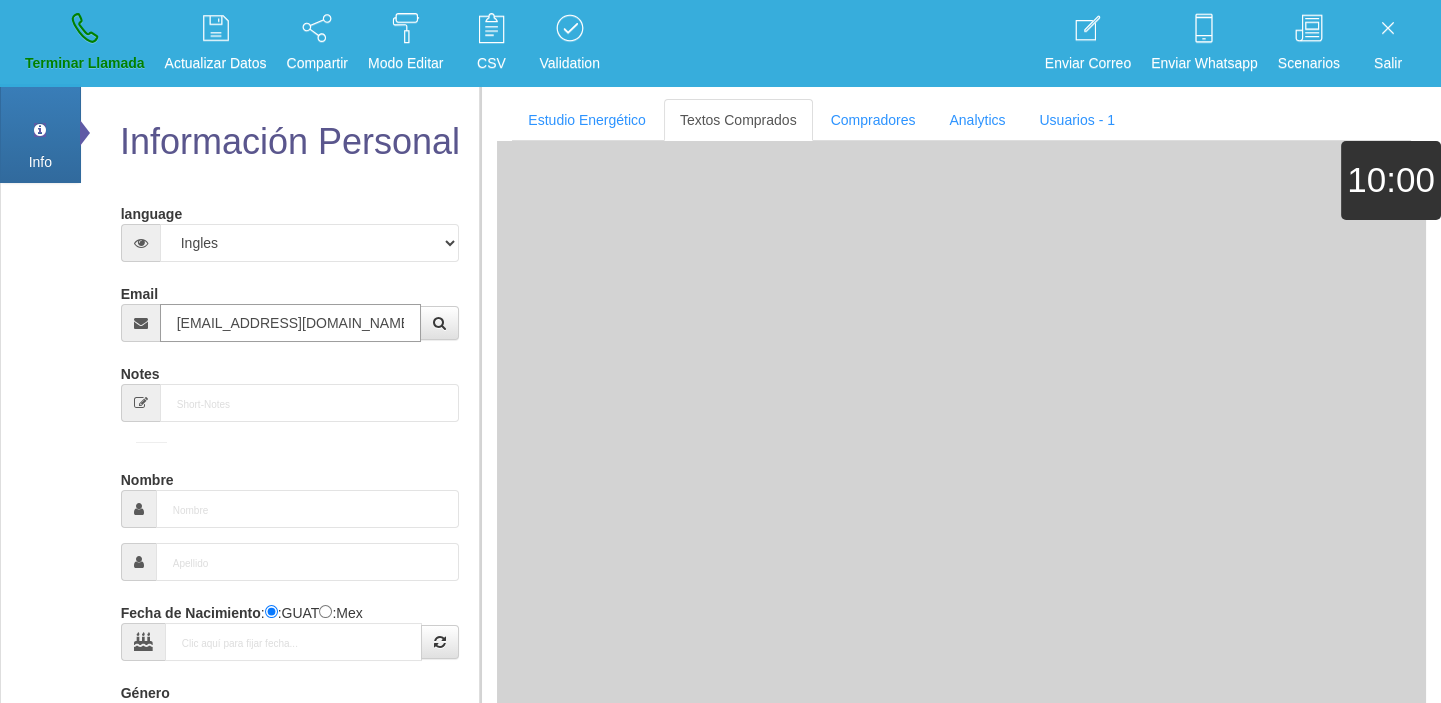 type on "[EMAIL_ADDRESS][DOMAIN_NAME]" 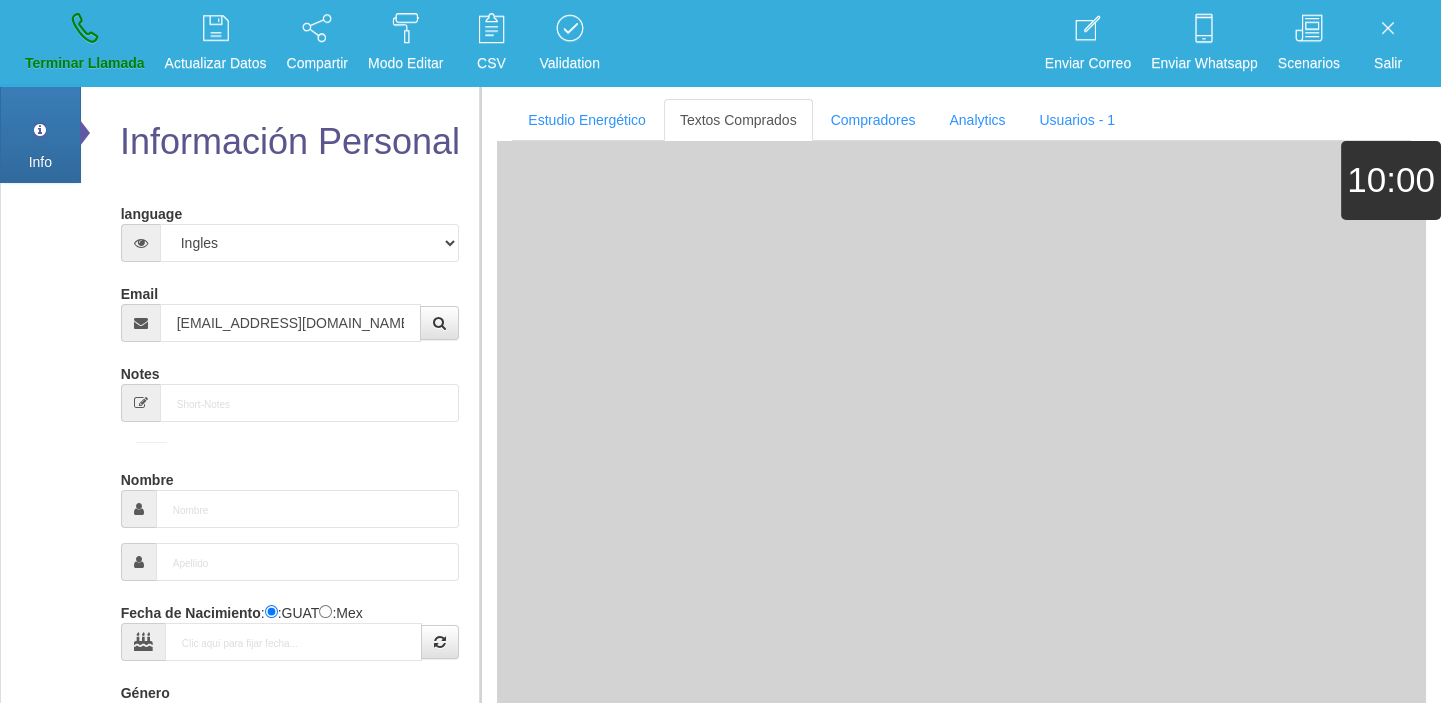 type on "[DATE]" 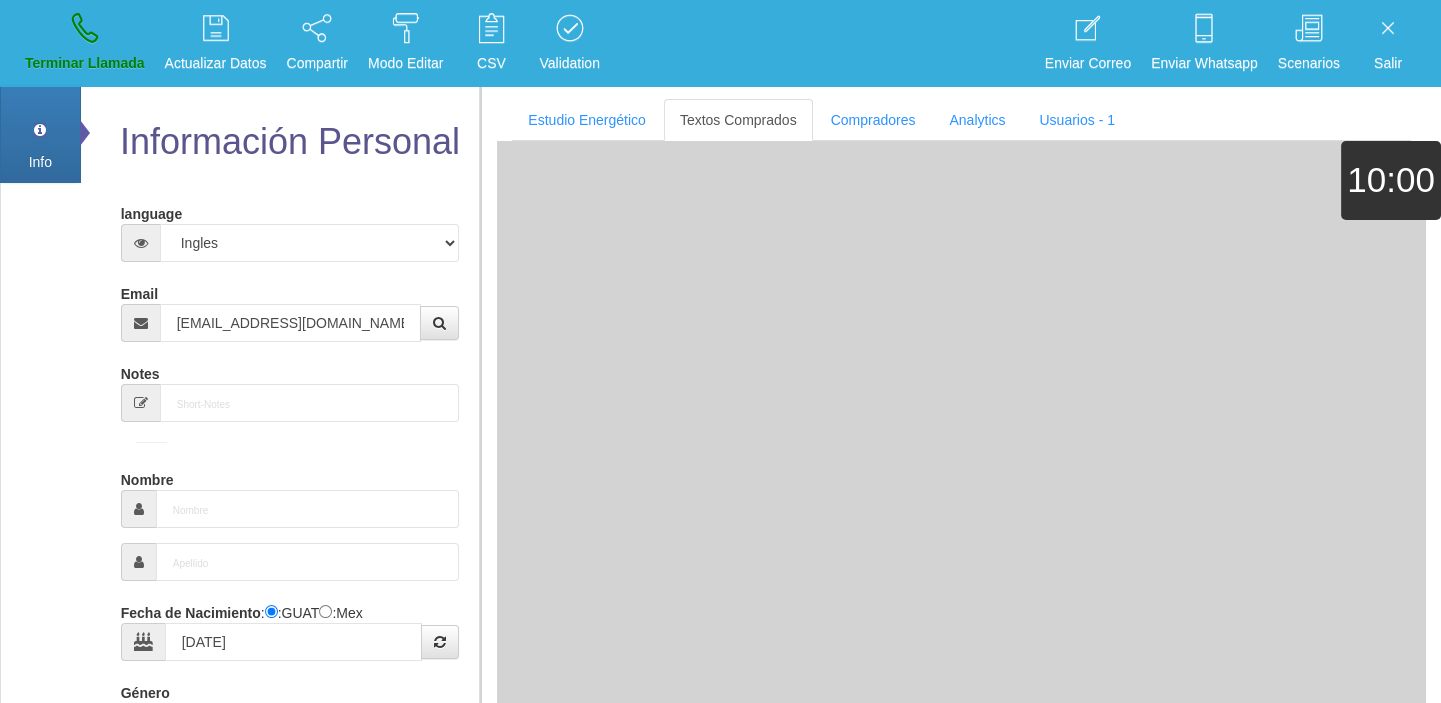 type on "Comprador simple" 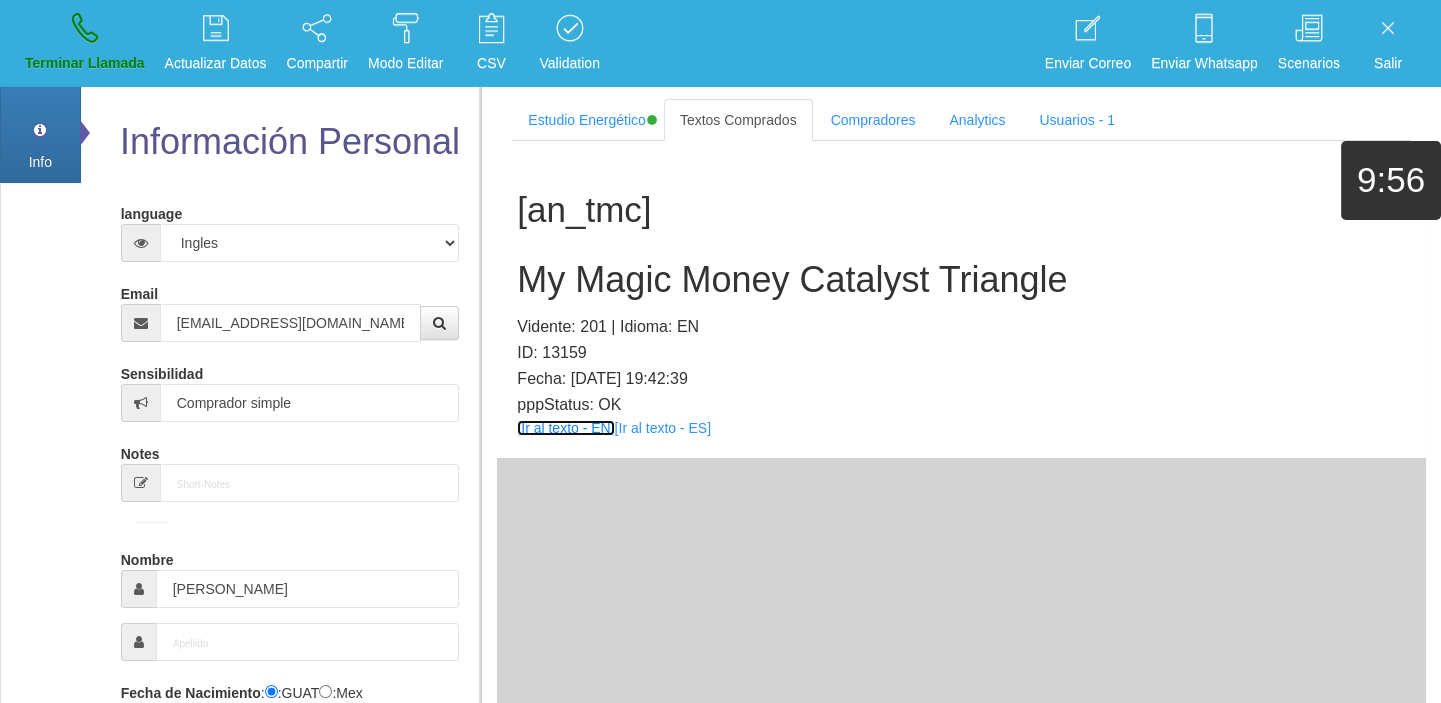 click on "[Ir al texto - EN]" at bounding box center [565, 428] 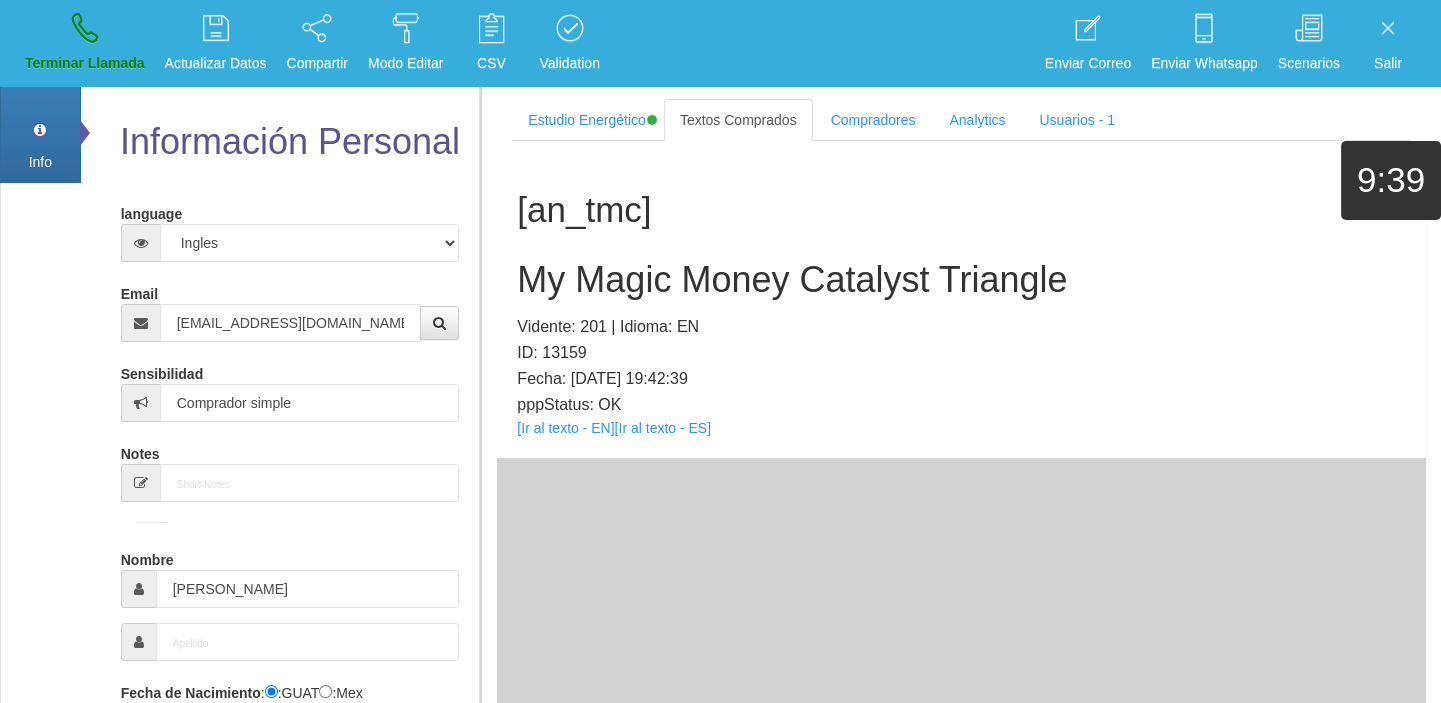 click on "[an_tmc] My Magic Money Catalyst Triangle Vidente: 201 | Idioma: EN ID: 13159 Fecha: [DATE] 19:42:39 pppStatus: OK [Ir al texto - EN] [Ir al texto - ES]" at bounding box center (961, 299) 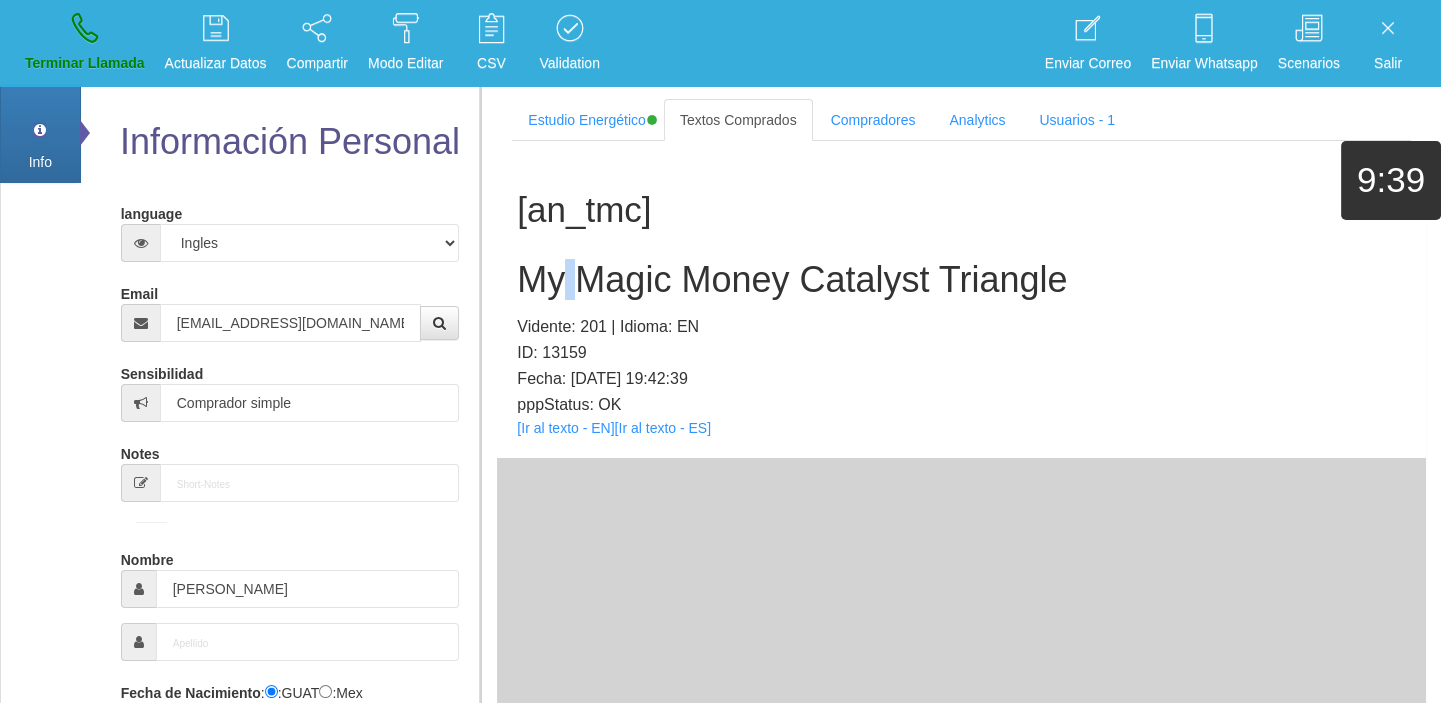 click on "[an_tmc] My Magic Money Catalyst Triangle Vidente: 201 | Idioma: EN ID: 13159 Fecha: [DATE] 19:42:39 pppStatus: OK [Ir al texto - EN] [Ir al texto - ES]" at bounding box center (961, 299) 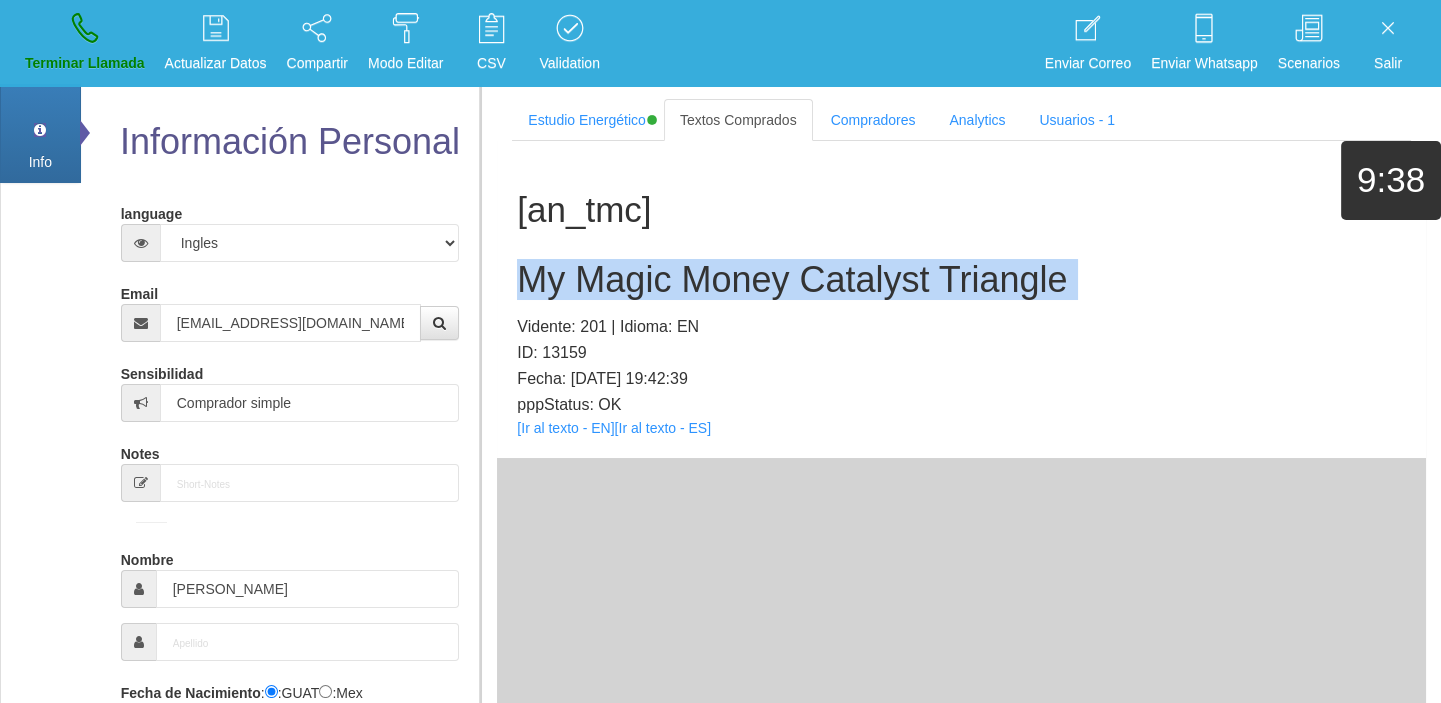 click on "[an_tmc] My Magic Money Catalyst Triangle Vidente: 201 | Idioma: EN ID: 13159 Fecha: [DATE] 19:42:39 pppStatus: OK [Ir al texto - EN] [Ir al texto - ES]" at bounding box center [961, 299] 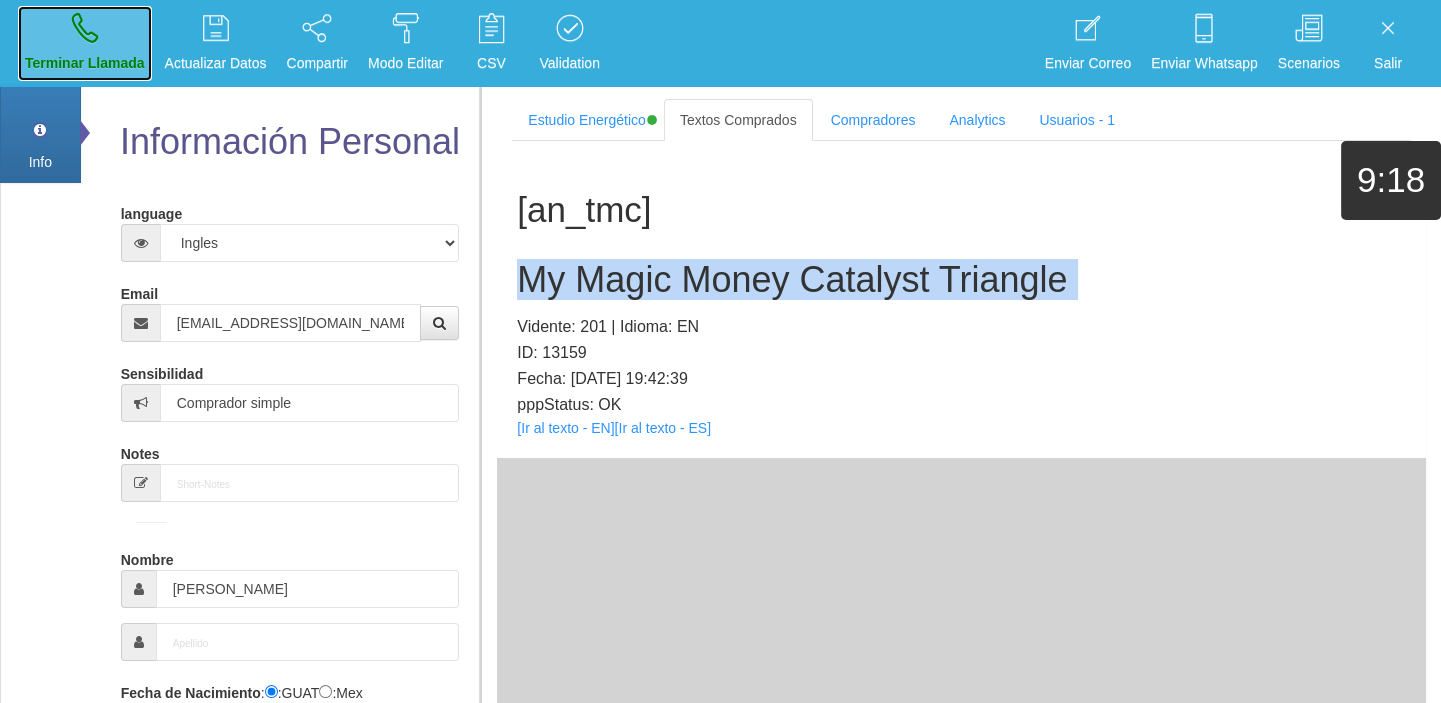 click on "Terminar Llamada" at bounding box center [85, 63] 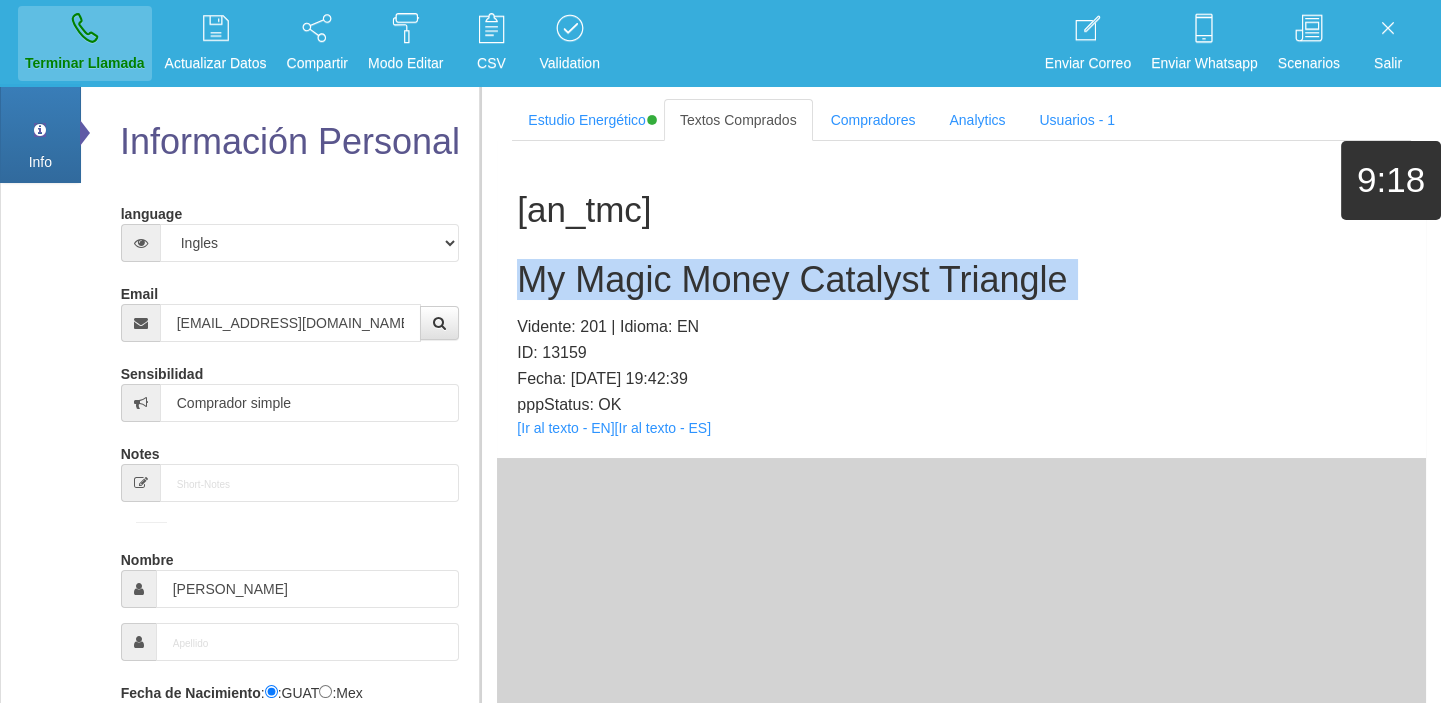 type 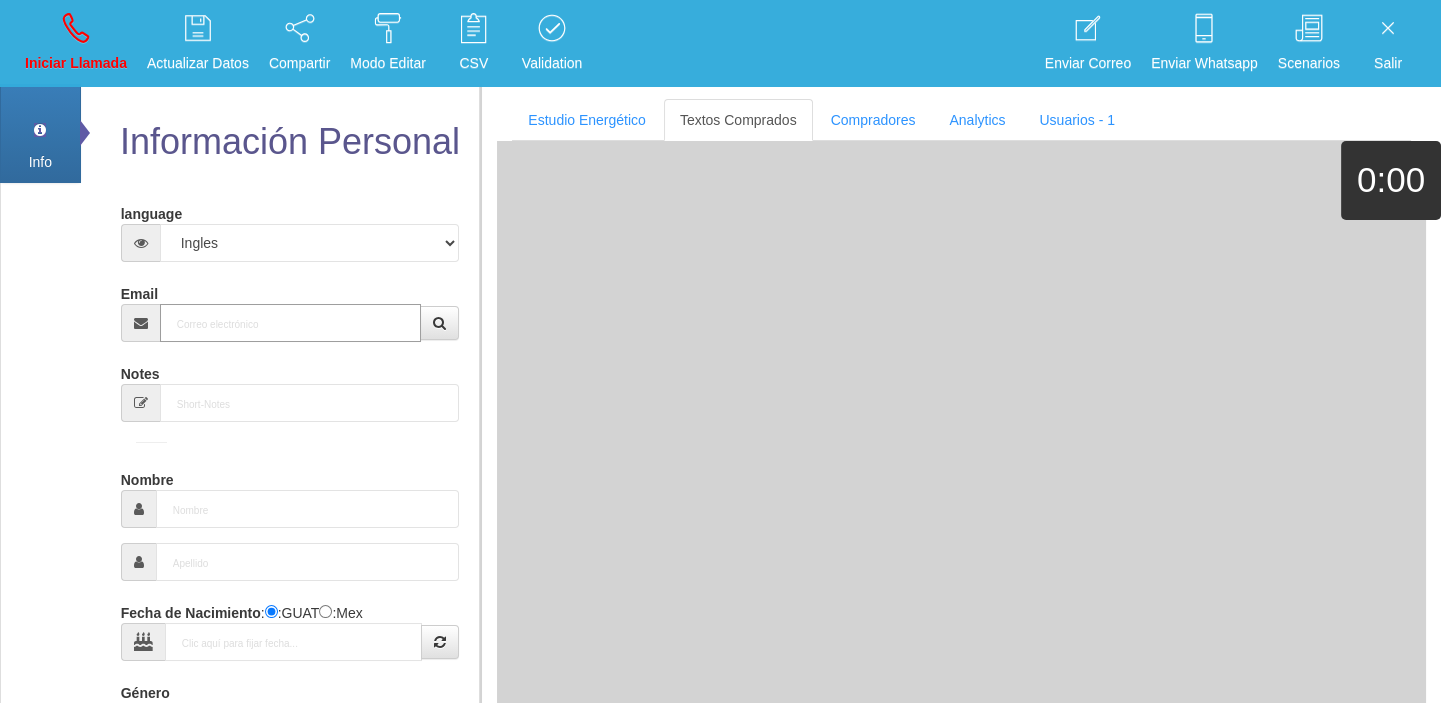 click on "Email" at bounding box center [291, 323] 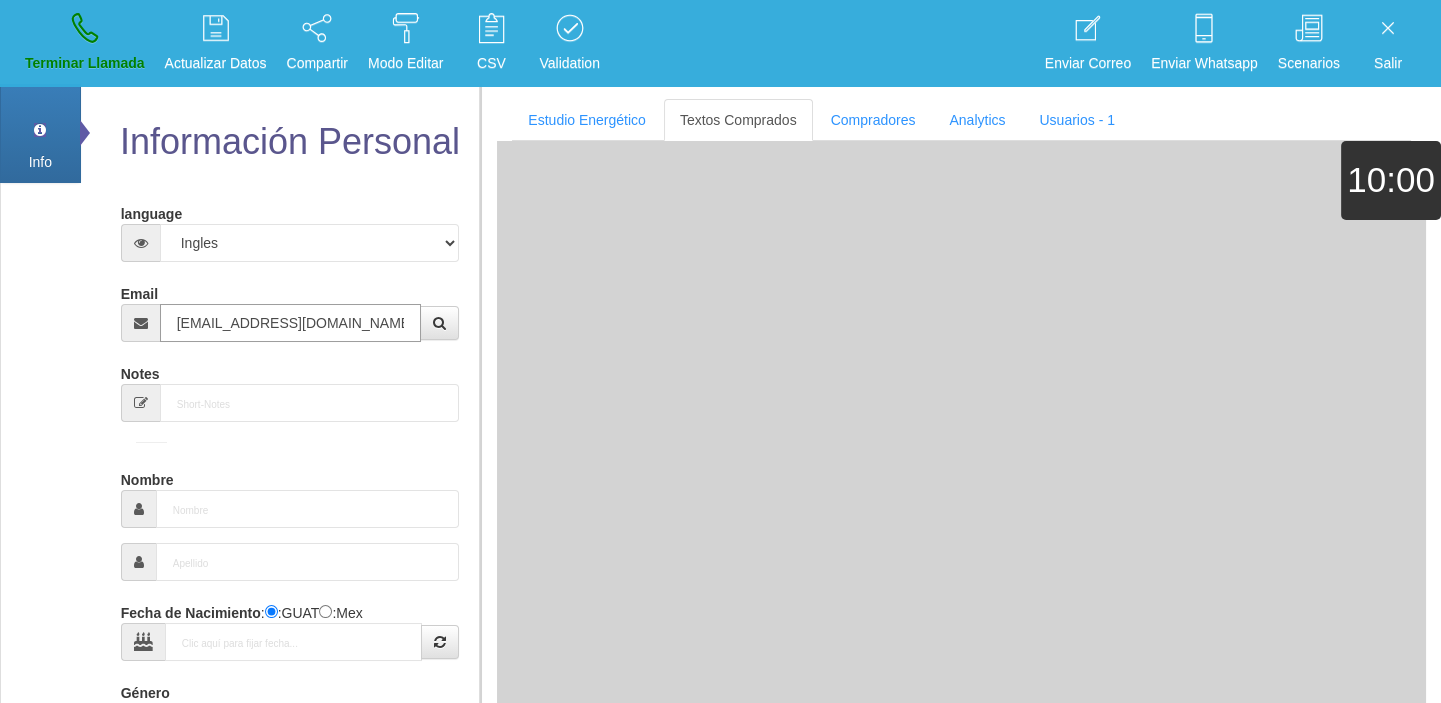 type on "24 Ene 1959" 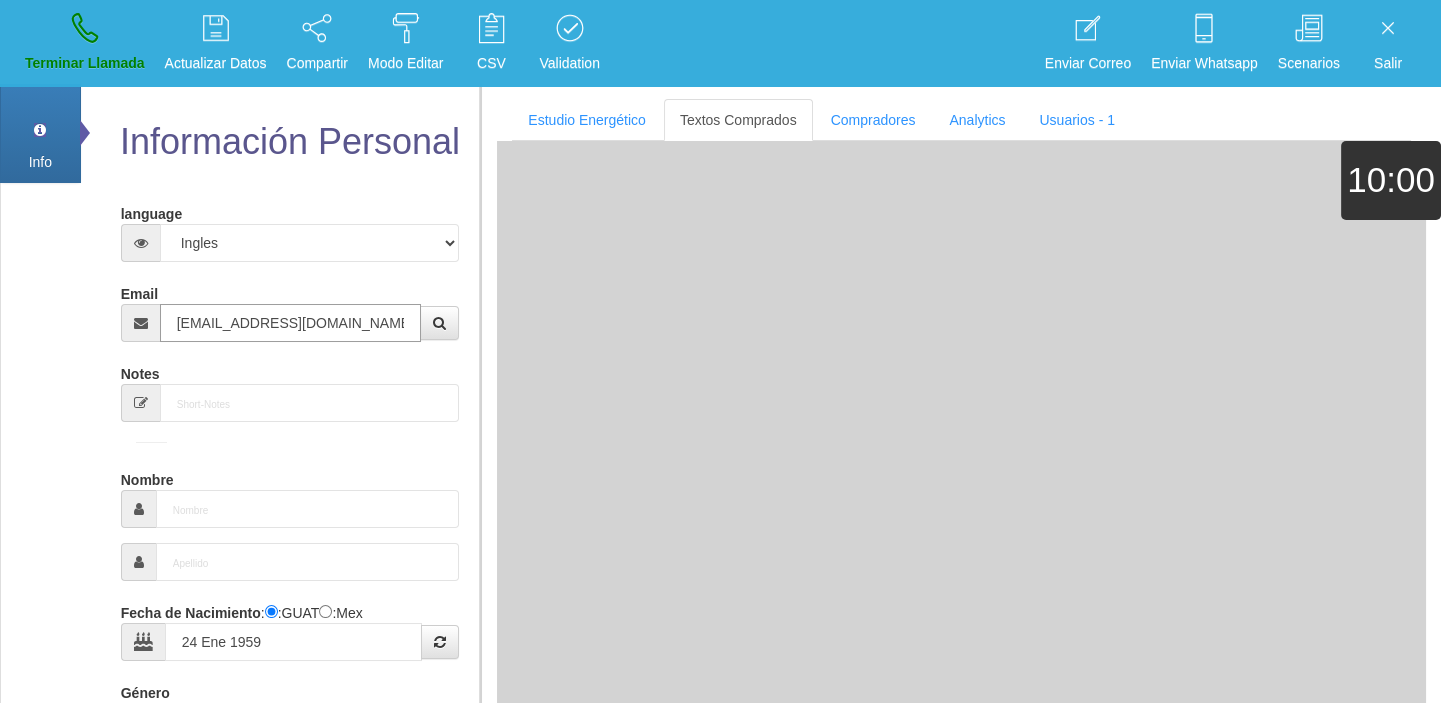 select on "1" 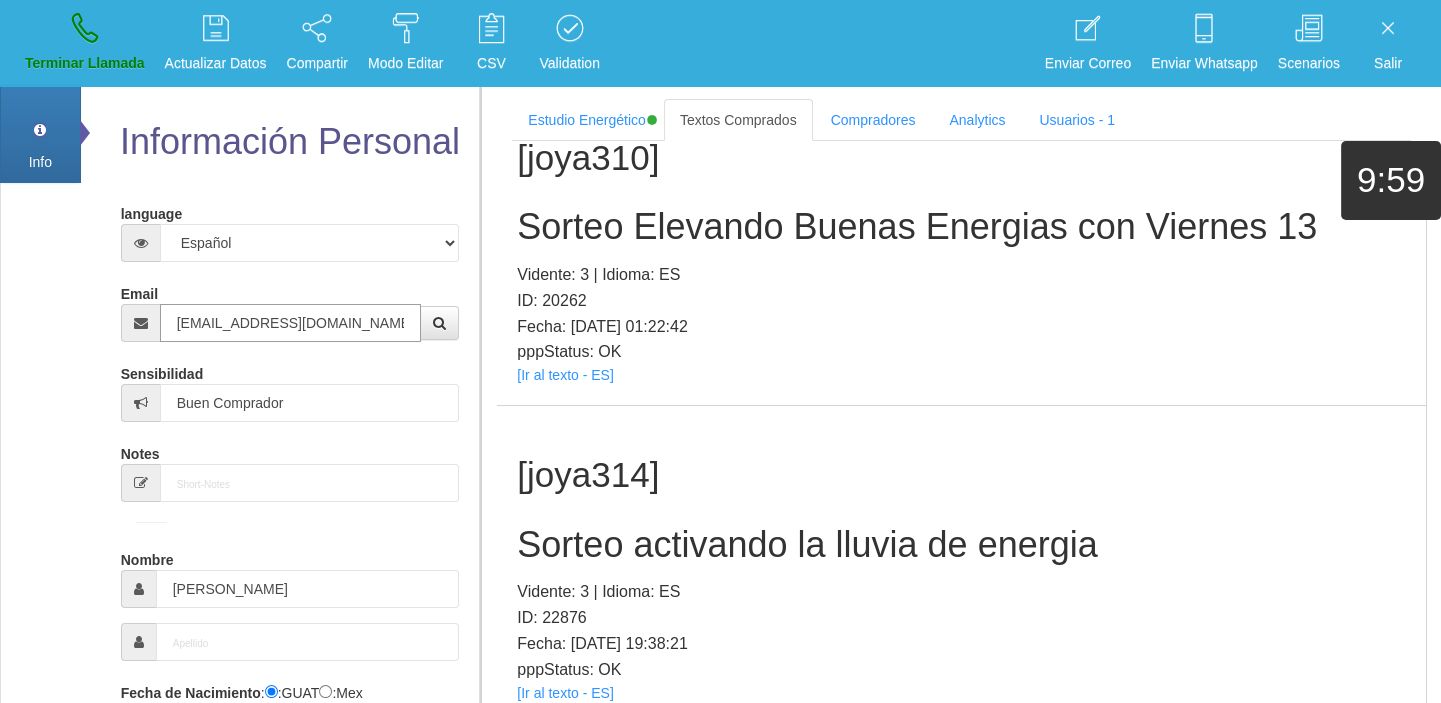 scroll, scrollTop: 363, scrollLeft: 0, axis: vertical 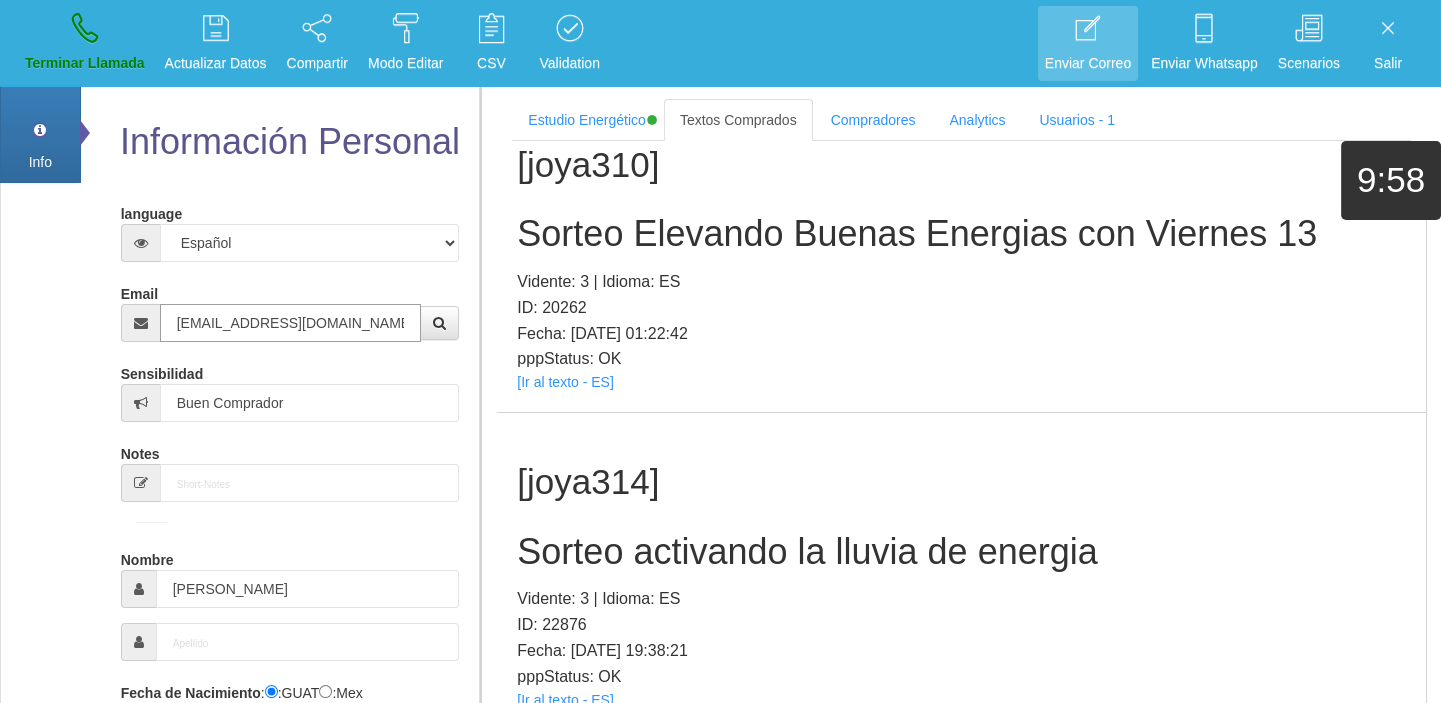 type on "[EMAIL_ADDRESS][DOMAIN_NAME]" 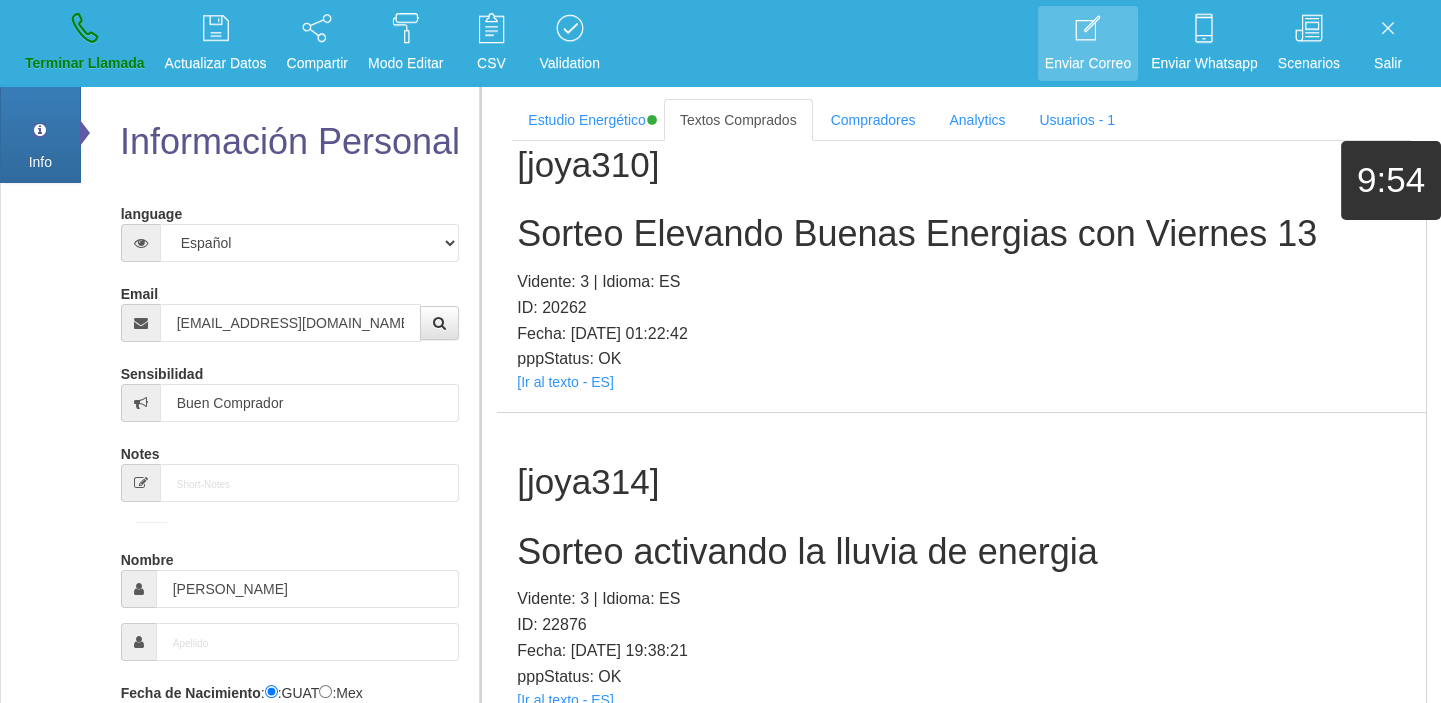 scroll, scrollTop: 2442, scrollLeft: 0, axis: vertical 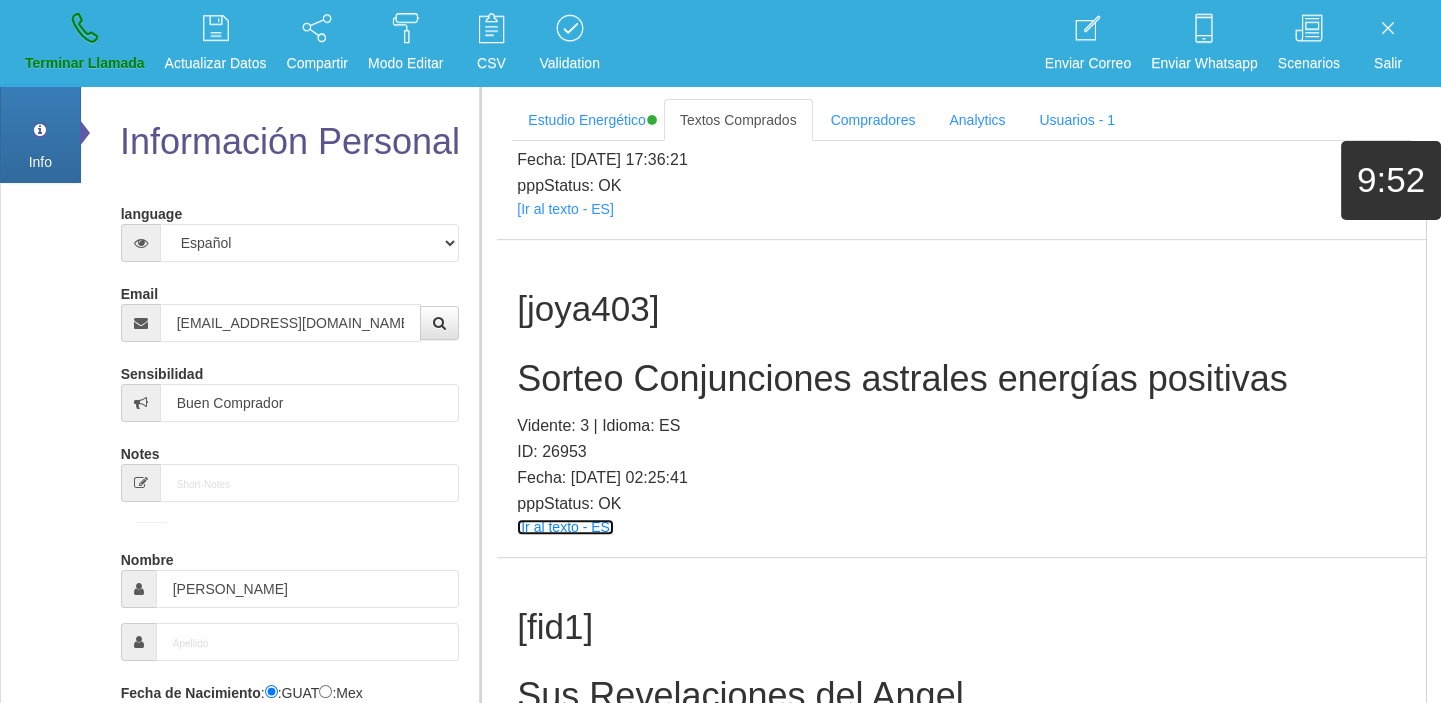click on "[Ir al texto - ES]" at bounding box center (565, 527) 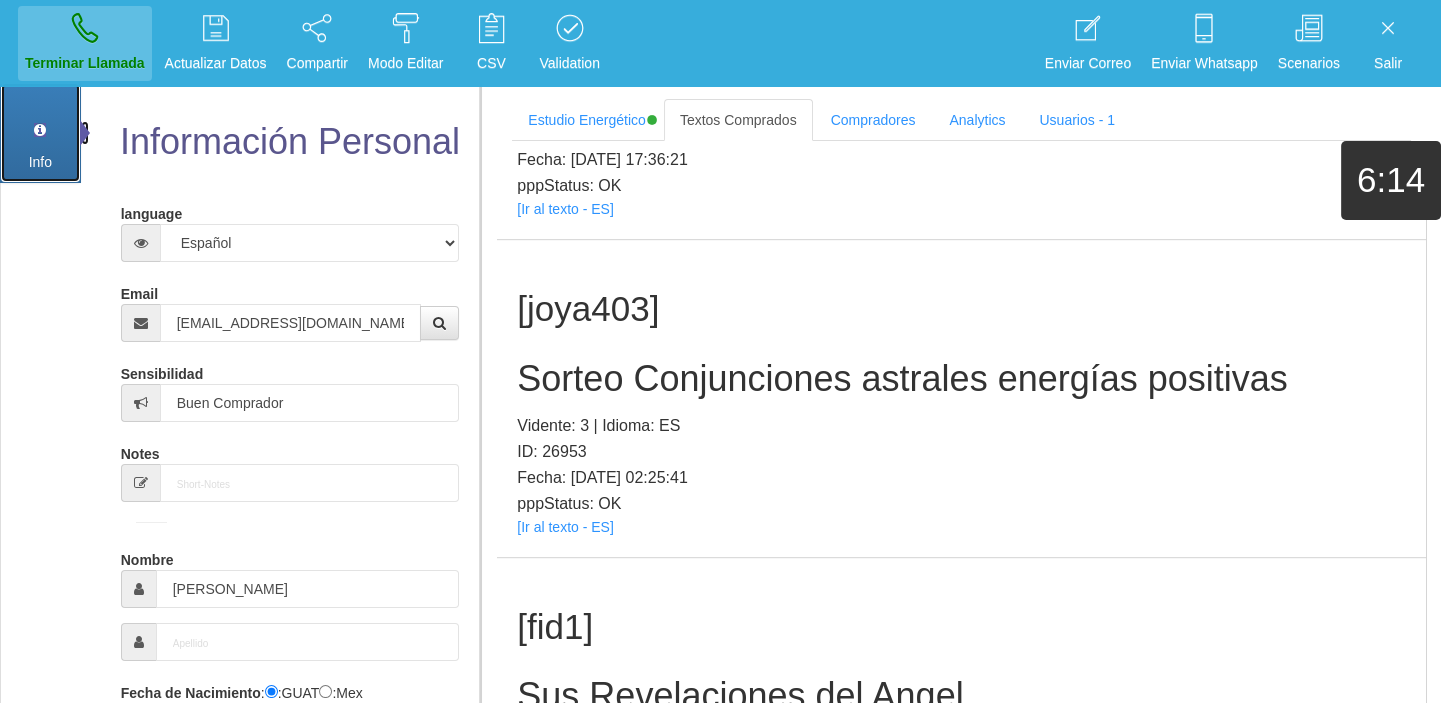 drag, startPoint x: 21, startPoint y: 99, endPoint x: 36, endPoint y: 61, distance: 40.853397 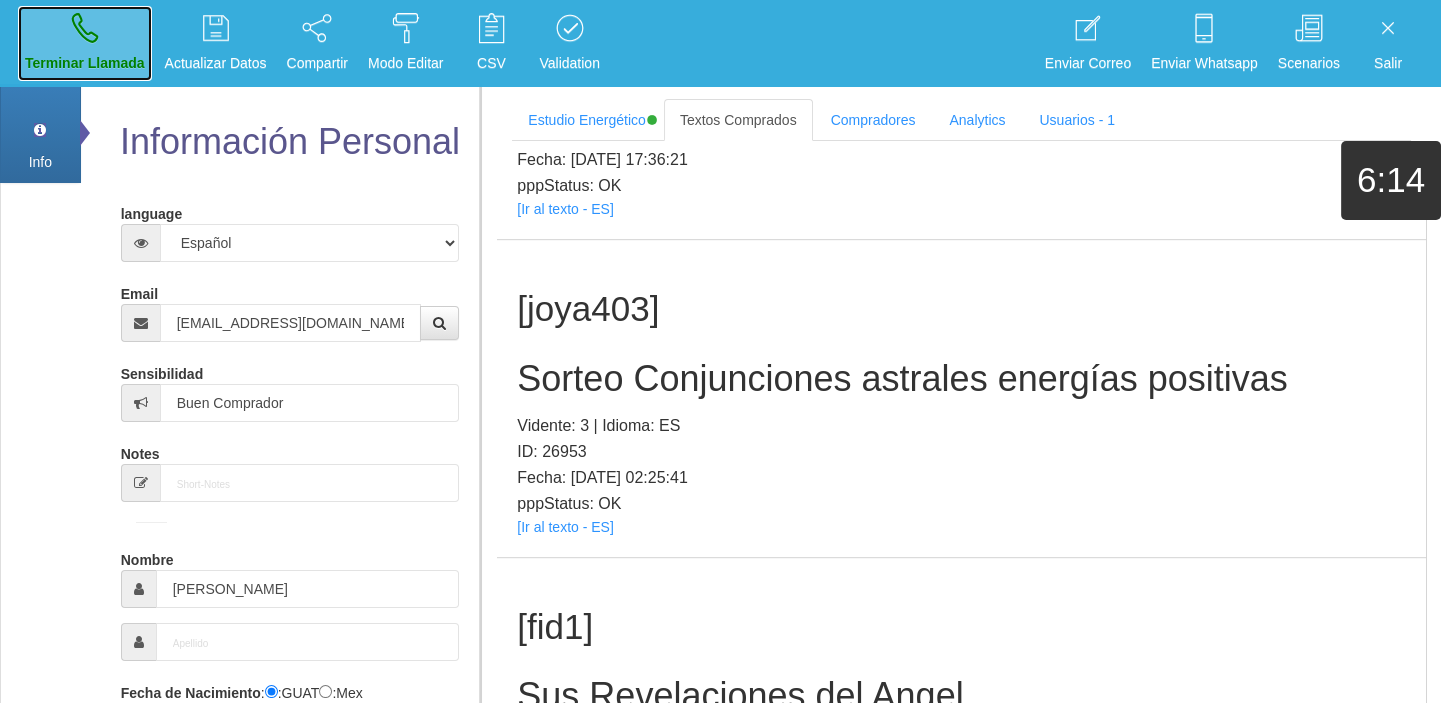 click on "Terminar Llamada" at bounding box center (85, 43) 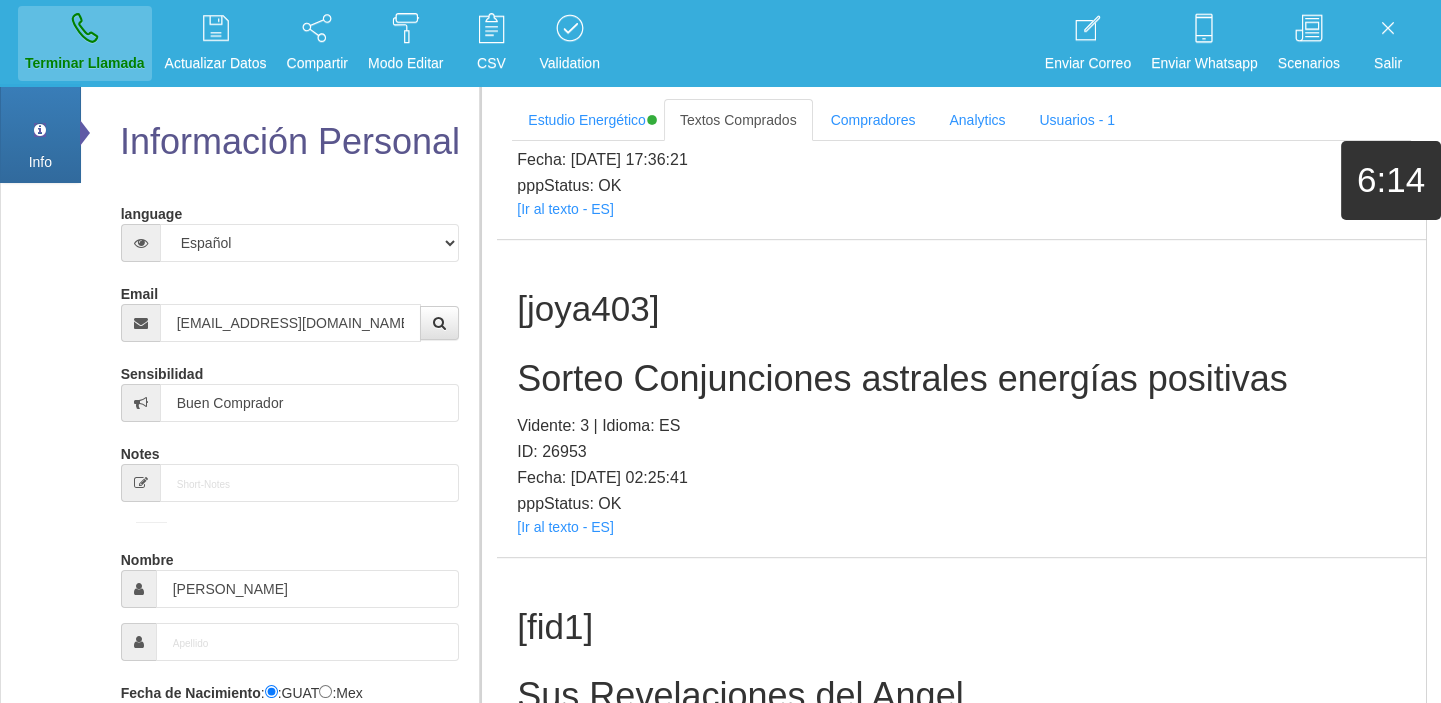 type 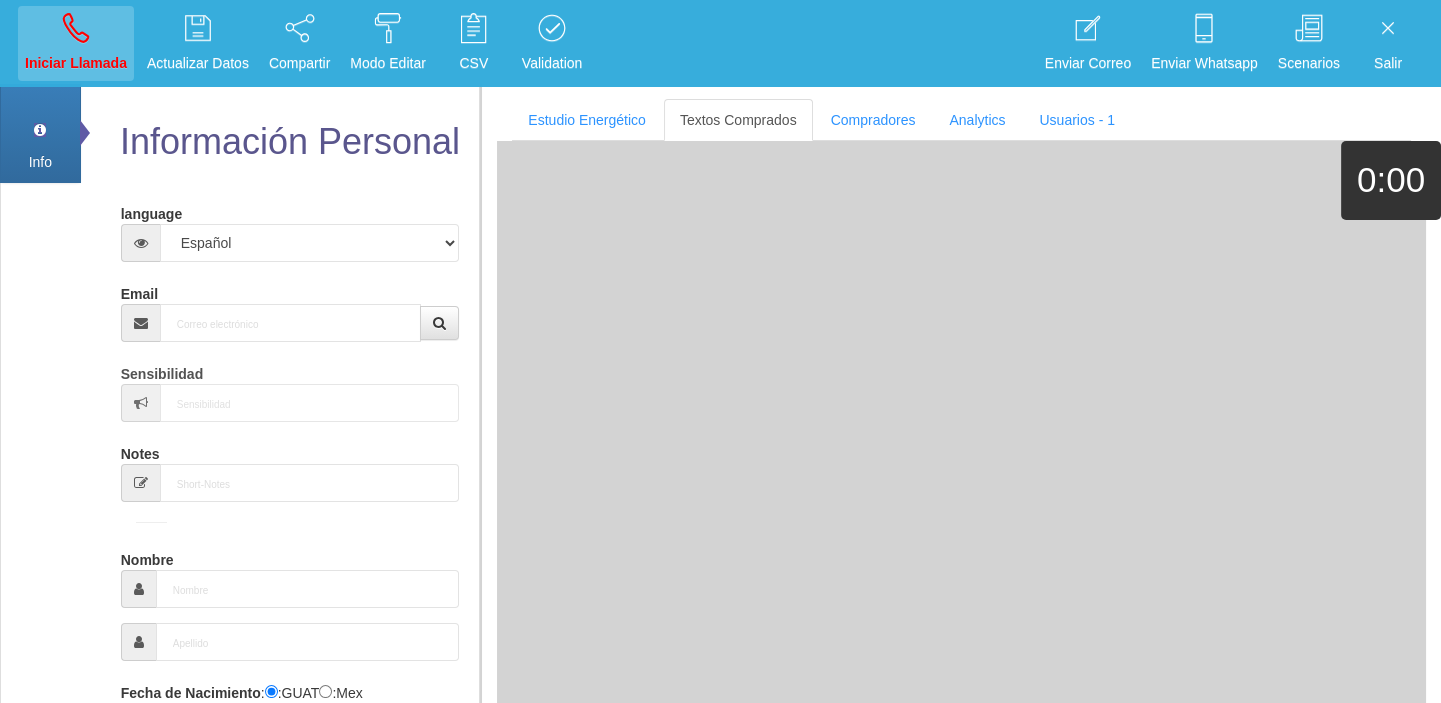 scroll, scrollTop: 0, scrollLeft: 0, axis: both 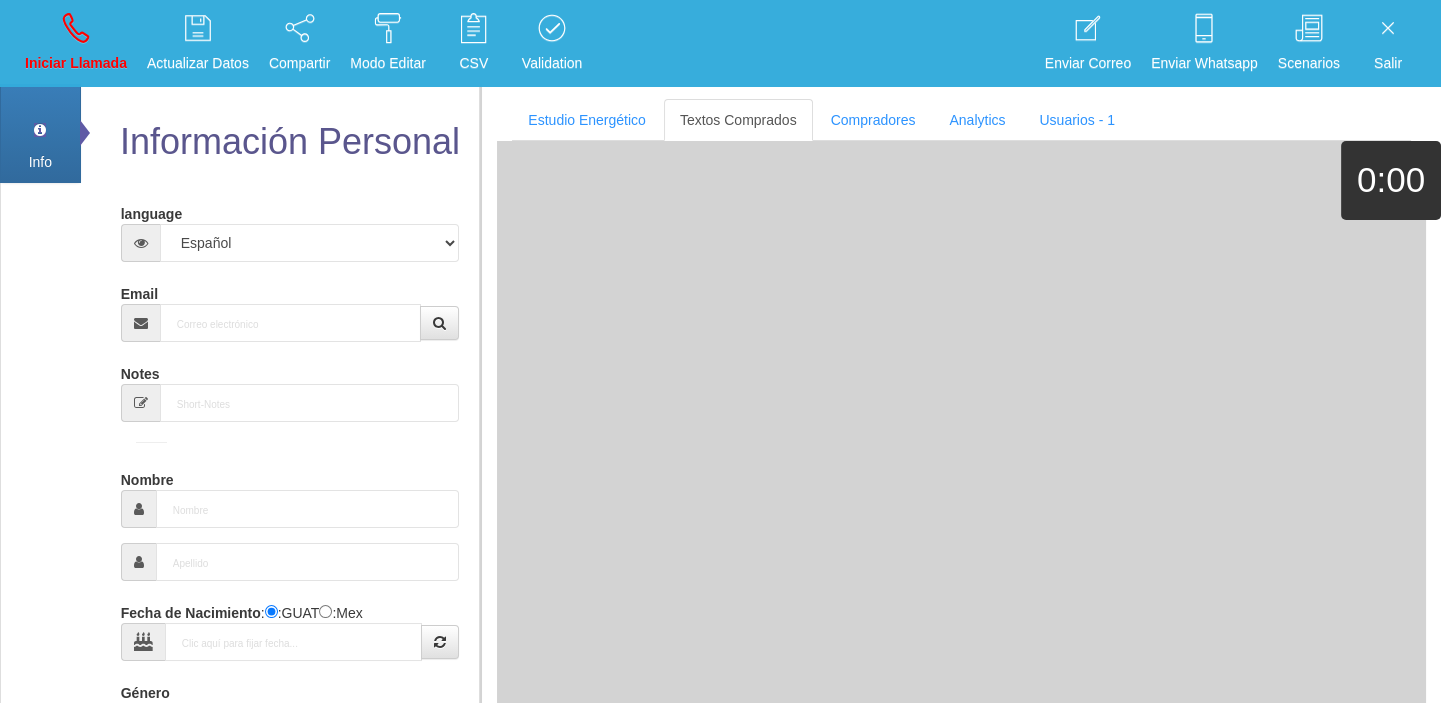 click on "Toggle navigation
Iniciar Llamada
Actualizar Datos
Compartir
Modo Editar
Whatsapp
CSV Validation
Enviar Correo" at bounding box center [720, 351] 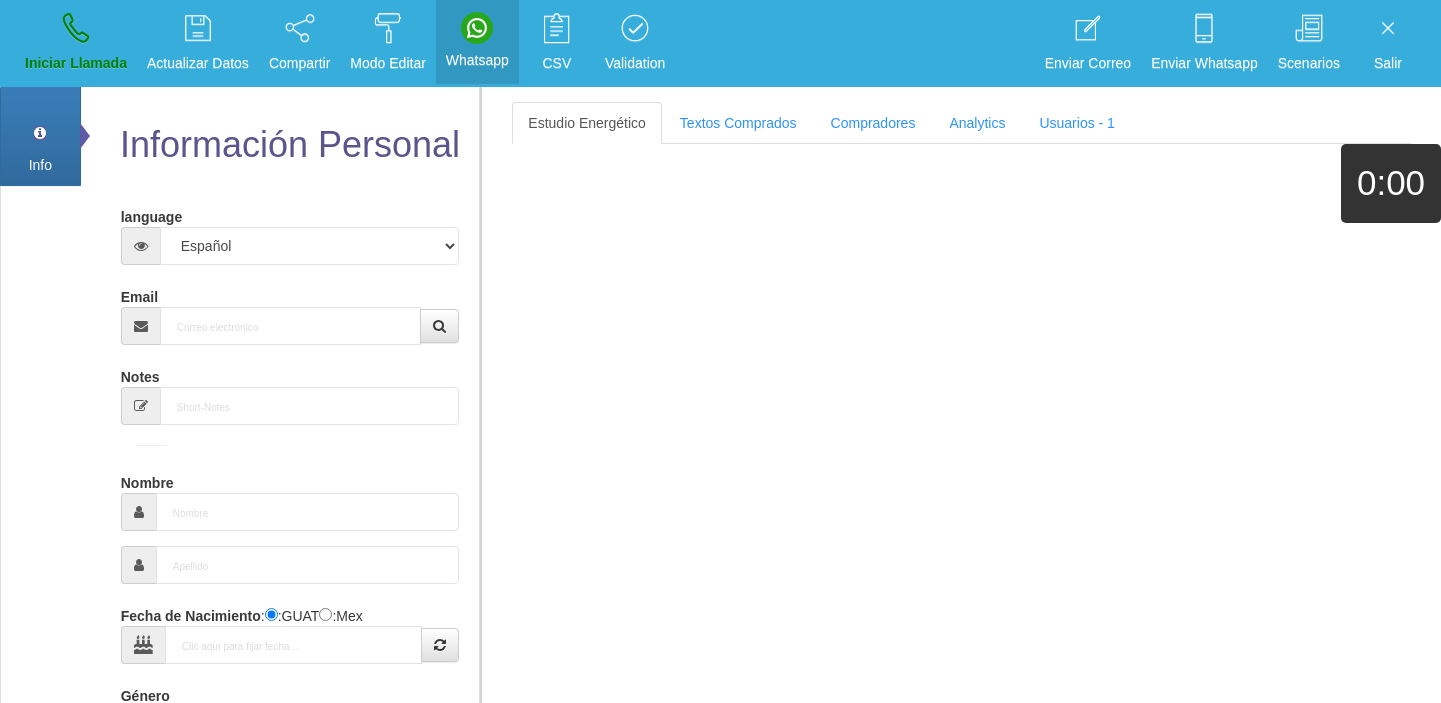 scroll, scrollTop: 2, scrollLeft: 0, axis: vertical 